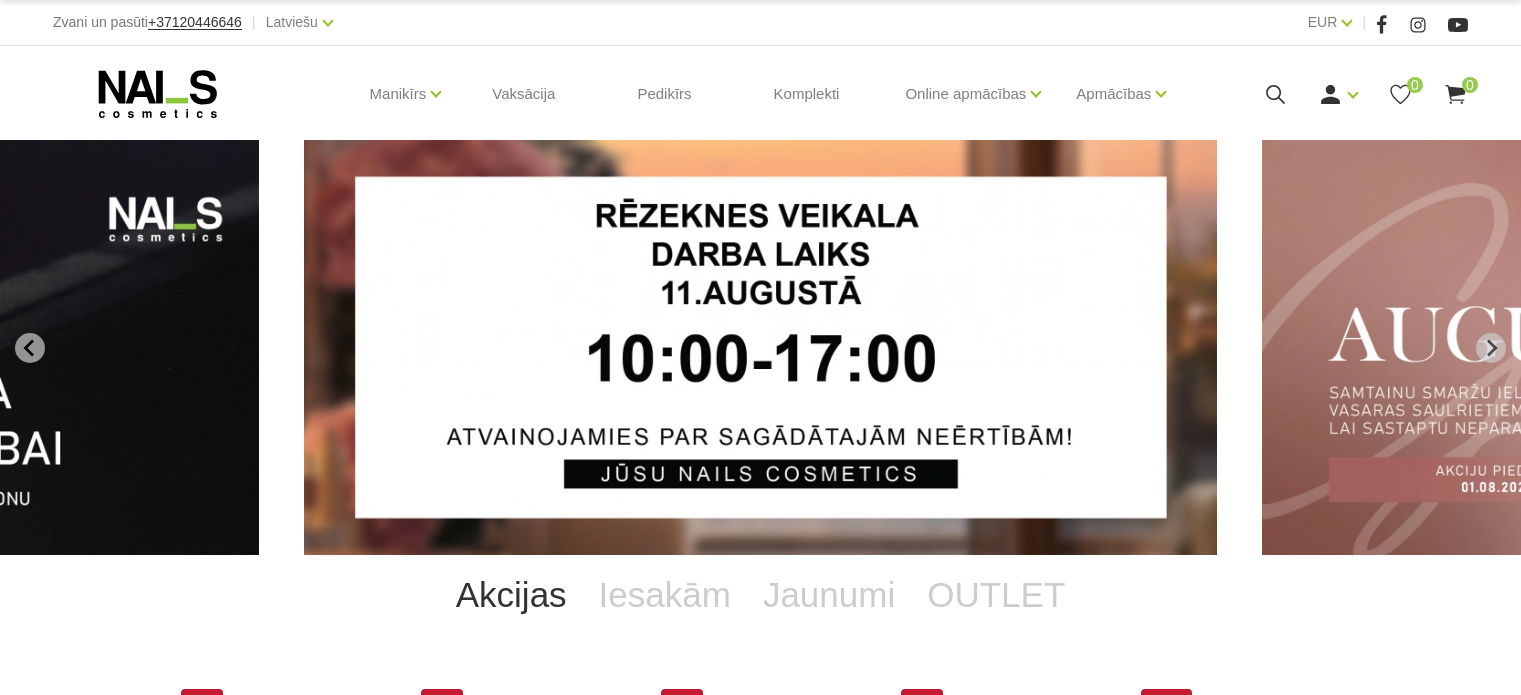 scroll, scrollTop: 0, scrollLeft: 0, axis: both 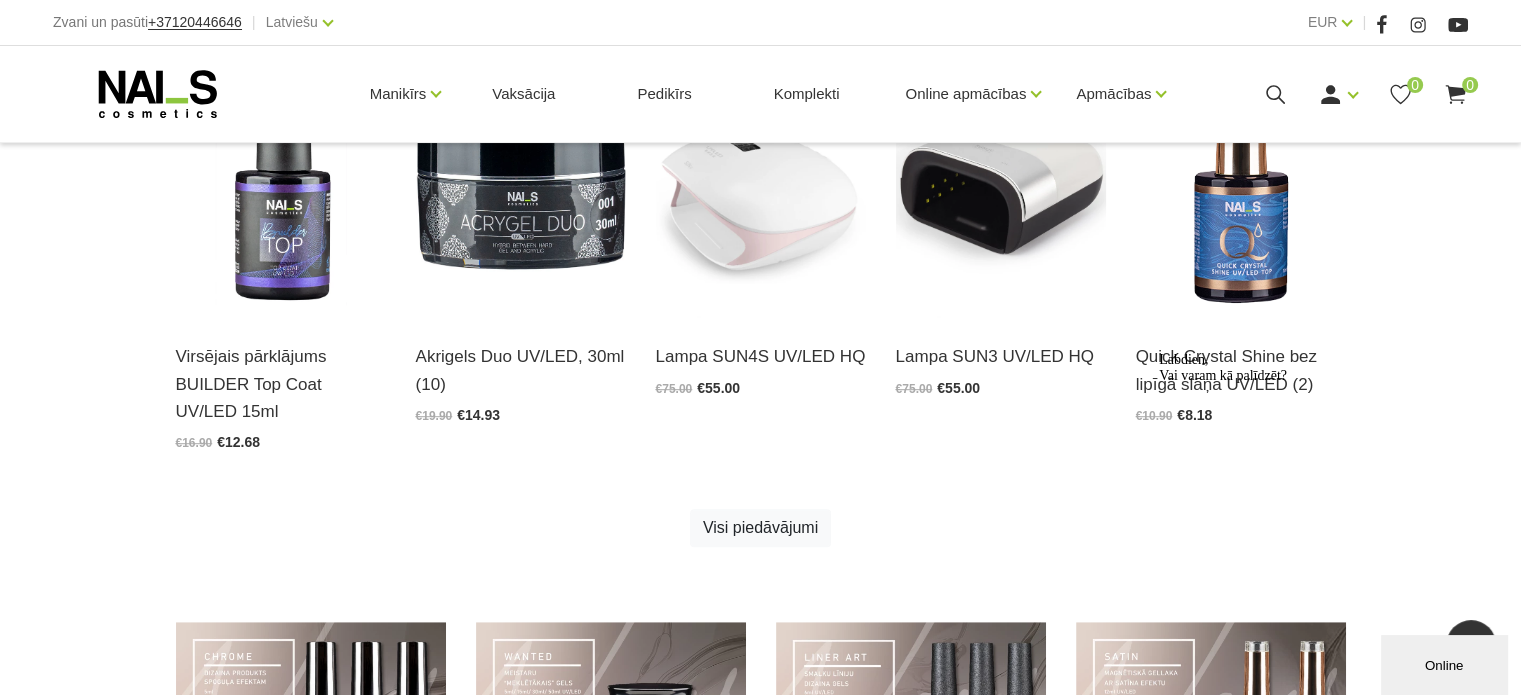 click on "Akcijas Iesakām Jaunumi OUTLET -24% Dizaina gels Liner Art Gel UV/LED, 6ml (5) Atvērt un izvēlēties €9.90 €7.50 -25% Quick Sparkle Shine TOP UV/LED 8ml (3) Atvērt un izvēlēties €12.50 €9.38 -25% Quick Crystal Shine bez lipīgā slāņa UV/LED 100ml  Atvērt un izvēlēties €89.80 €67.35 -25% Virsējais pārklājums BUILDER Top Coat UV/LED 100ml  Atvērt un izvēlēties €89.80 €67.35 -25% +Video Akrigels Duo UV/LED, 5ml (10) Atvērt un izvēlēties €3.65 €2.74 -25% Virsējais pārklājums BUILDER Top Coat UV/LED  15ml  Atvērt un izvēlēties €16.90 €12.68 -25% +Video Akrigels Duo UV/LED, 30ml (10) Atvērt un izvēlēties €19.90 €14.93 -27% Lampa SUN4S  UV/LED HQ  Atvērt un izvēlēties €75.00 €55.00 -27% Lampa SUN3  UV/LED HQ  Atvērt un izvēlēties €75.00 €55.00 -25% Quick Crystal Shine bez lipīgā slāņa UV/LED (2) Atvērt un izvēlēties €10.90 €8.18 Visi piedāvājumi Roku un ķermeņa losjons, 500ml (4) Atvērt un izvēlēties €14.90 €8.90 €5.20" at bounding box center (760, 9) 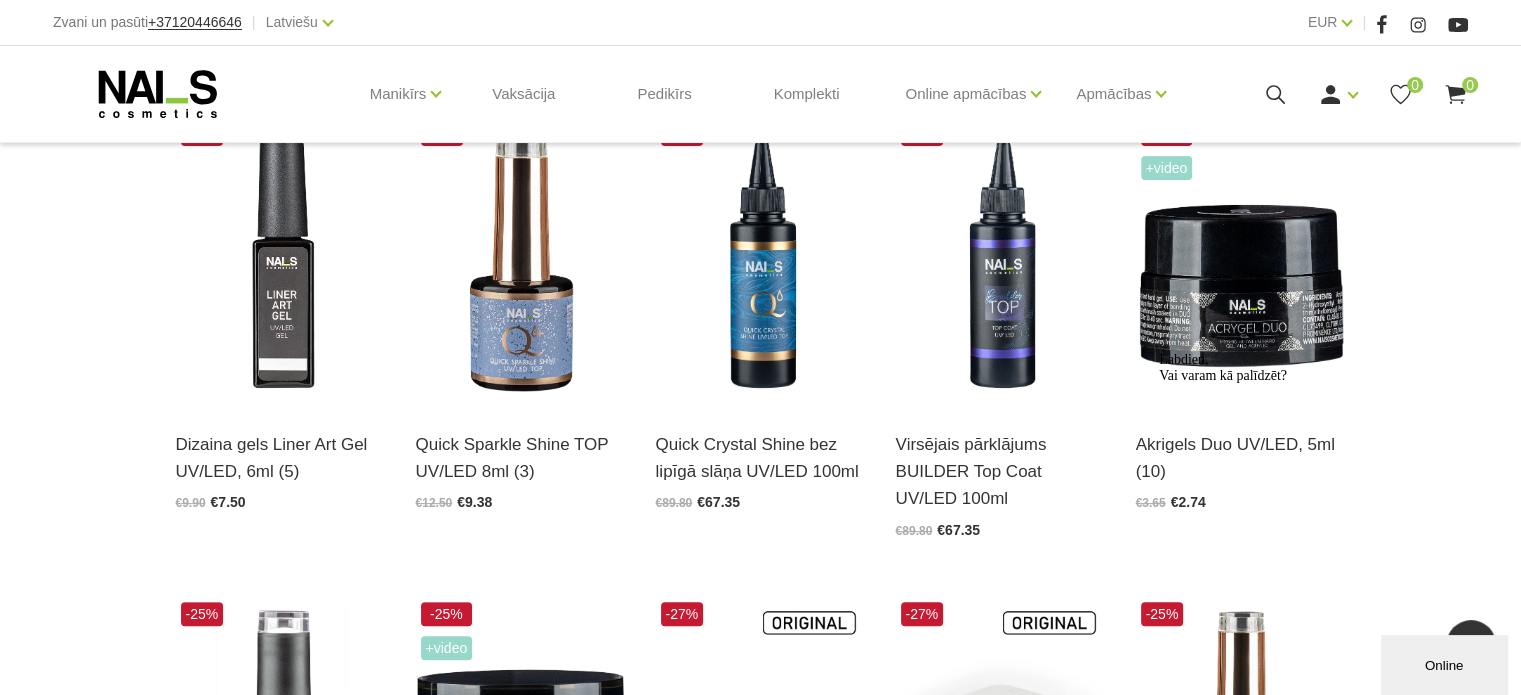 scroll, scrollTop: 560, scrollLeft: 0, axis: vertical 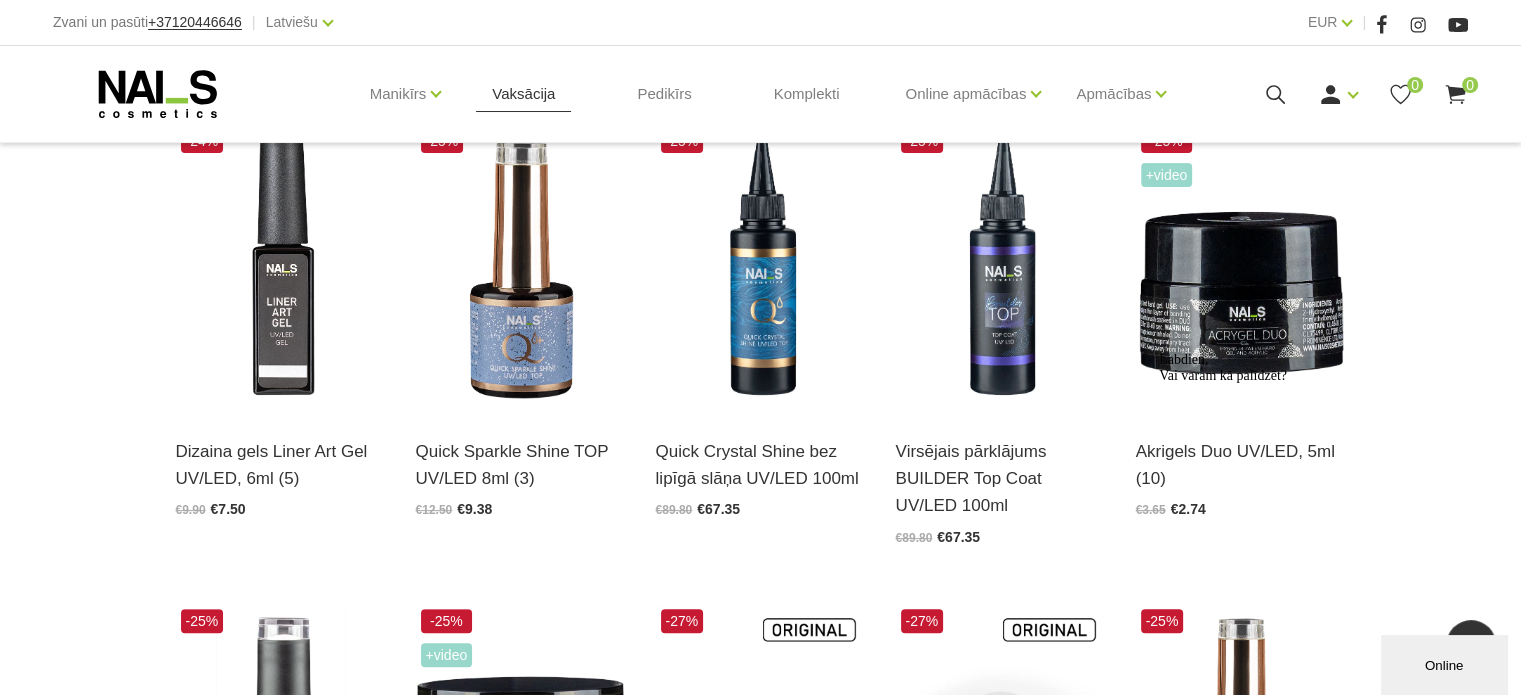 click on "Vaksācija" at bounding box center [523, 94] 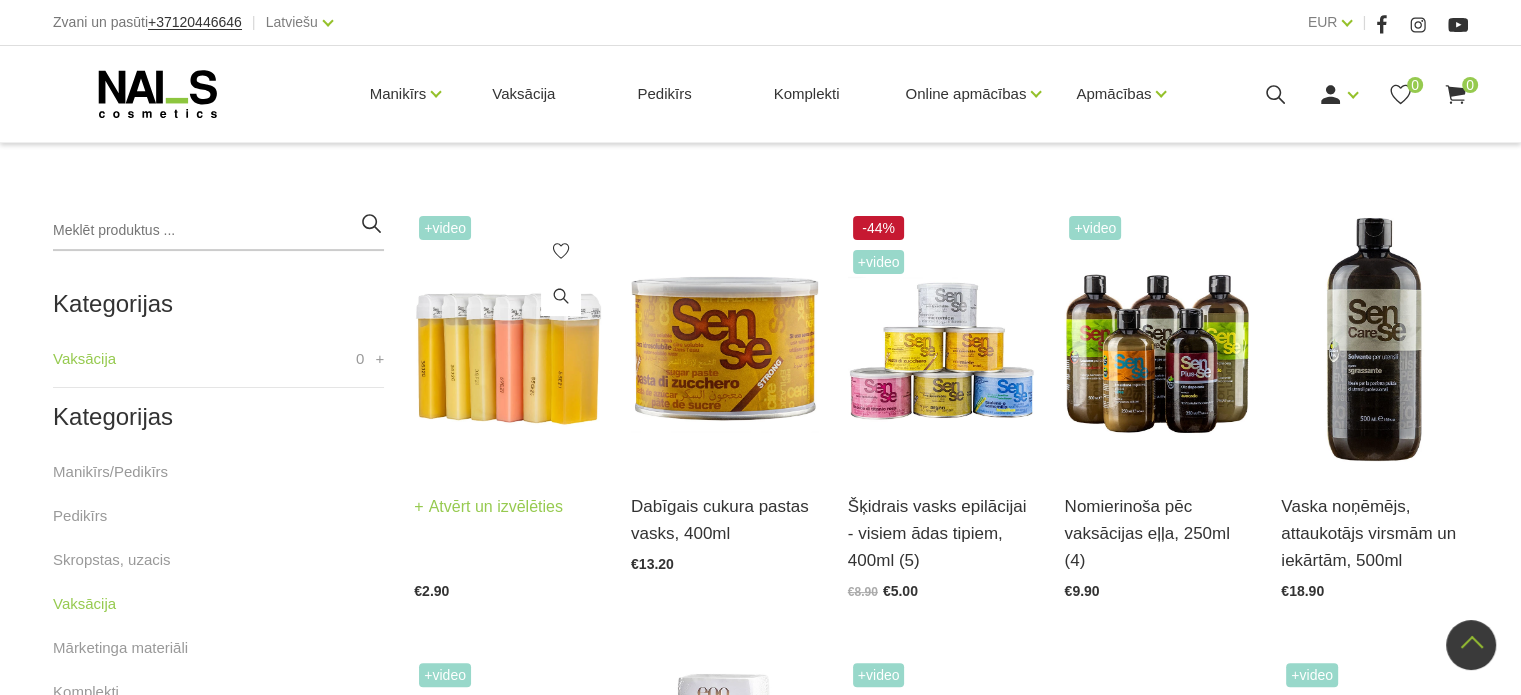 scroll, scrollTop: 384, scrollLeft: 0, axis: vertical 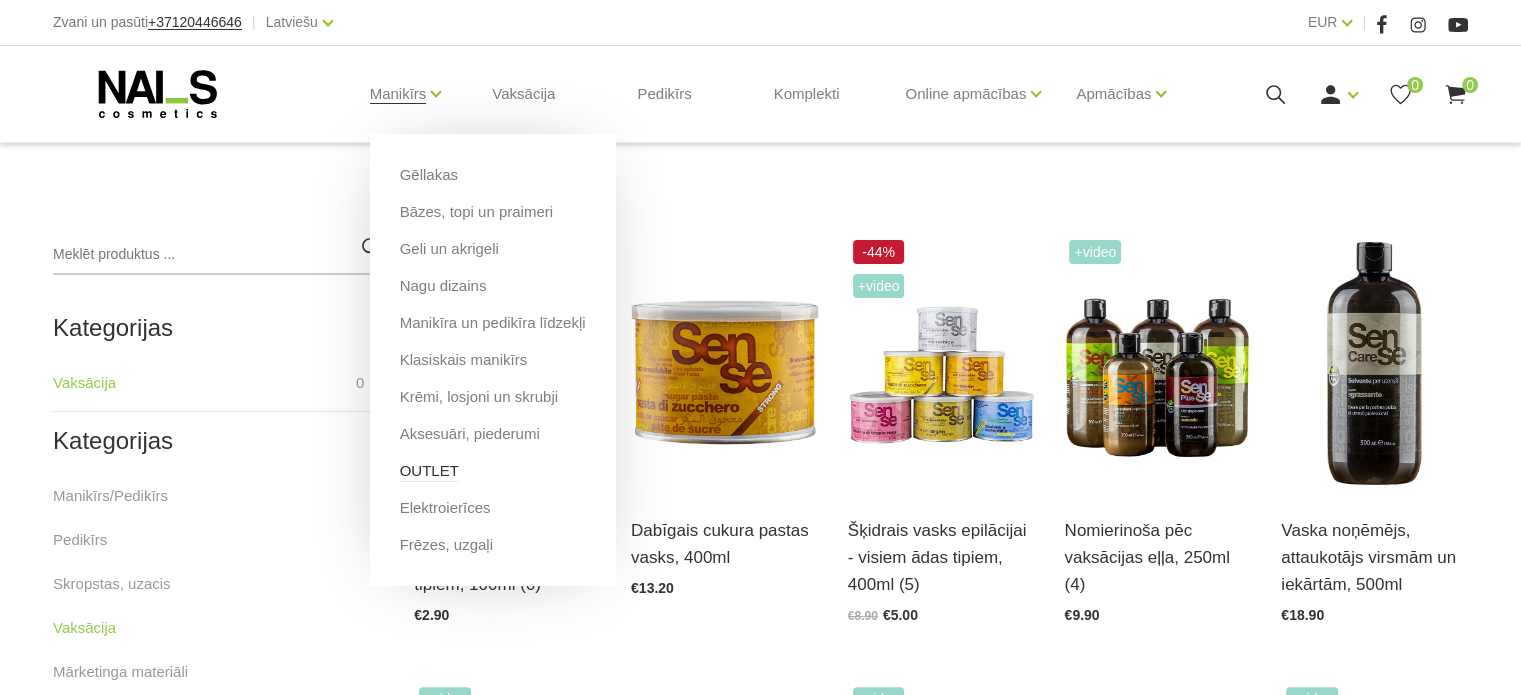 click on "OUTLET" at bounding box center [429, 471] 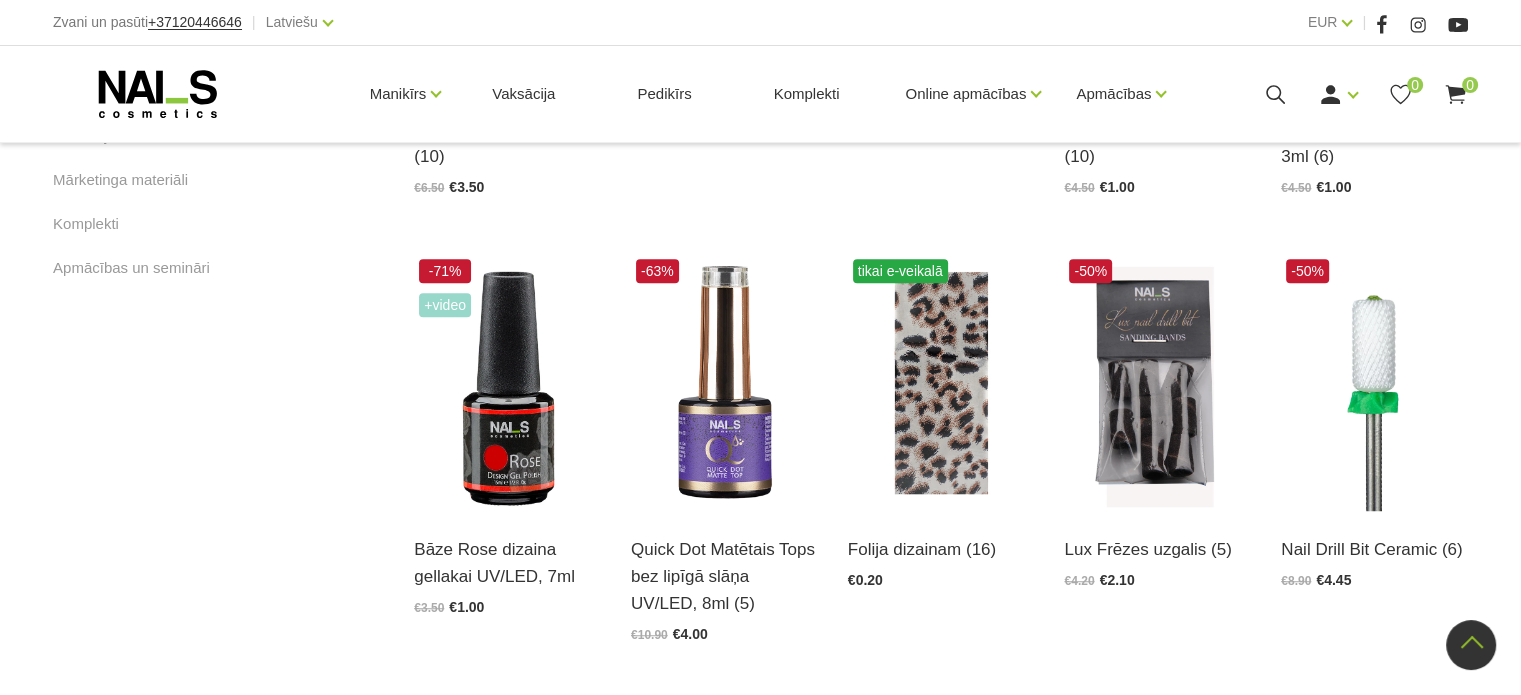 scroll, scrollTop: 1350, scrollLeft: 0, axis: vertical 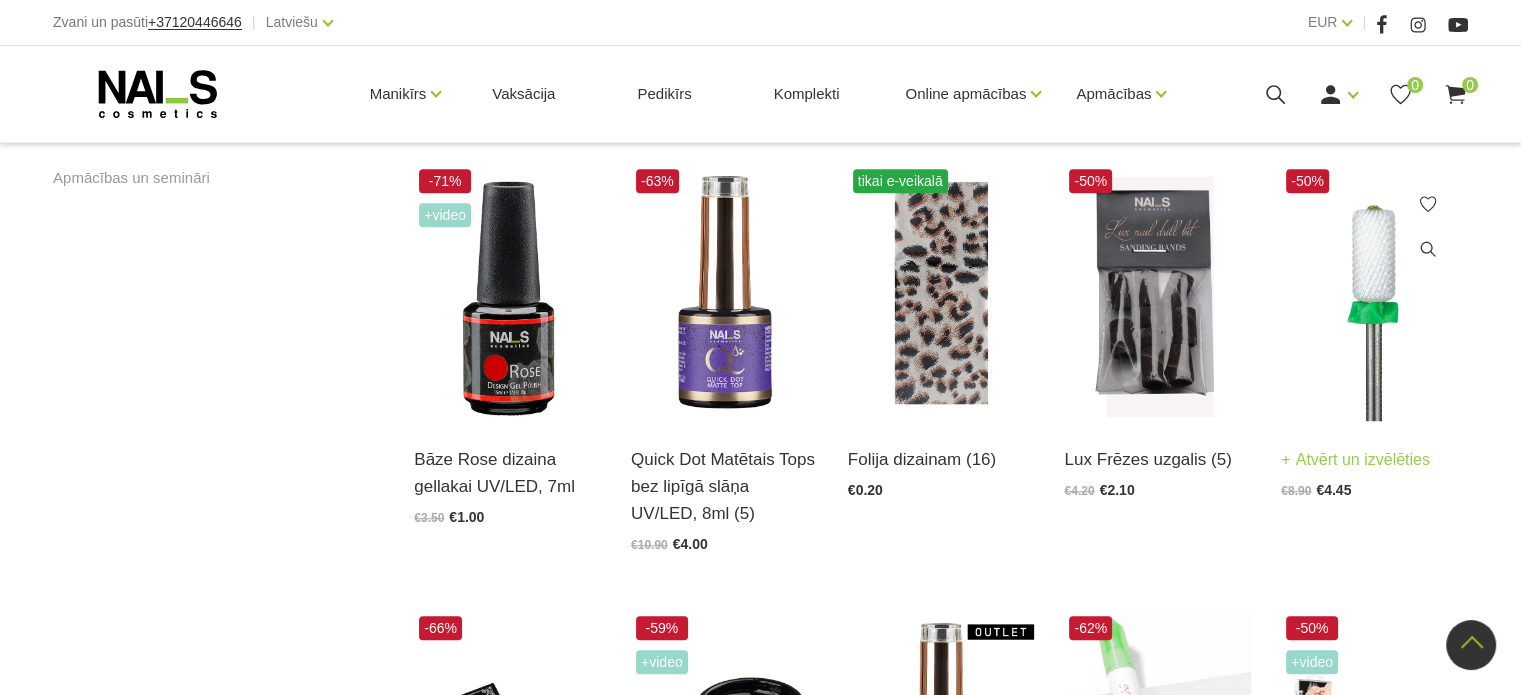 click at bounding box center (1374, 292) 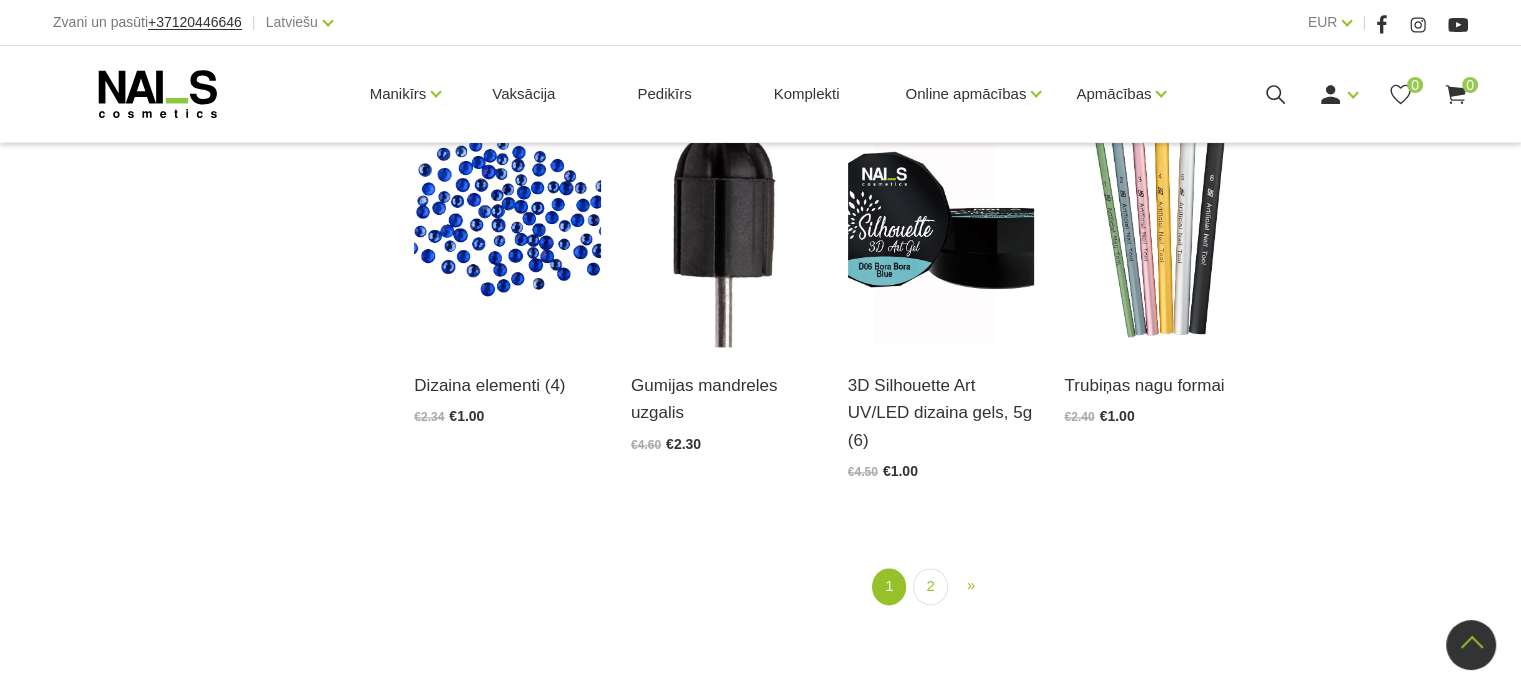 scroll, scrollTop: 2316, scrollLeft: 0, axis: vertical 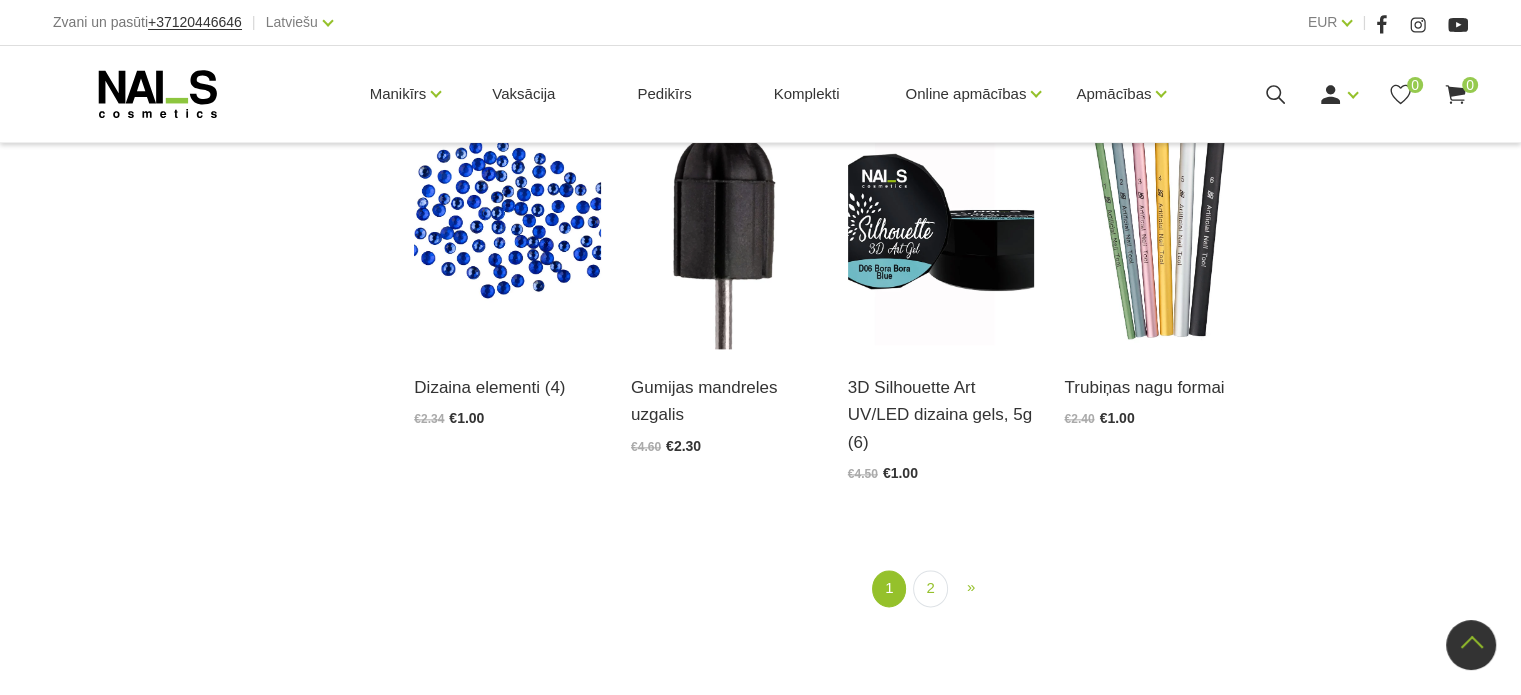 click on "Kategorijas Manikīrs/Pedikīrs  11 Gēllakas  GEL X Gēllaka GEL POLISH gēllaka Quick Gēllakas + Bāzes, topi un praimeri  Bāzes Praimeri, bondi Topi, virskārtas + Geli un akrigeli  WANTED būvējošie geli Akrigeli + Nagu dizains  AIRNails Aerogrāfs, detaļas Krāsas Piederumi Trafareti + + Manikīra un pedikīra līdzekļi  Klasiskais manikīrs  Krēmi, losjoni un skrubji  Aksesuāri, piederumi  Instrumenti, vīles Knaibles Otas Pincetes Standziņas, šķērītes Vīles Formas, tipši, līmes + + OUTLET  Elektroierīces  Frēzes, uzgaļi  + Kategorijas Manikīrs/Pedikīrs   Pedikīrs   Skropstas, uzacis   Vaksācija   Mārketinga materiāli   Komplekti   Apmācības un semināri" at bounding box center [218, -533] 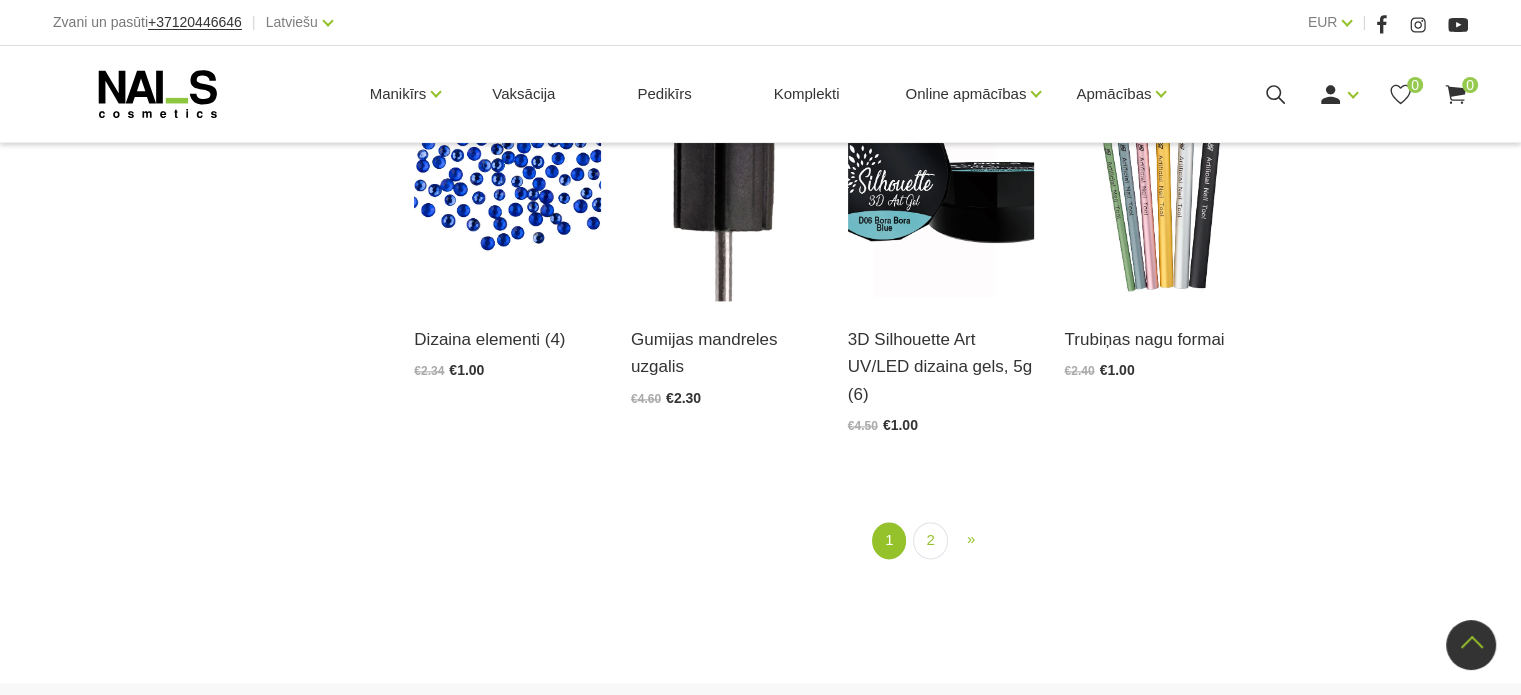 scroll, scrollTop: 2364, scrollLeft: 0, axis: vertical 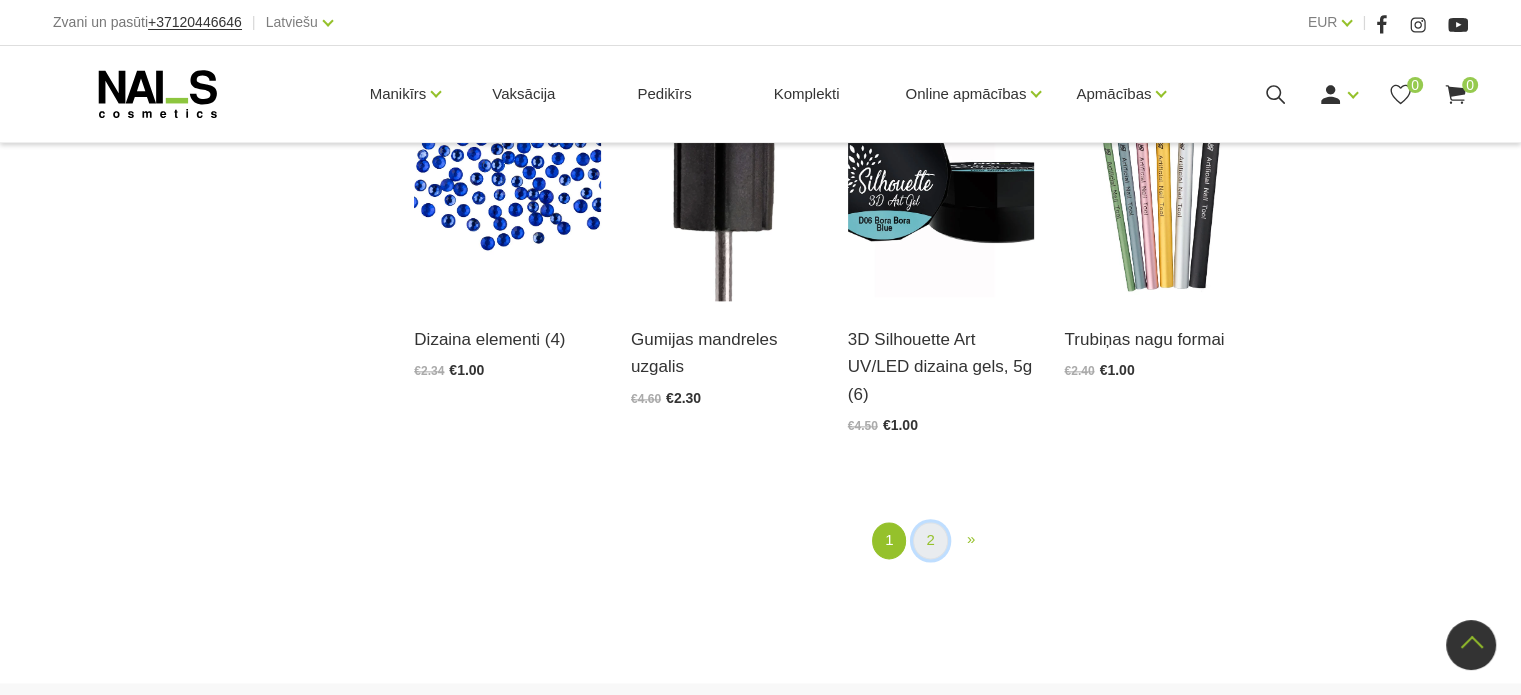 click on "2" at bounding box center (930, 540) 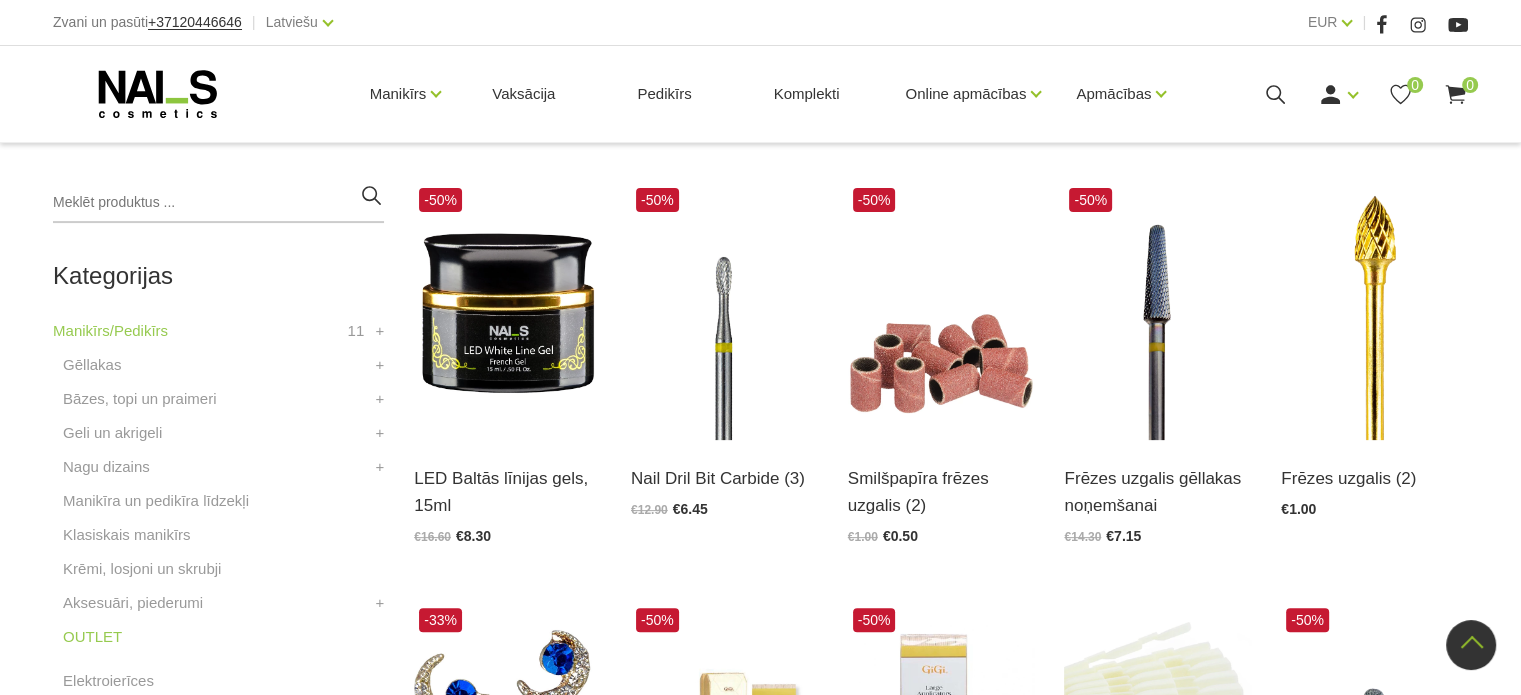 scroll, scrollTop: 432, scrollLeft: 0, axis: vertical 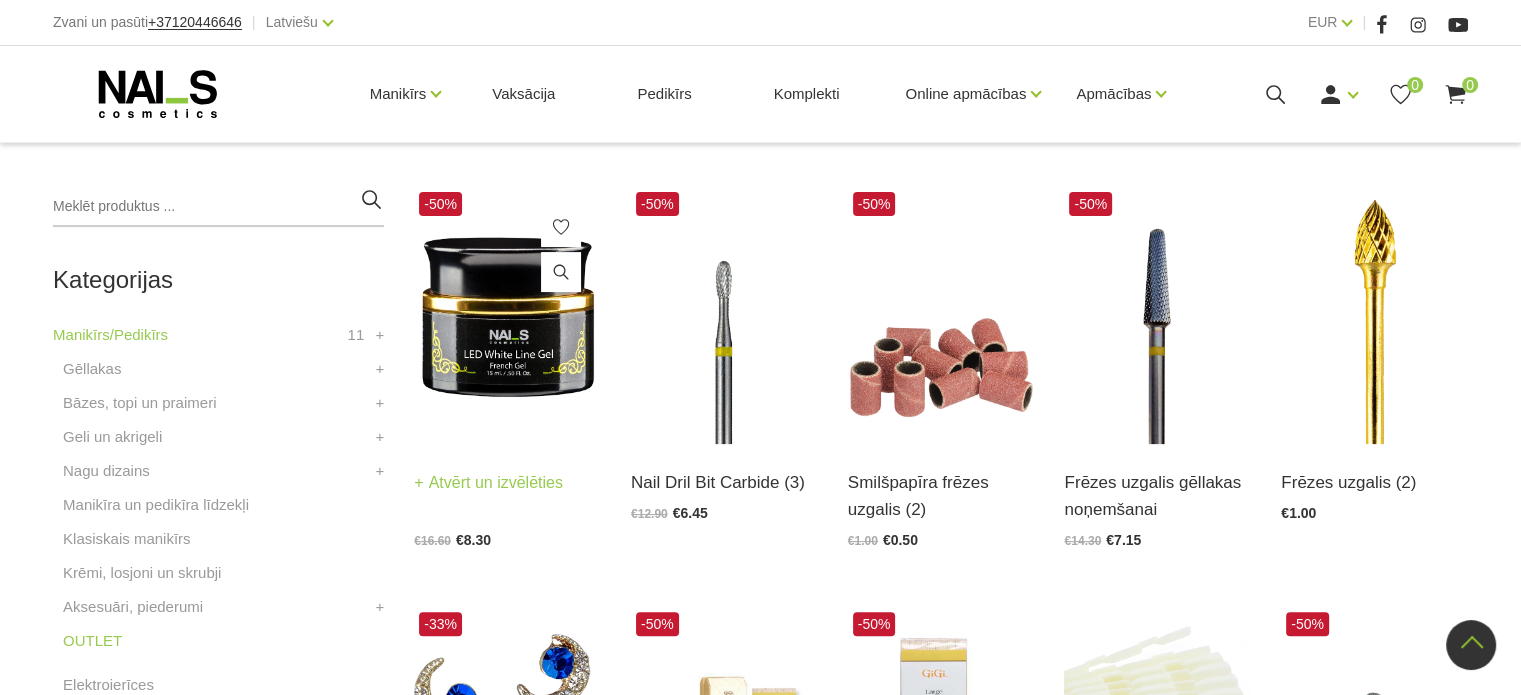 click at bounding box center (507, 315) 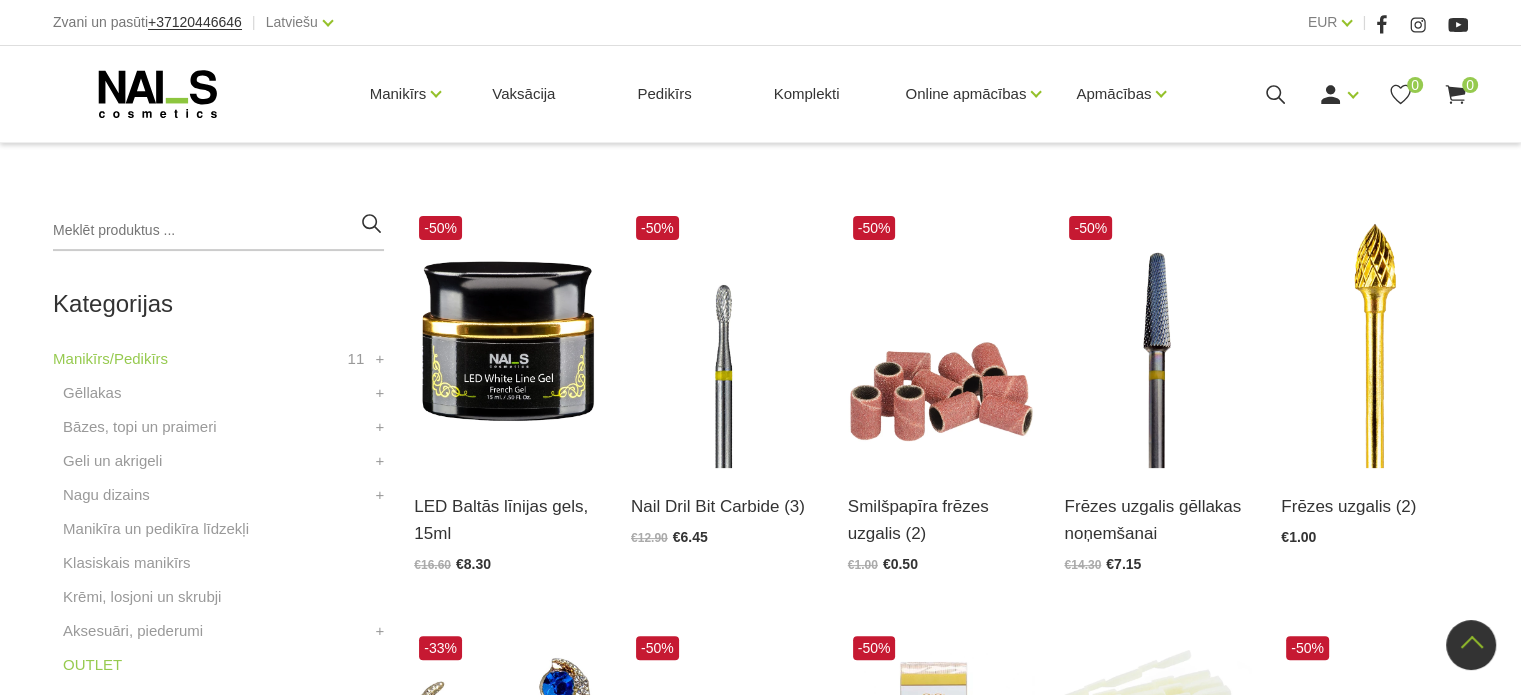 scroll, scrollTop: 500, scrollLeft: 0, axis: vertical 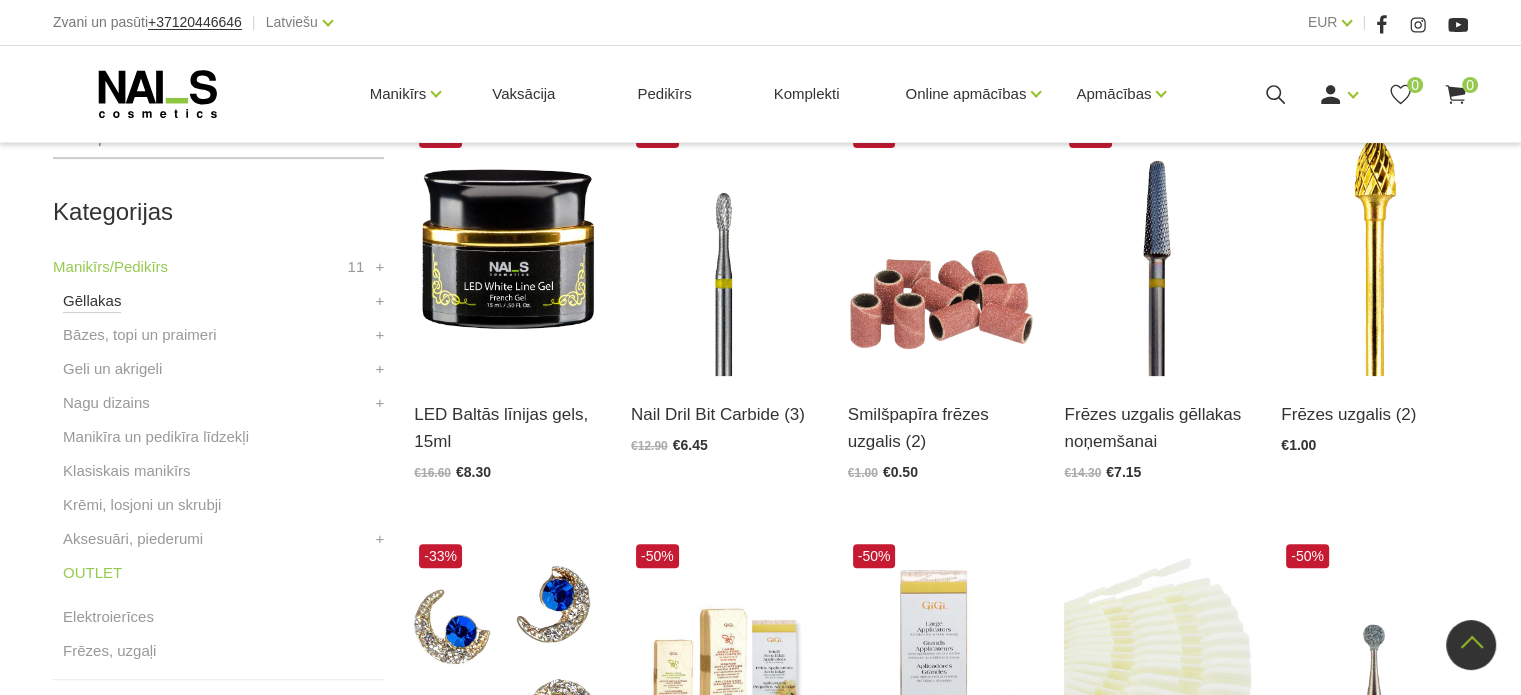 click on "Gēllakas" at bounding box center [92, 301] 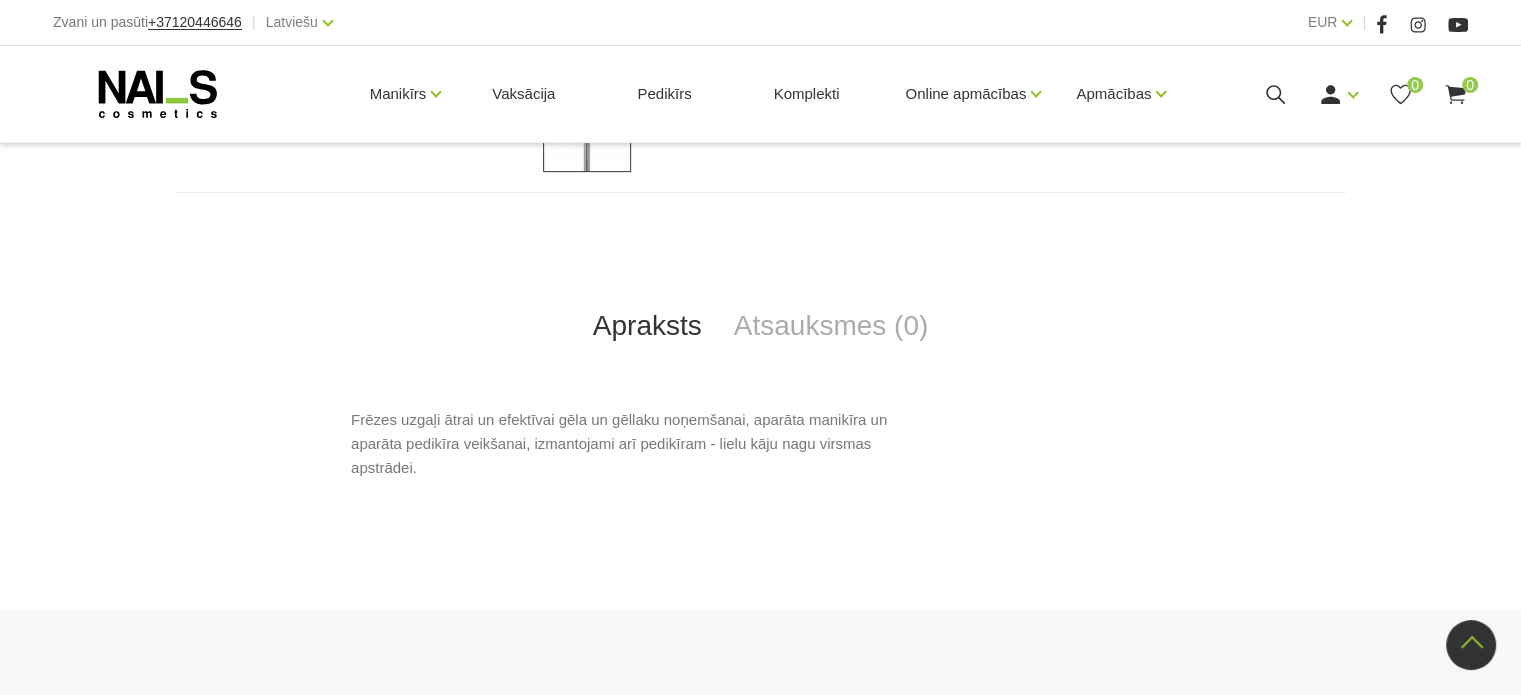 scroll, scrollTop: 755, scrollLeft: 0, axis: vertical 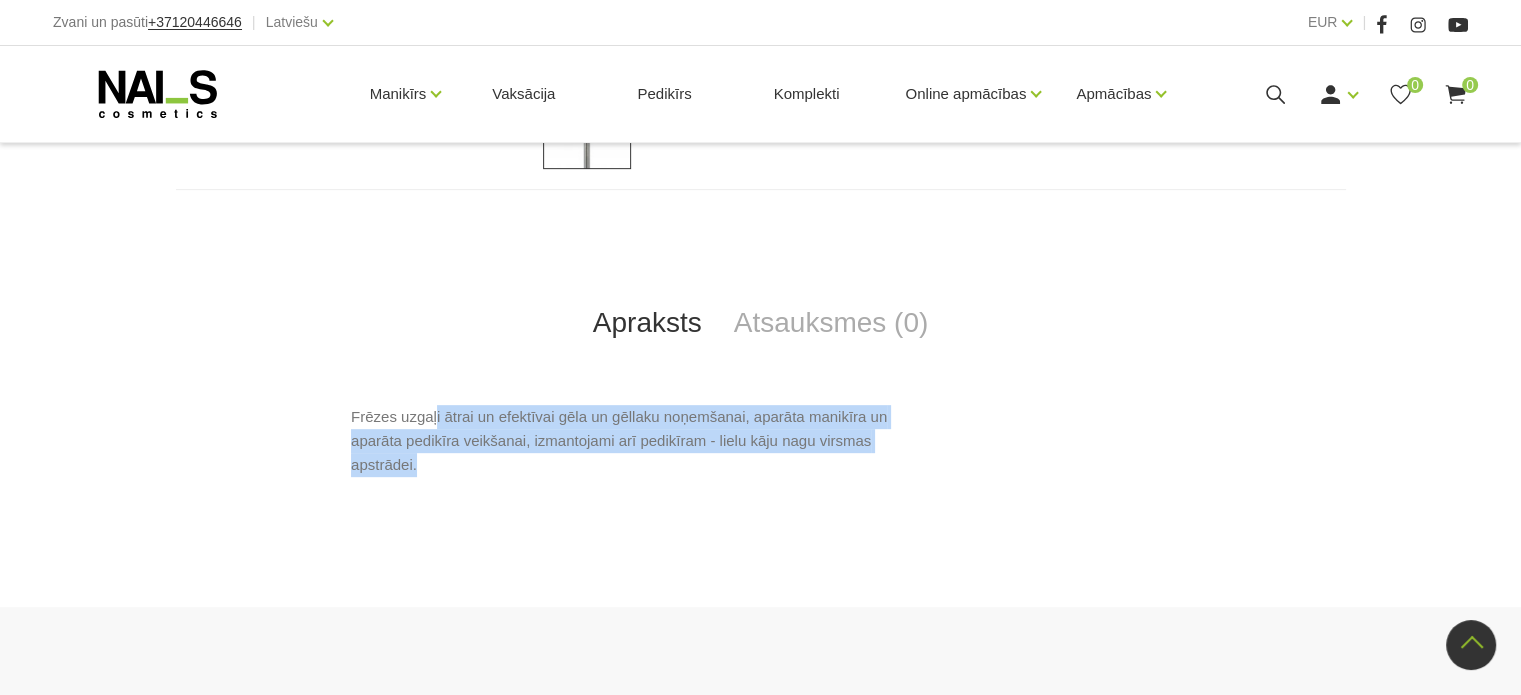 drag, startPoint x: 431, startPoint y: 400, endPoint x: 774, endPoint y: 484, distance: 353.13596 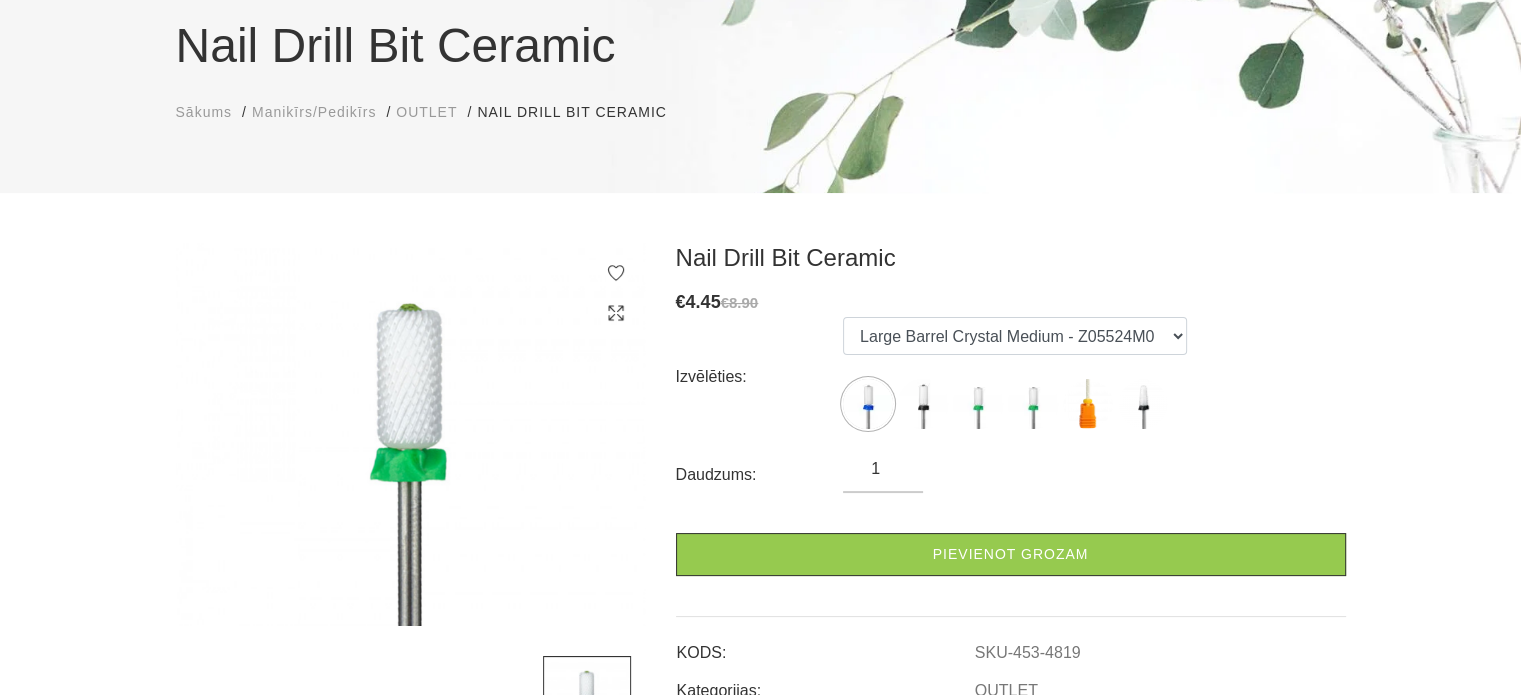 scroll, scrollTop: 102, scrollLeft: 0, axis: vertical 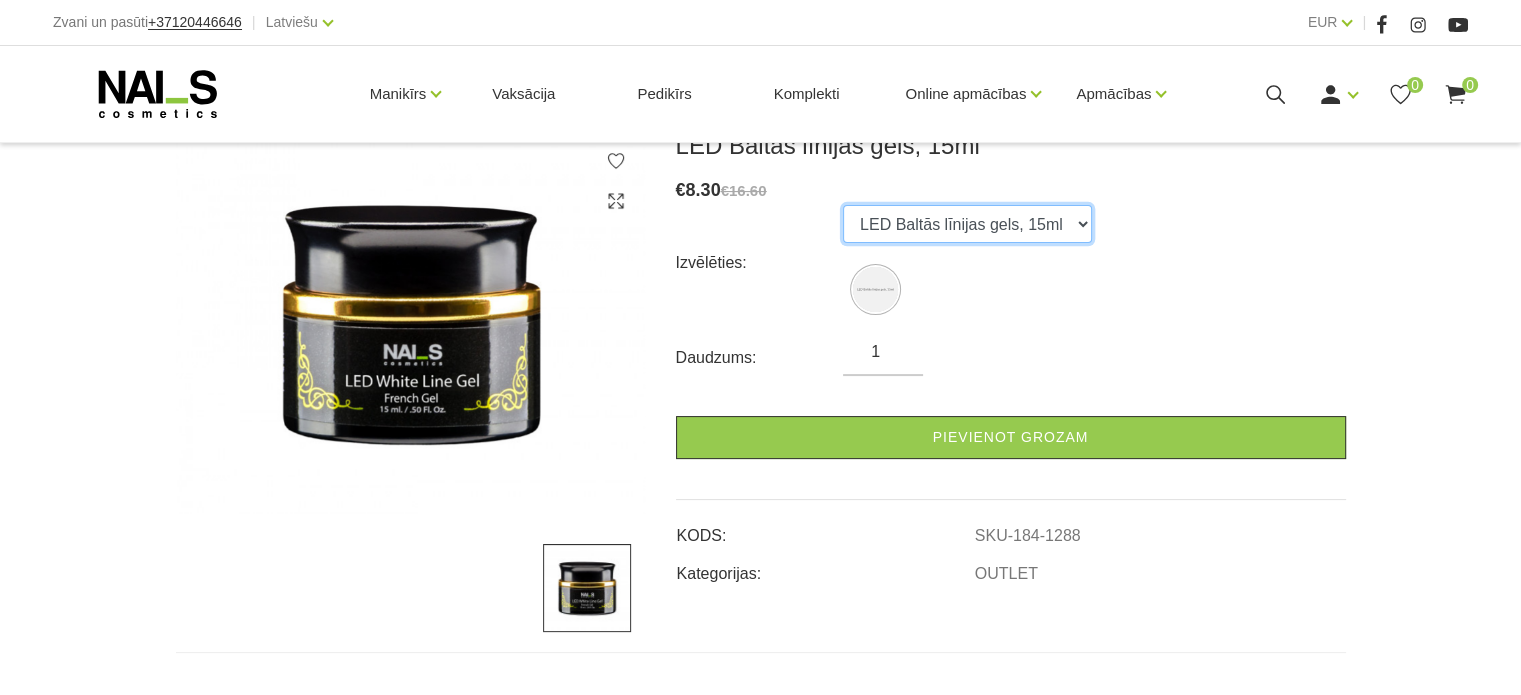 click on "LED Baltās līnijas gels, 15ml" at bounding box center (967, 224) 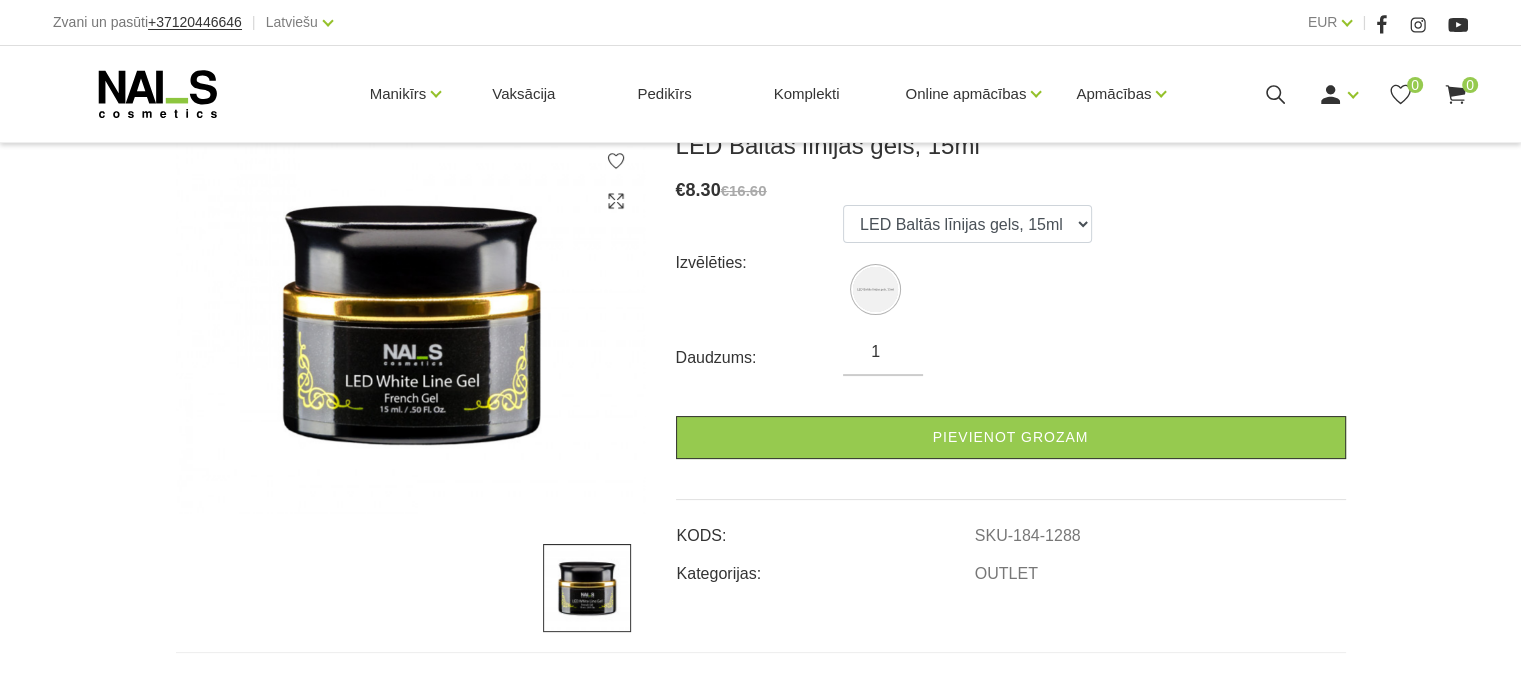 click on "Izvēlēties:  LED Baltās līnijas gels, 15ml Daudzums:  1
Pievienot grozam" at bounding box center (1011, 332) 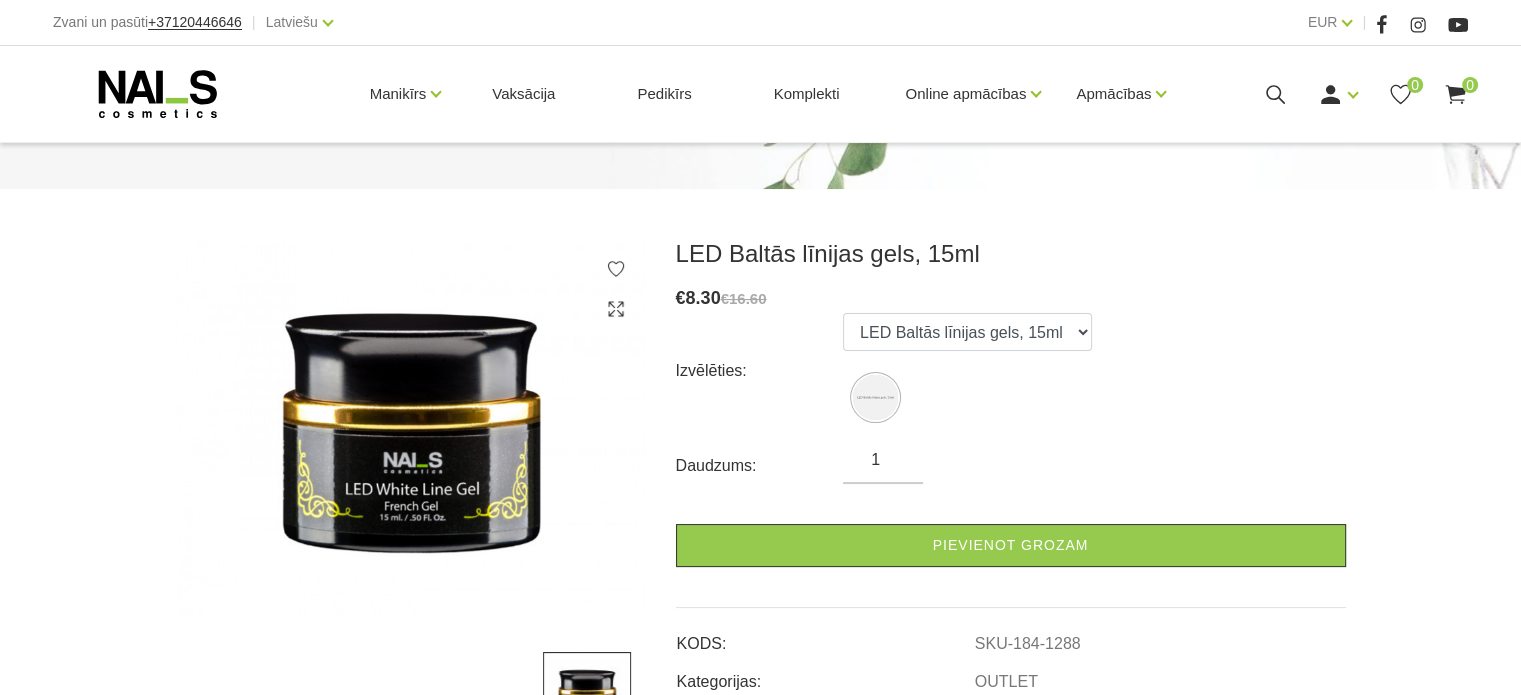 scroll, scrollTop: 179, scrollLeft: 0, axis: vertical 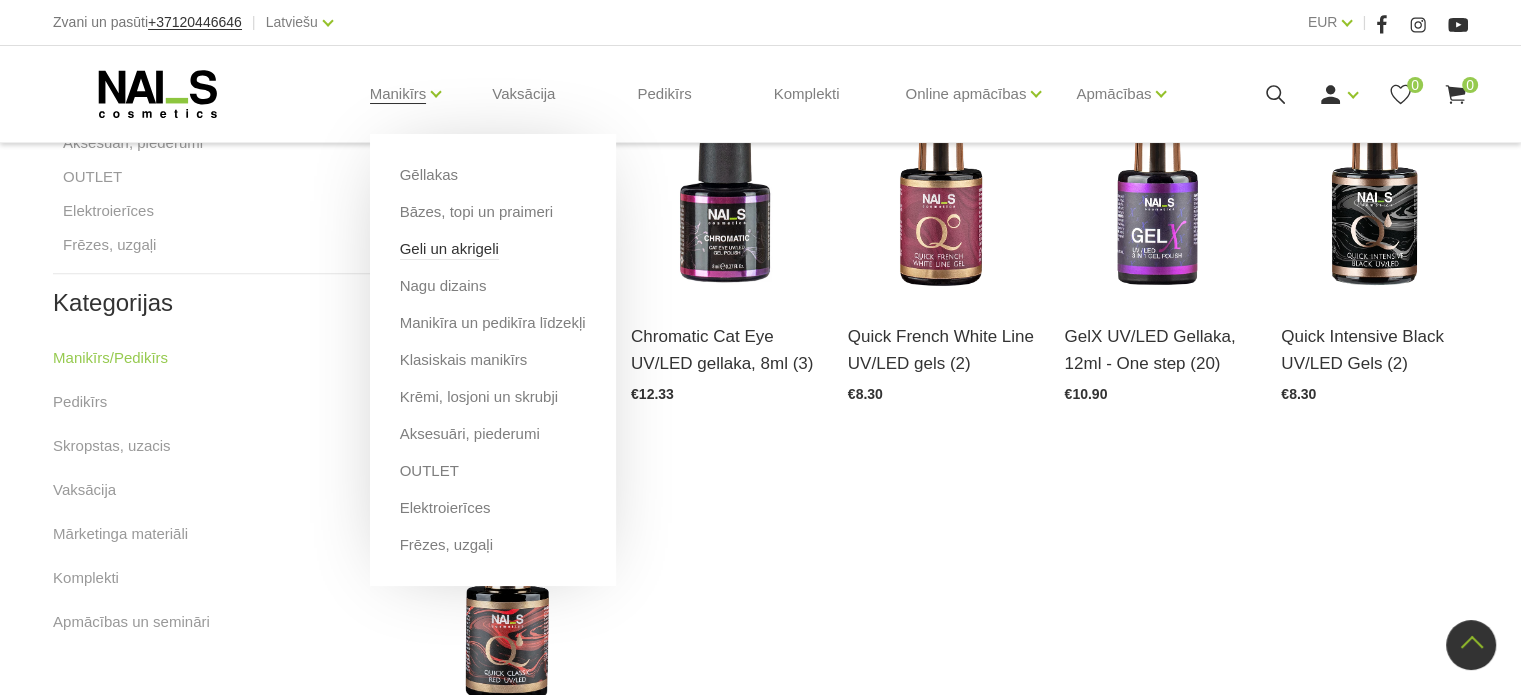 click on "Geli un akrigeli" at bounding box center [449, 249] 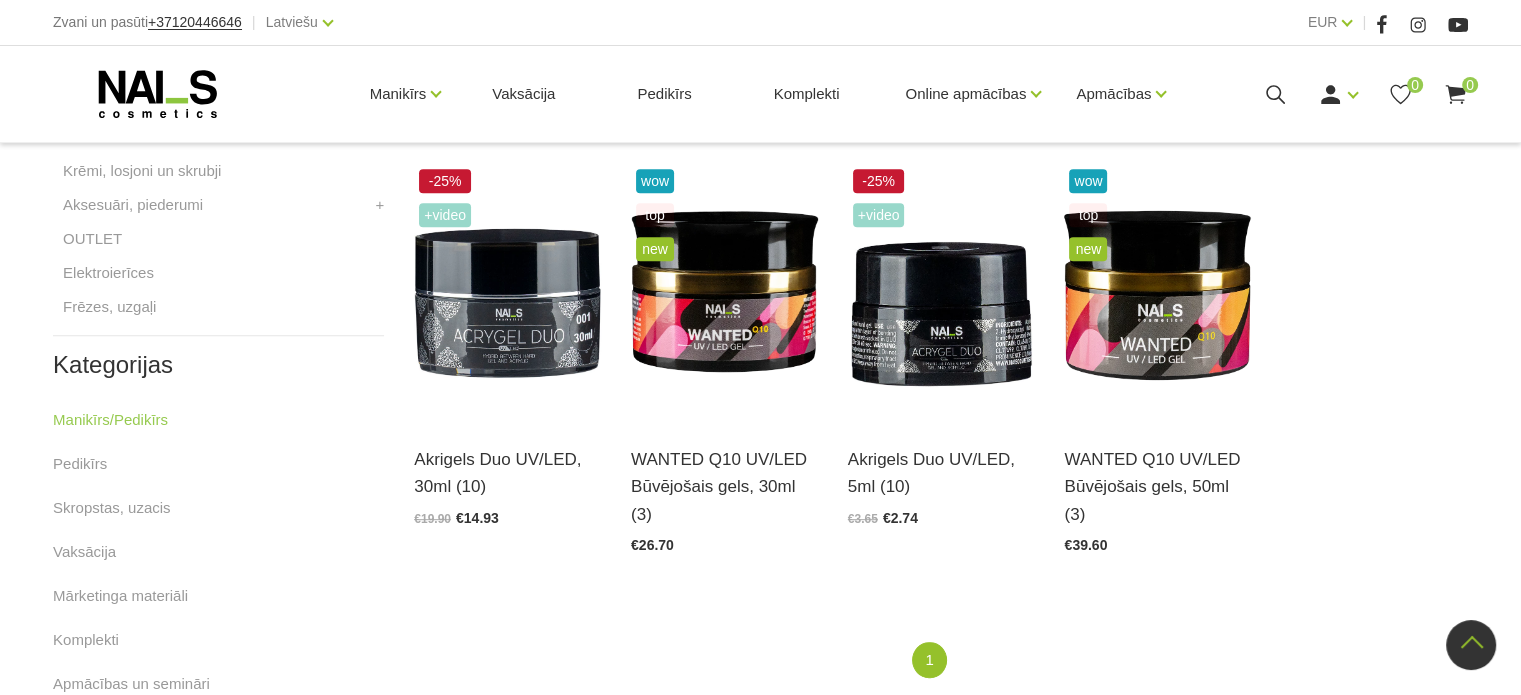 scroll, scrollTop: 903, scrollLeft: 0, axis: vertical 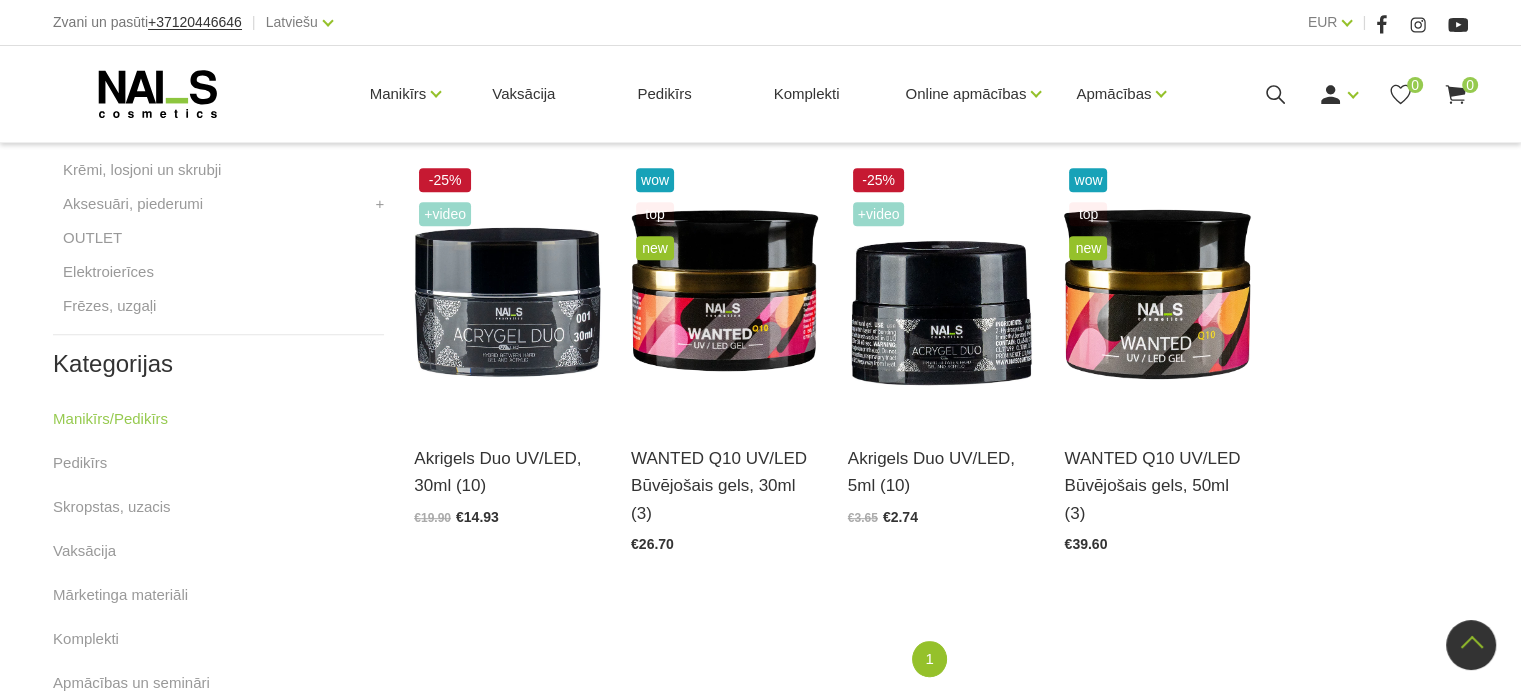 click on "+Video top WANTED Q5 UV/LED Būvējošais gels, 15ml (18) Atvērt un izvēlēties €14.40 +Video wow top WANTED Q5 UV/LED Būvējošais gels, 30ml (18) Atvērt un izvēlēties €26.10 +Video wow top new WANTED Q5 UV/LED Būvējošais gels, 50ml (18) Atvērt un izvēlēties €38.80 +Video wow WANTED Q5 UV/LED Būvējošais gels, 5ml (18) Atvērt un izvēlēties €5.40 top WANTED Q10 UV/LED Būvējošais gels, 15ml (3) Atvērt un izvēlēties €14.90 -25% +Video Akrigels Duo UV/LED, 30ml (10) Atvērt un izvēlēties €19.90 €14.93 wow top new WANTED Q10 UV/LED Būvējošais gels, 30ml (3) Atvērt un izvēlēties €26.70 -25% +Video Akrigels Duo UV/LED, 5ml (10) Atvērt un izvēlēties €3.65 €2.74 wow top new WANTED Q10 UV/LED Būvējošais gels, 50ml (3) Atvērt un izvēlēties €39.60" at bounding box center (941, 163) 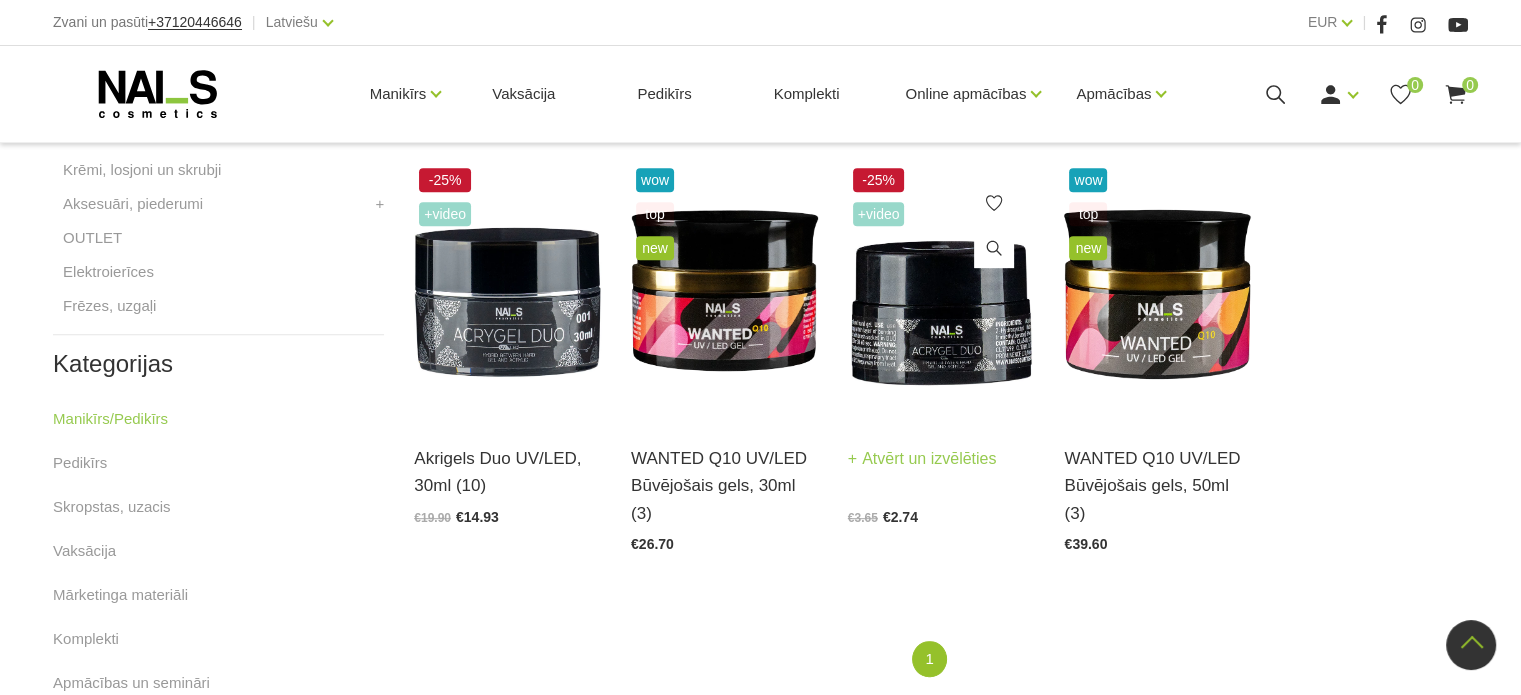 click on "Atvērt un izvēlēties" at bounding box center [922, 459] 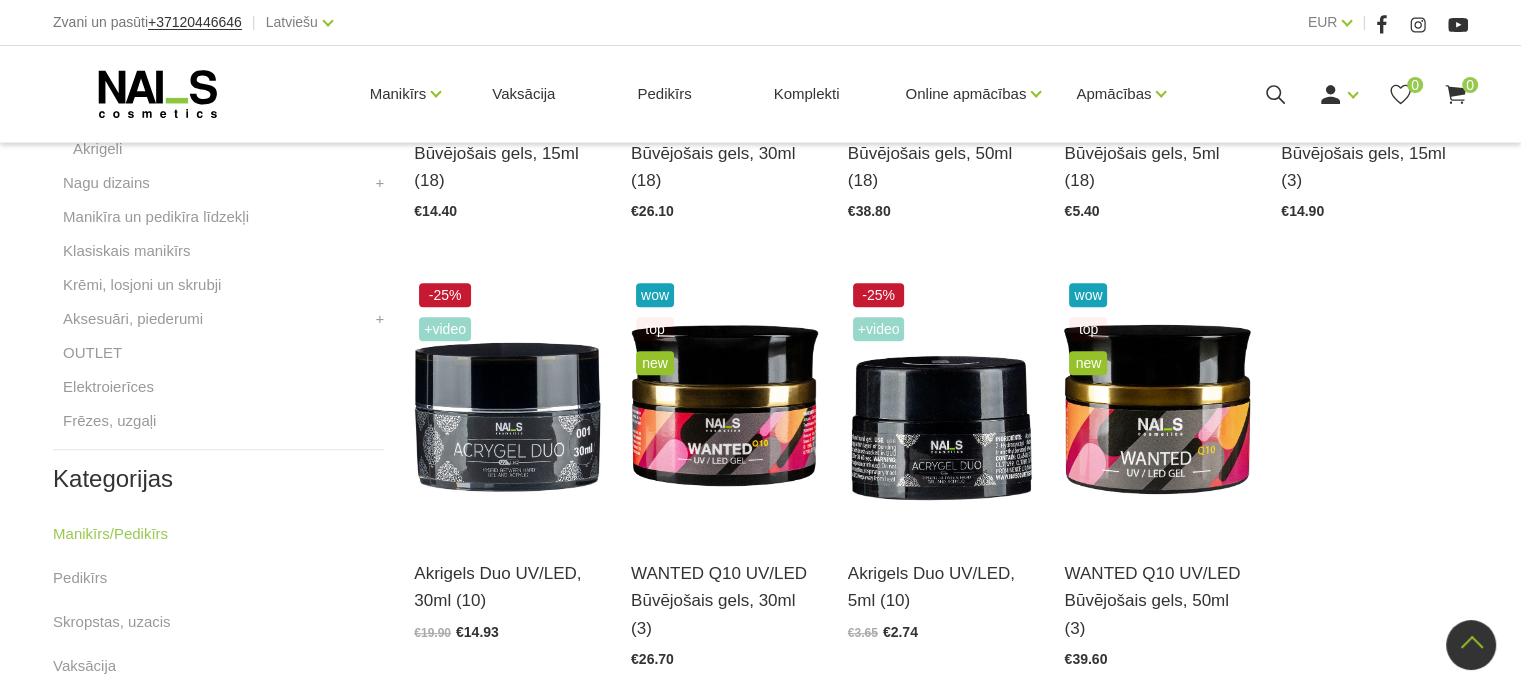 scroll, scrollTop: 788, scrollLeft: 0, axis: vertical 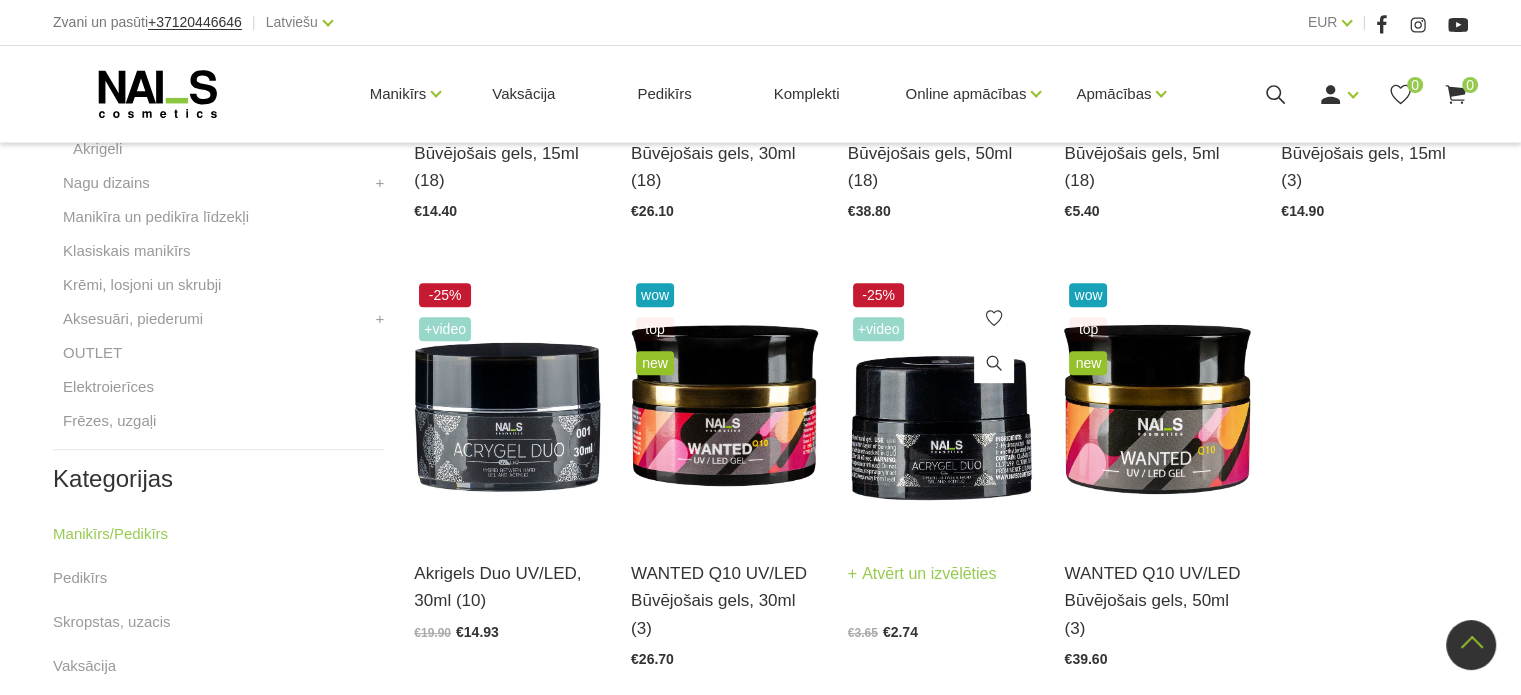 click on "Atvērt un izvēlēties" at bounding box center (922, 574) 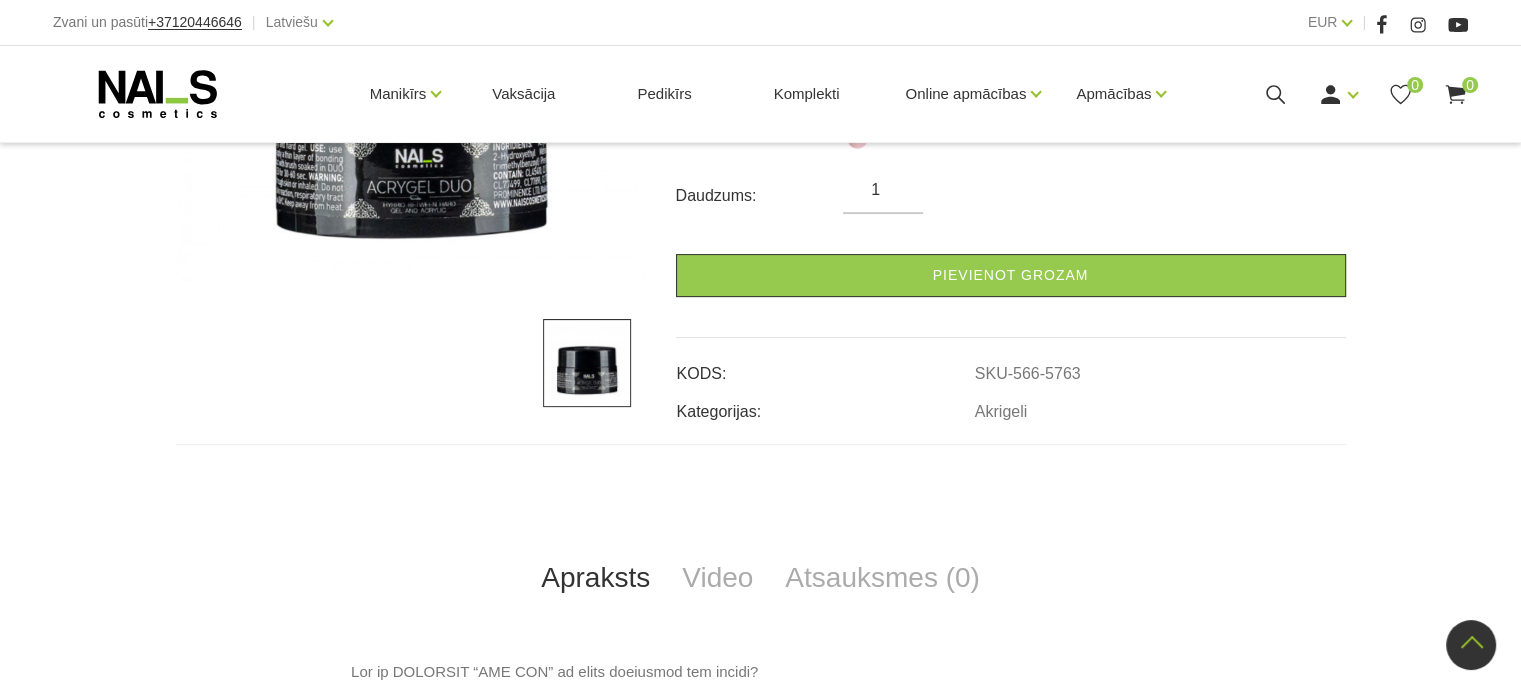 scroll, scrollTop: 516, scrollLeft: 0, axis: vertical 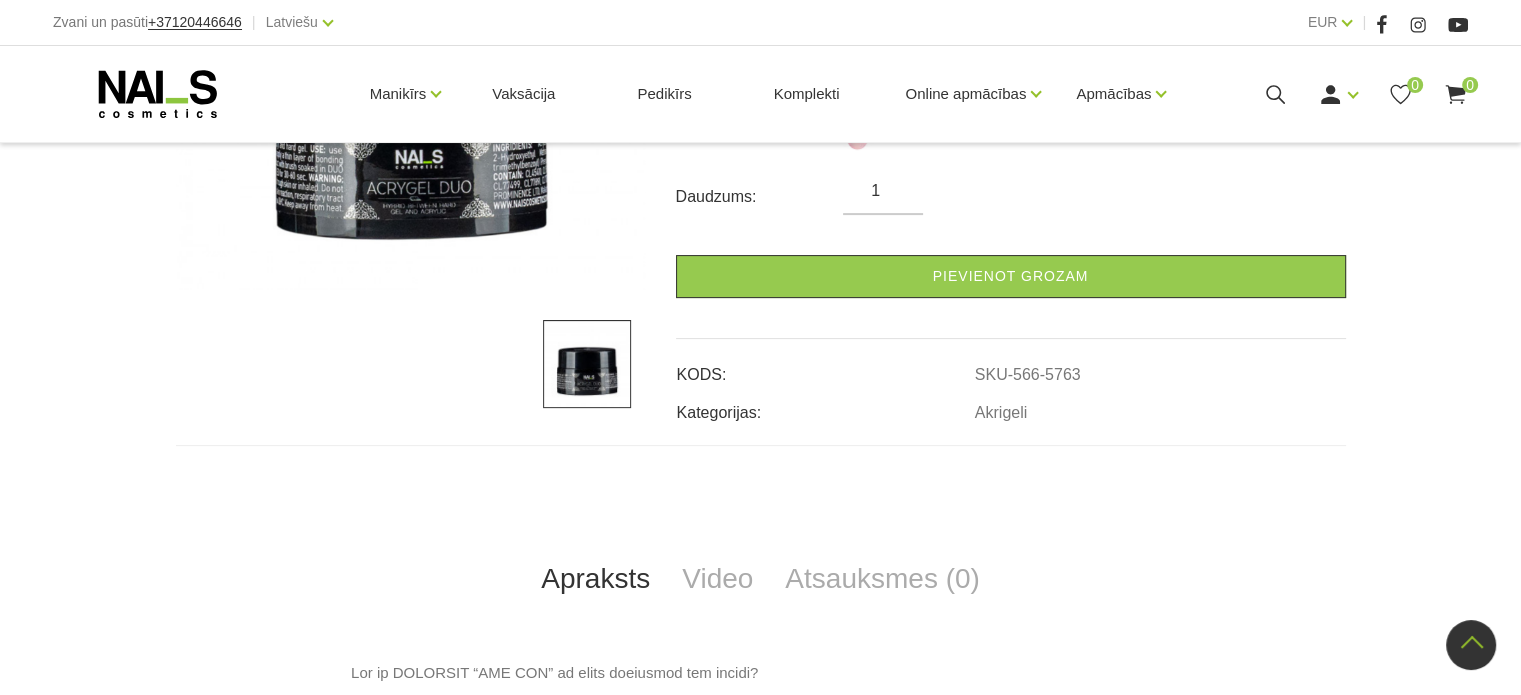 click on "+Video" at bounding box center [411, 166] 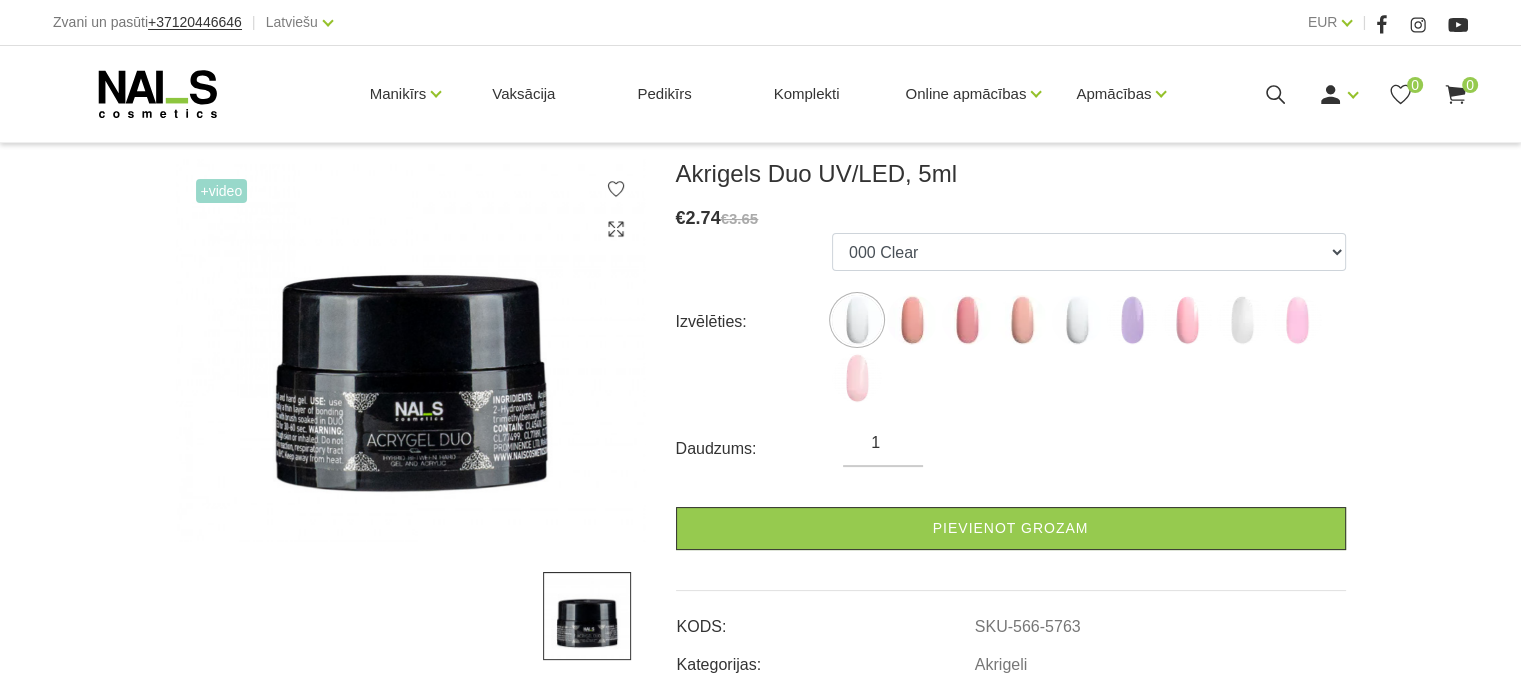 scroll, scrollTop: 265, scrollLeft: 0, axis: vertical 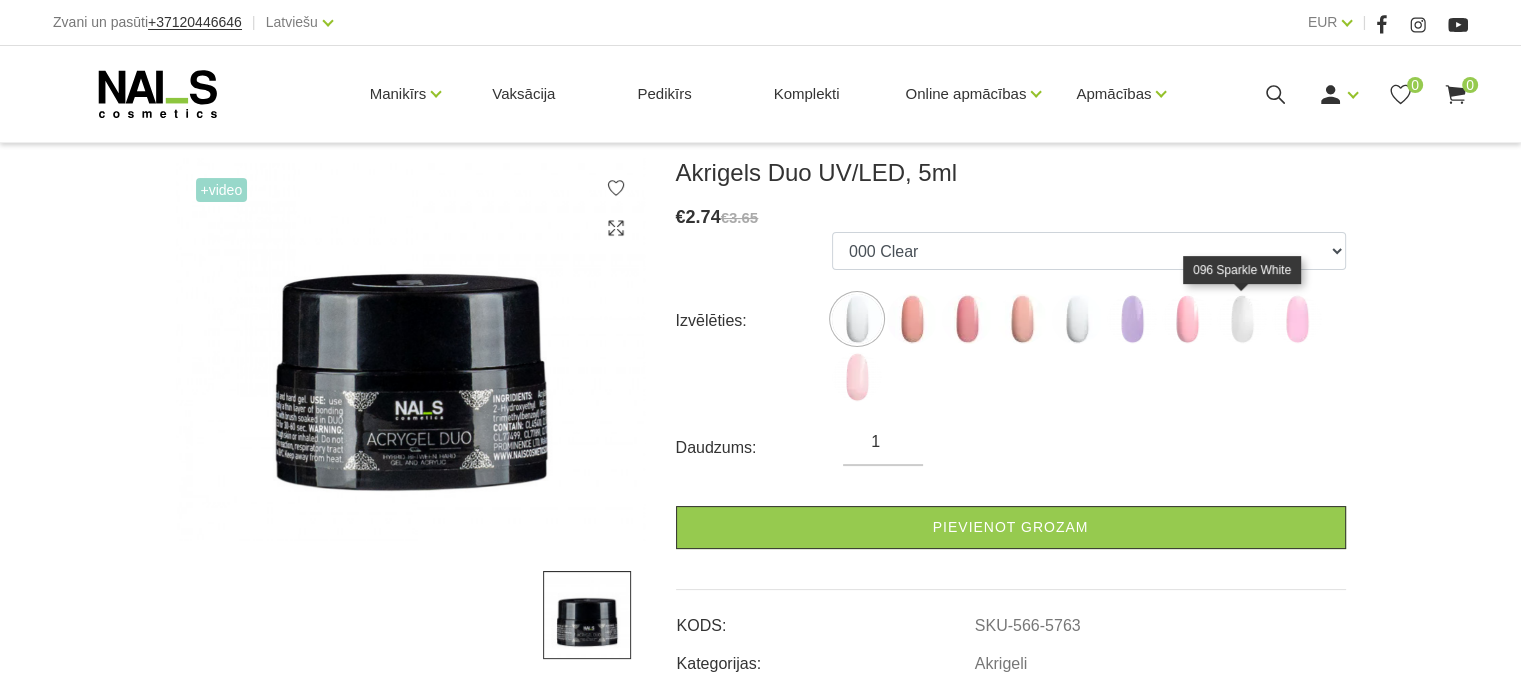 click at bounding box center (1242, 319) 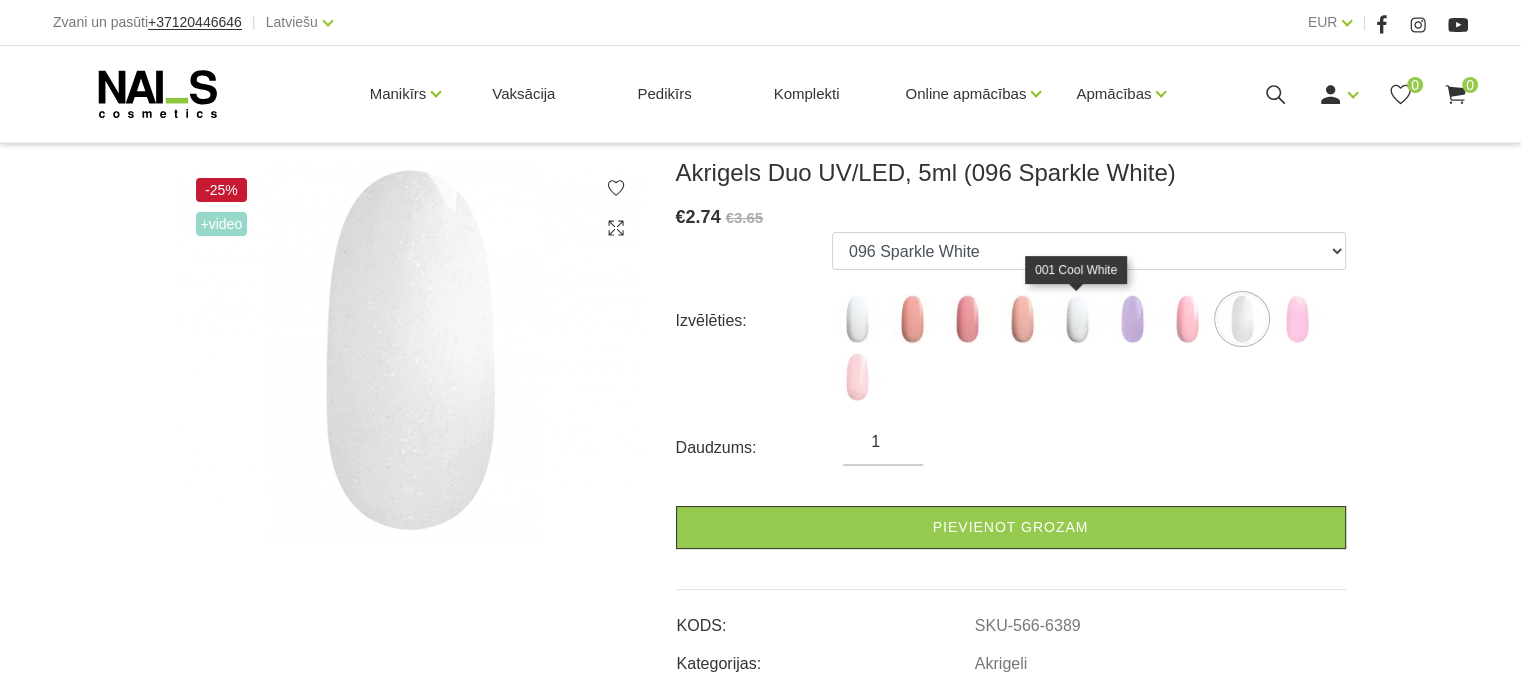 click at bounding box center (1077, 319) 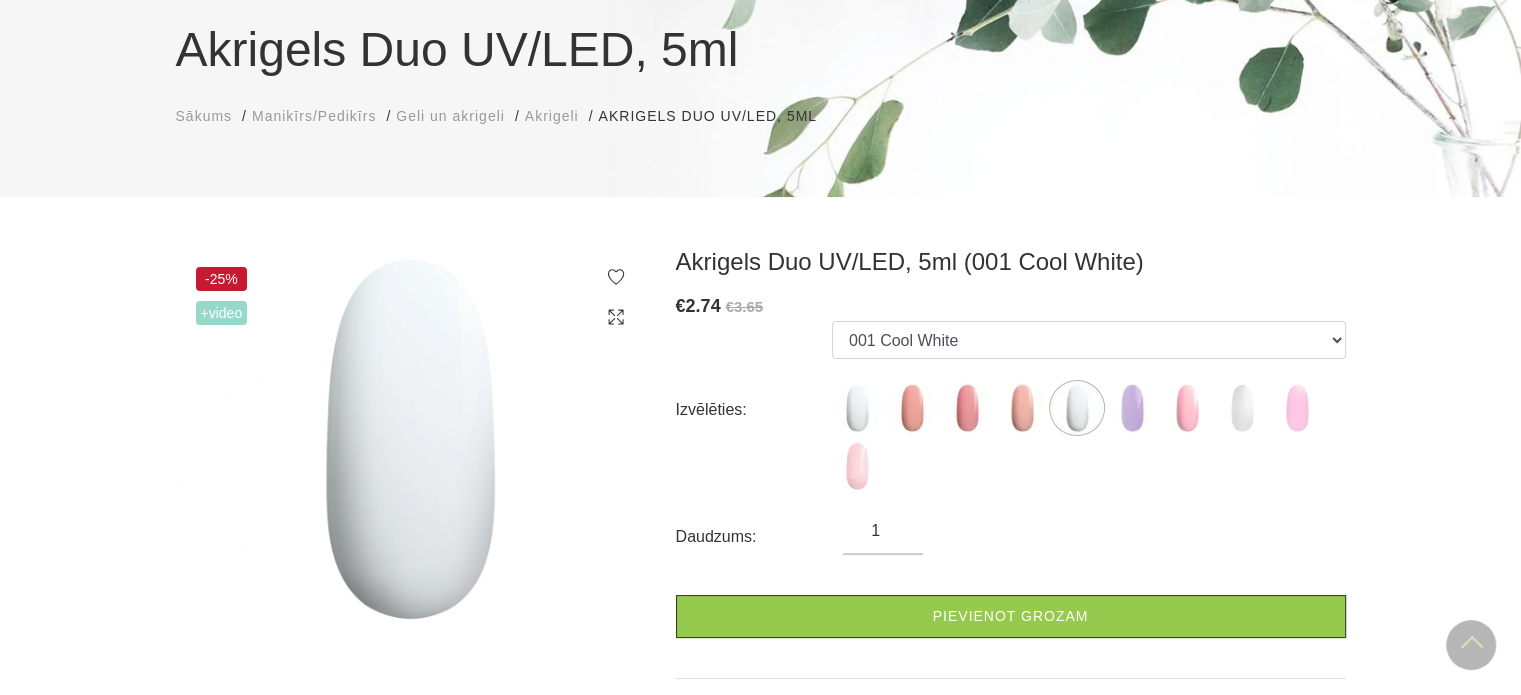 scroll, scrollTop: 0, scrollLeft: 0, axis: both 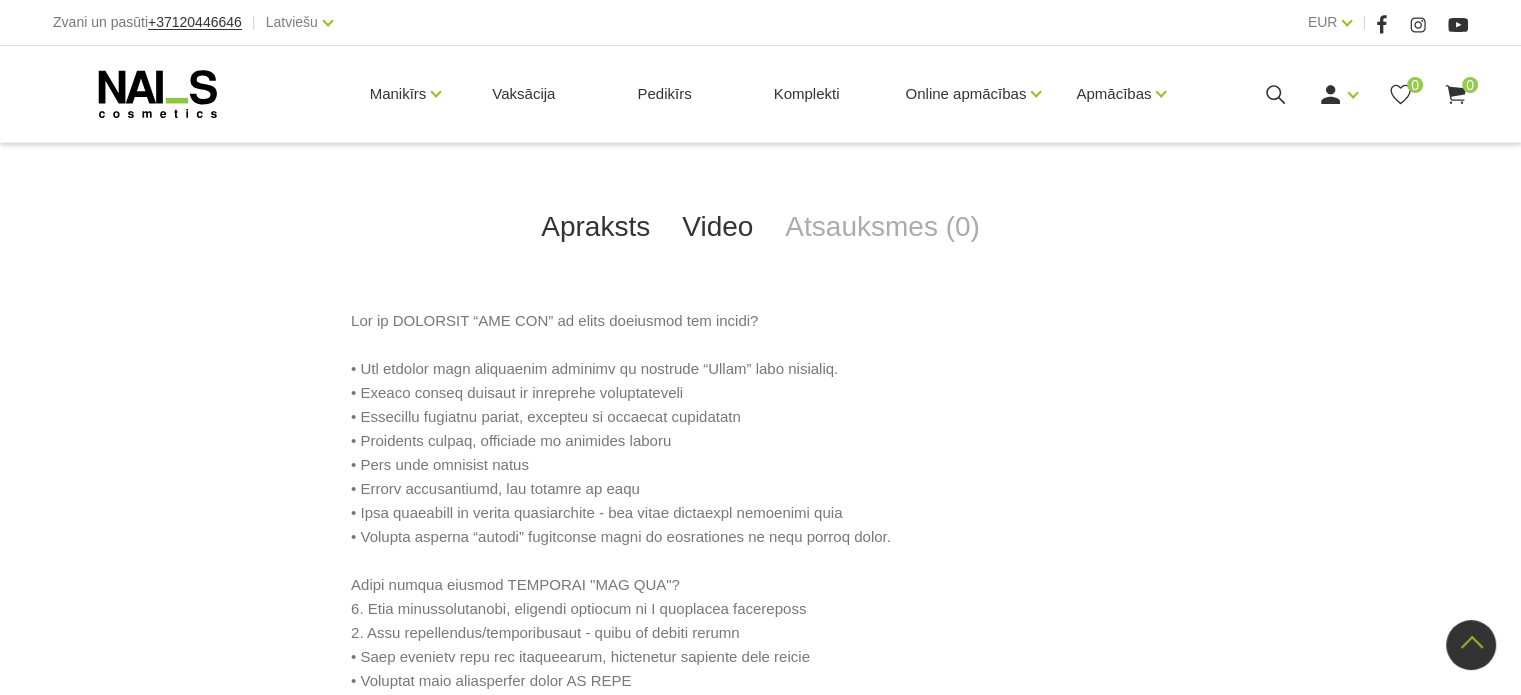 click on "Video" at bounding box center [717, 227] 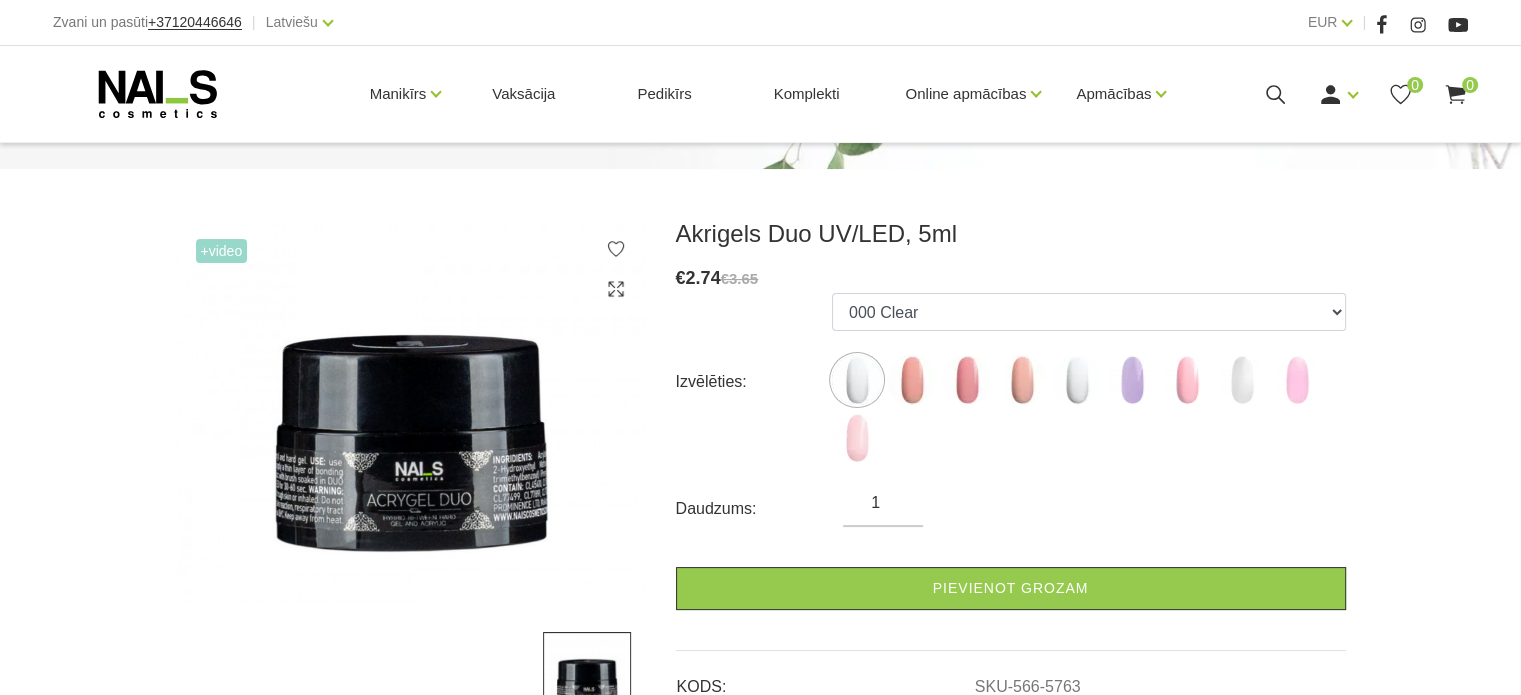 scroll, scrollTop: 206, scrollLeft: 0, axis: vertical 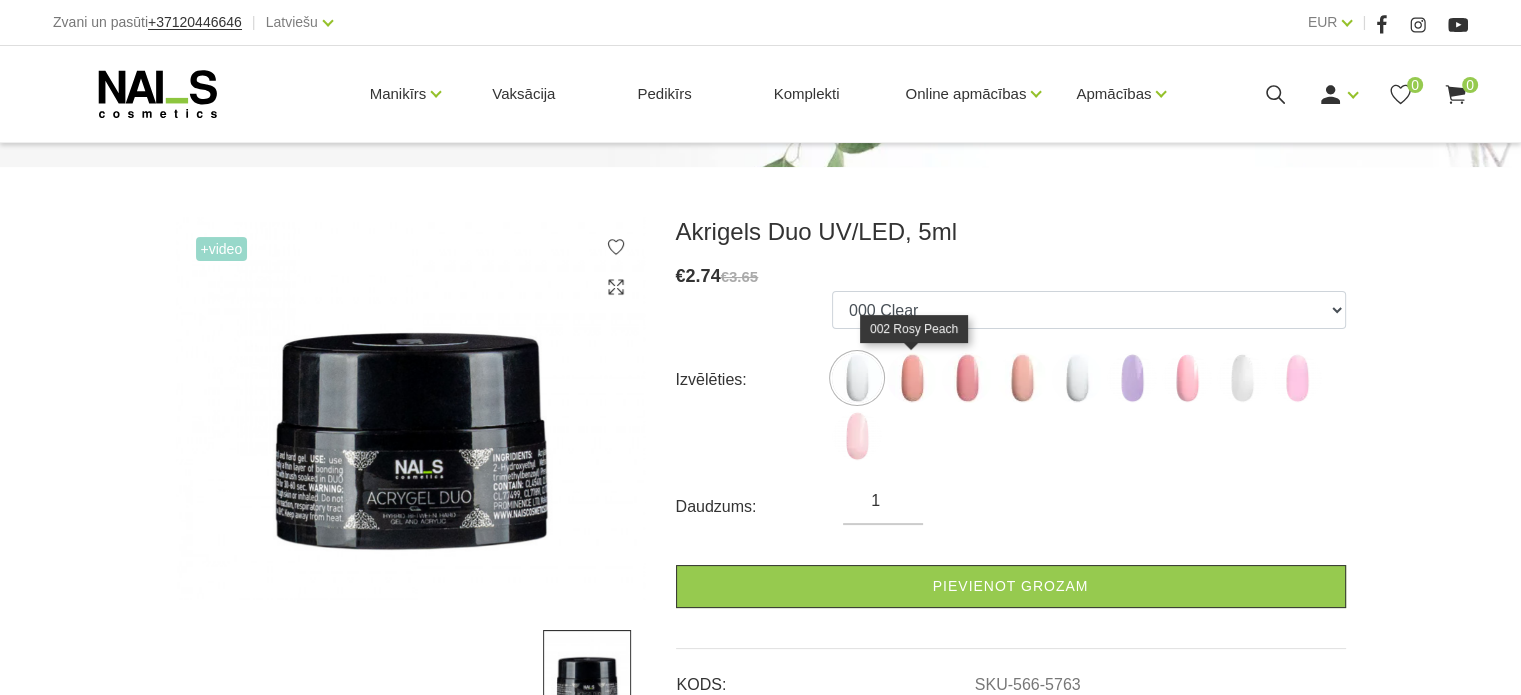 click at bounding box center (912, 378) 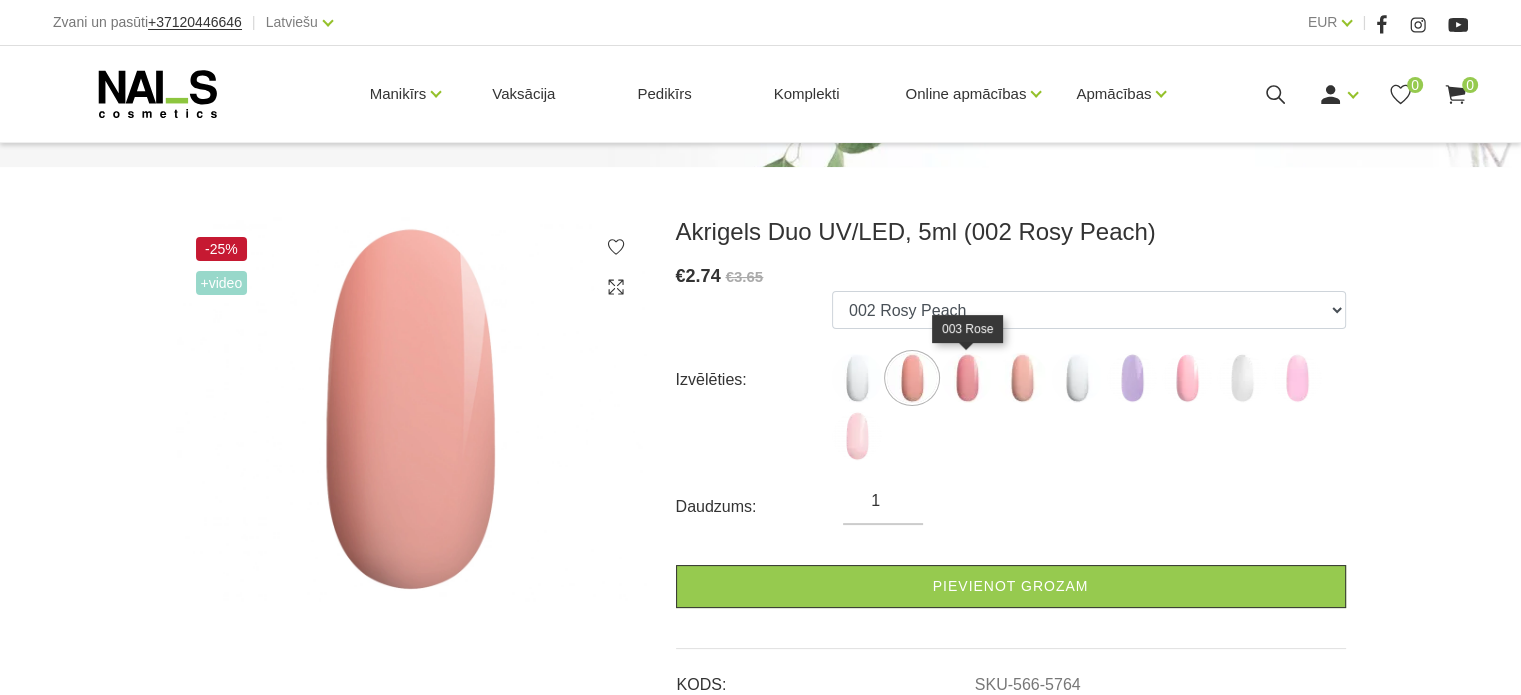 click at bounding box center [967, 378] 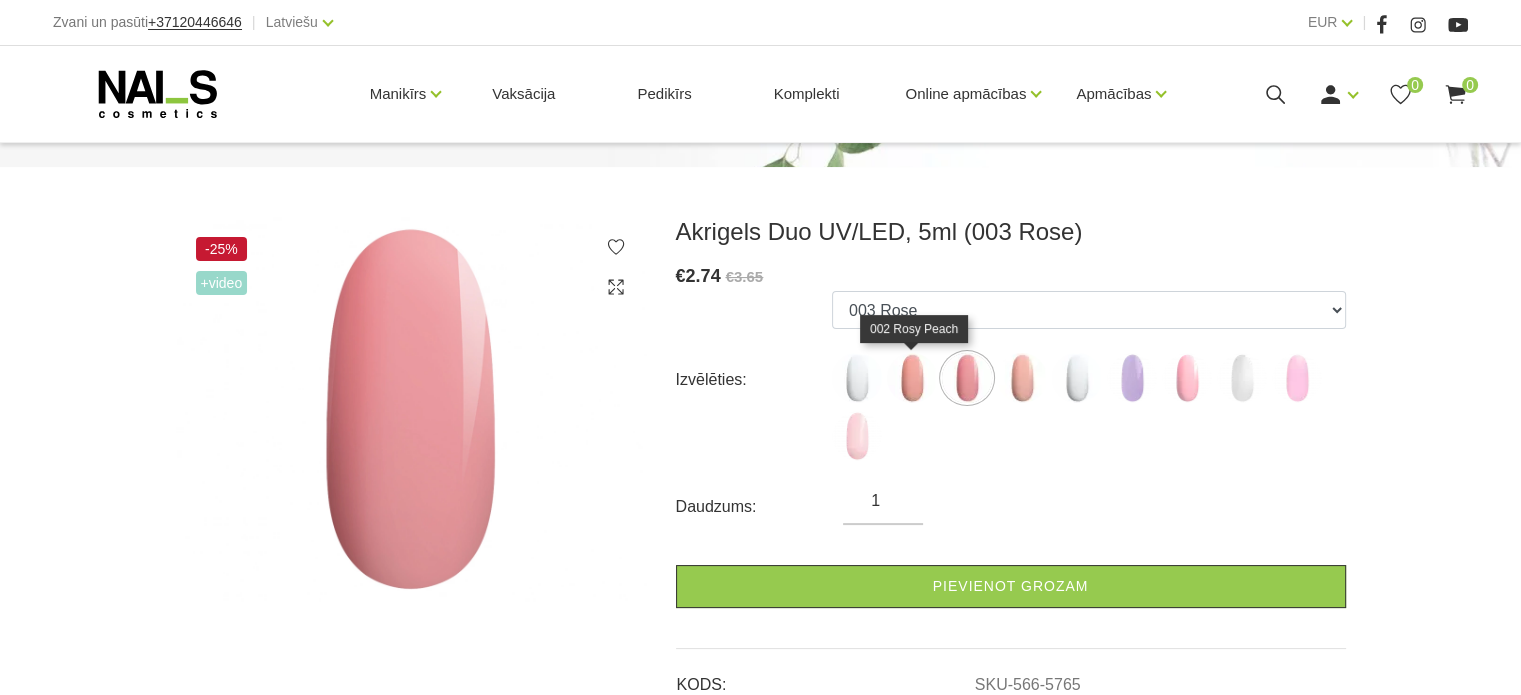 click at bounding box center (912, 378) 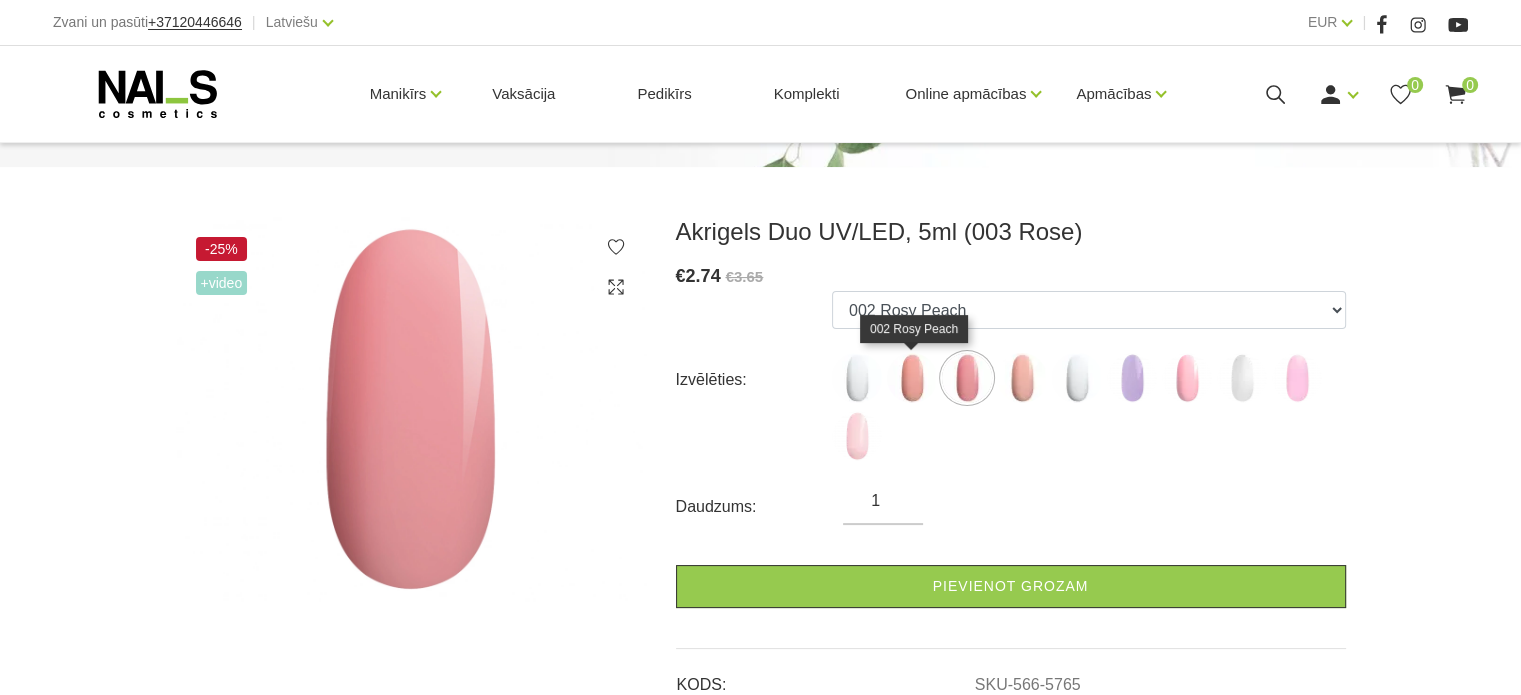 click at bounding box center (912, 378) 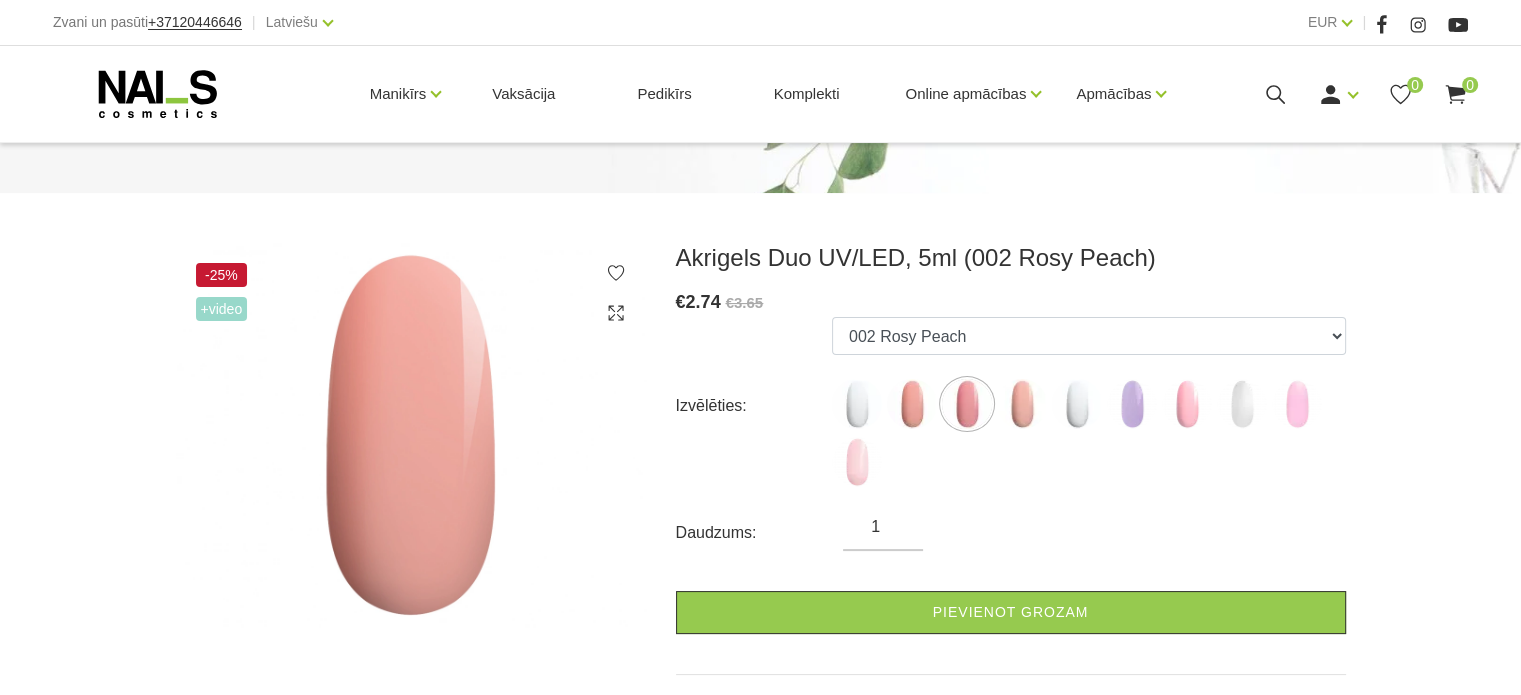 scroll, scrollTop: 175, scrollLeft: 0, axis: vertical 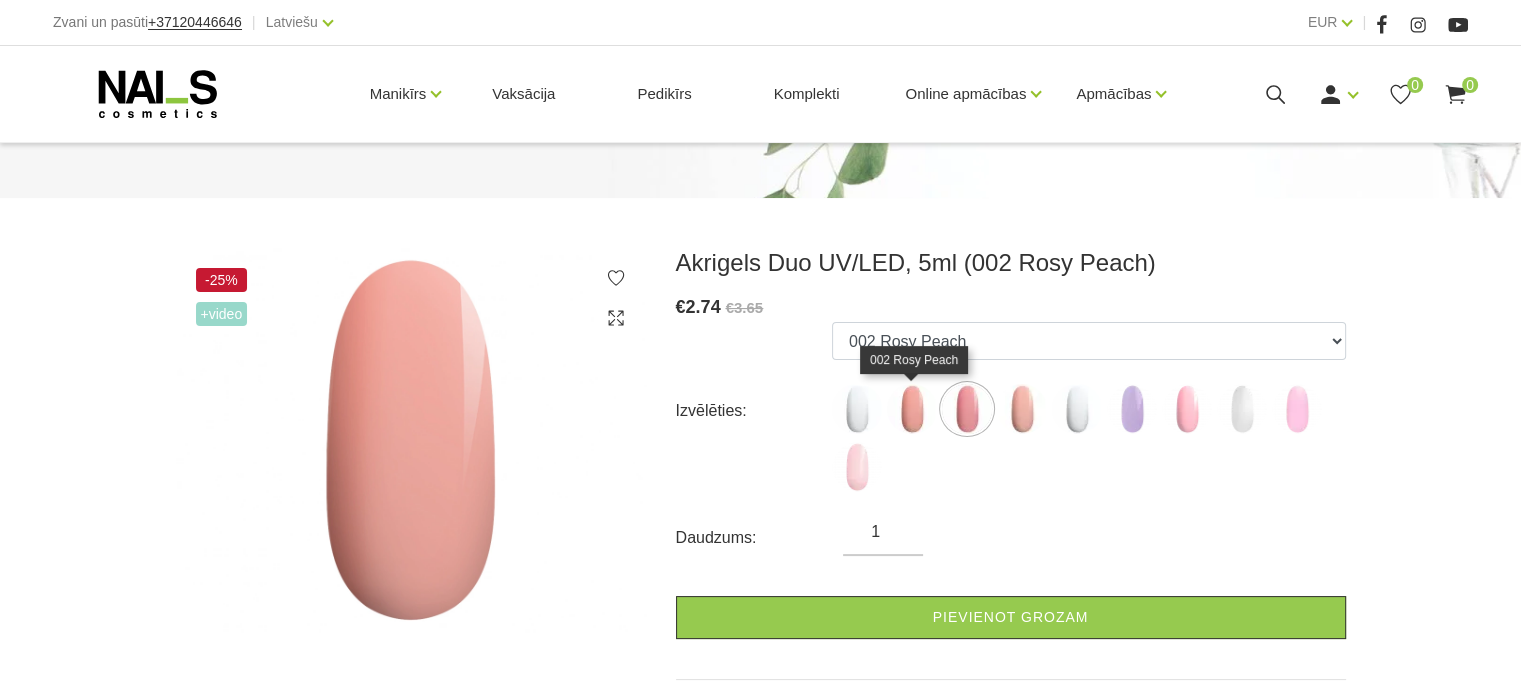 click at bounding box center [912, 409] 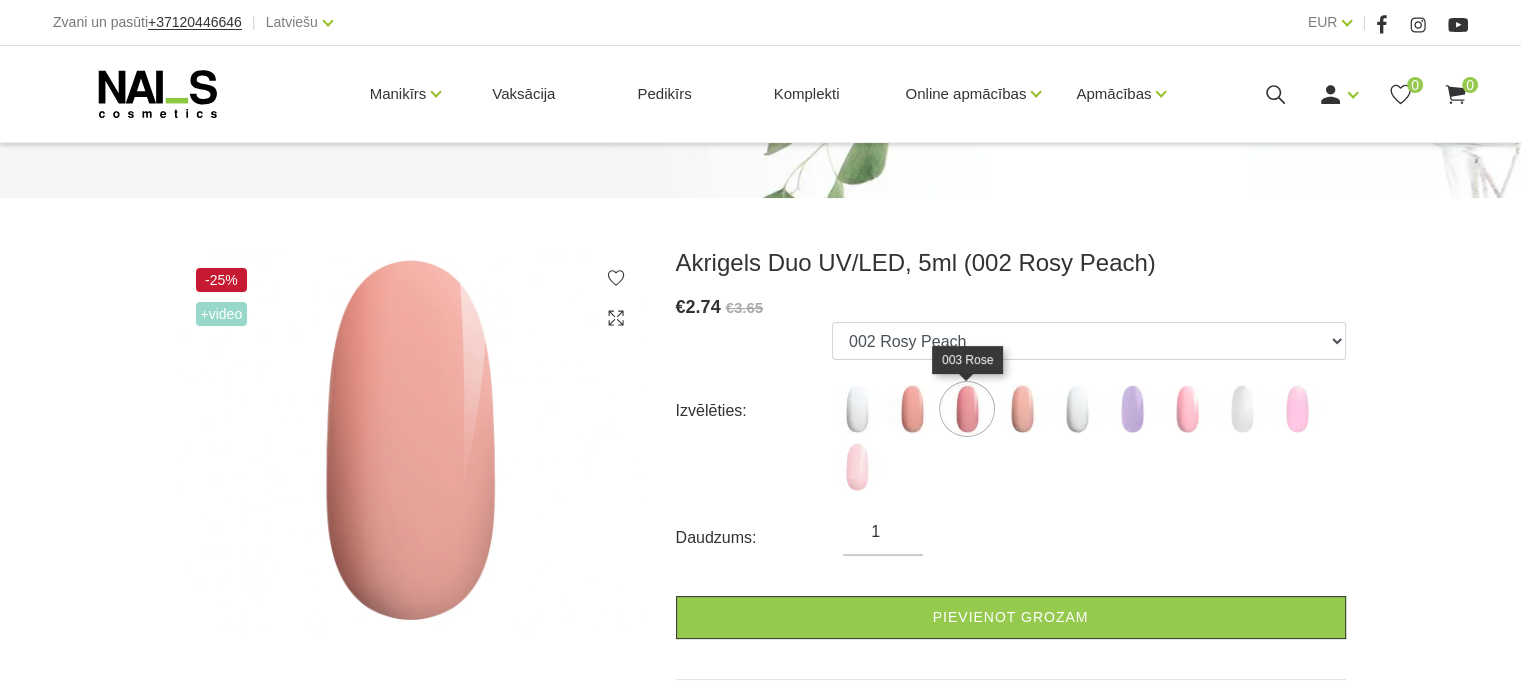 click at bounding box center [967, 409] 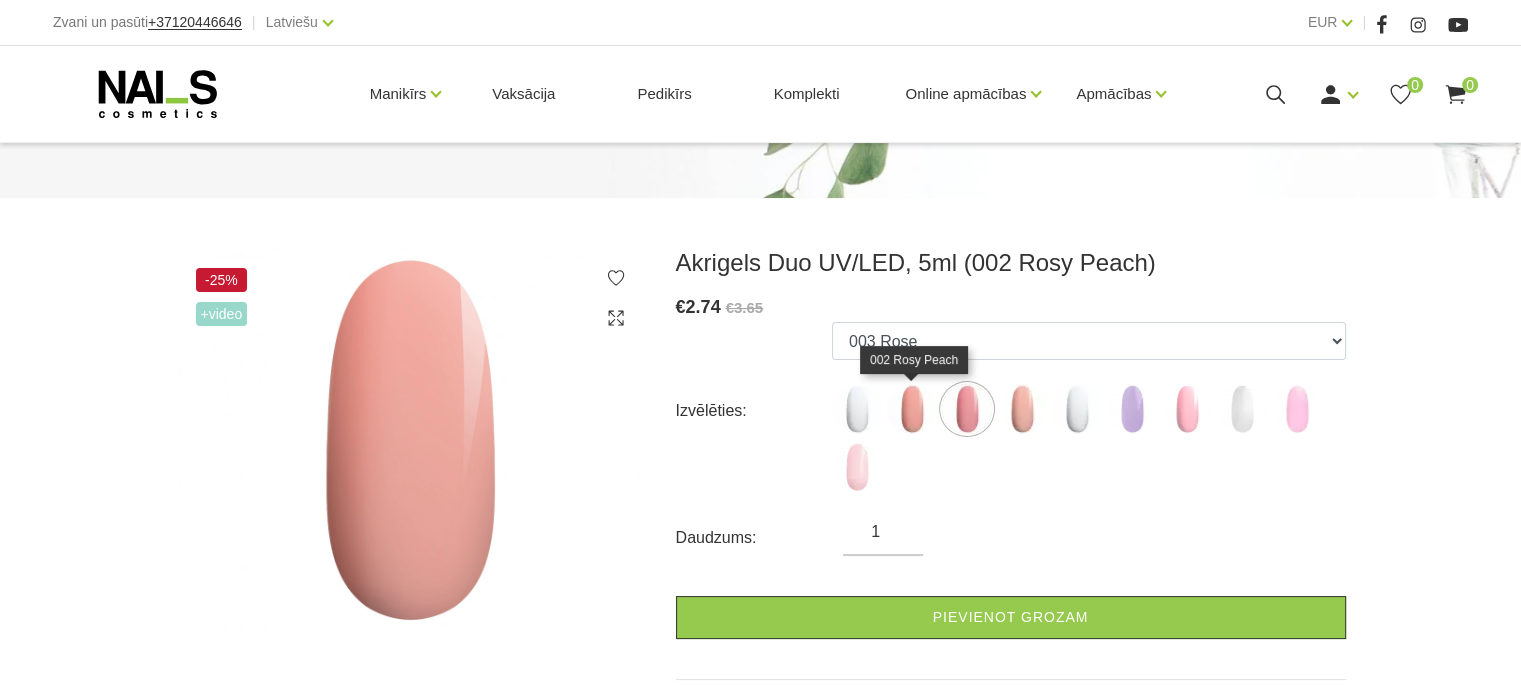click at bounding box center (912, 409) 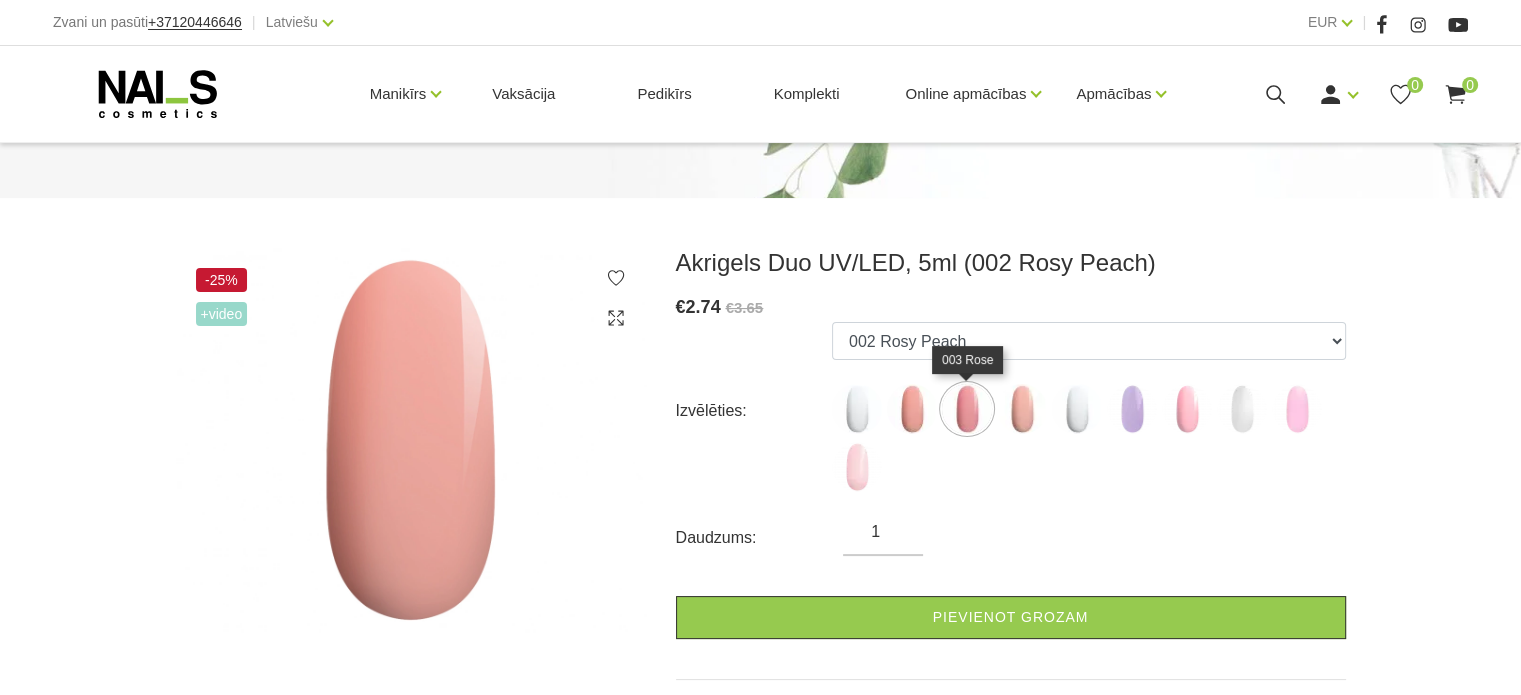 click at bounding box center (967, 409) 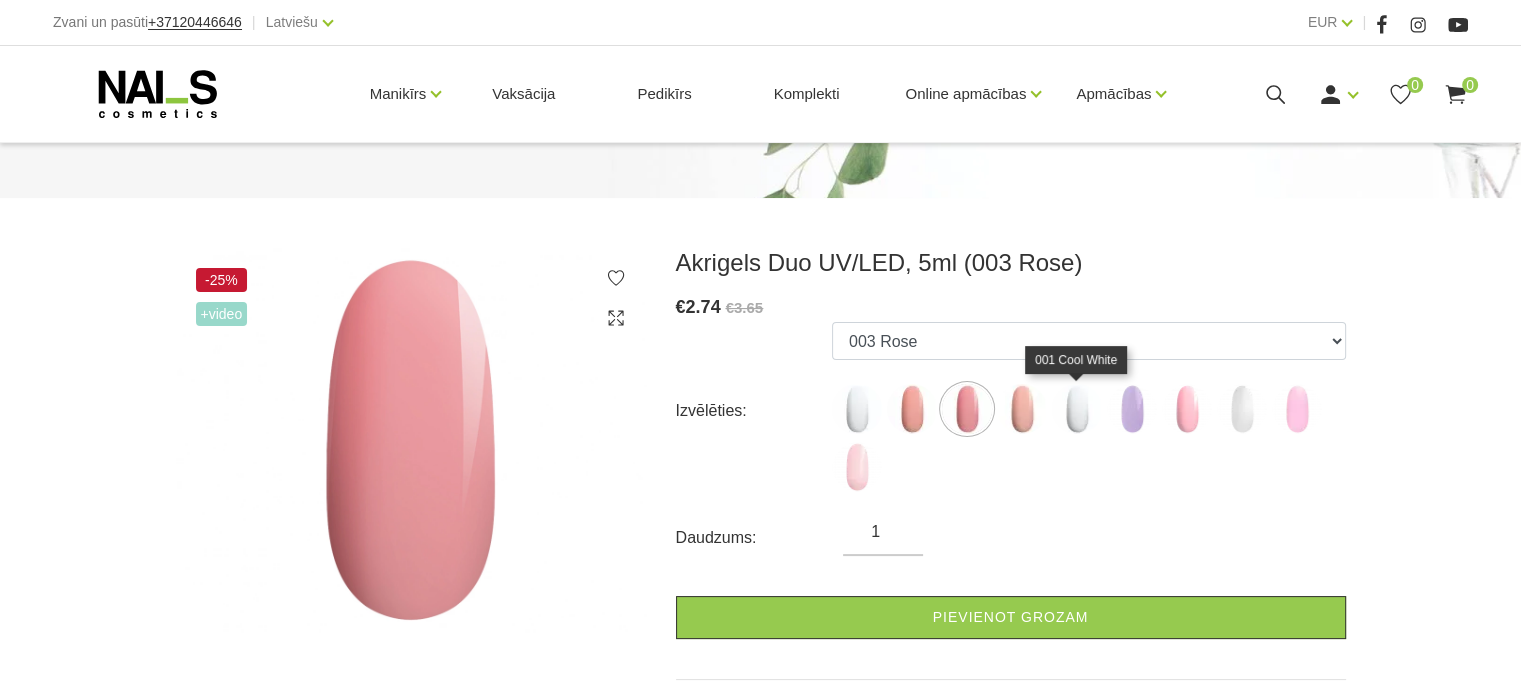 click at bounding box center (1077, 409) 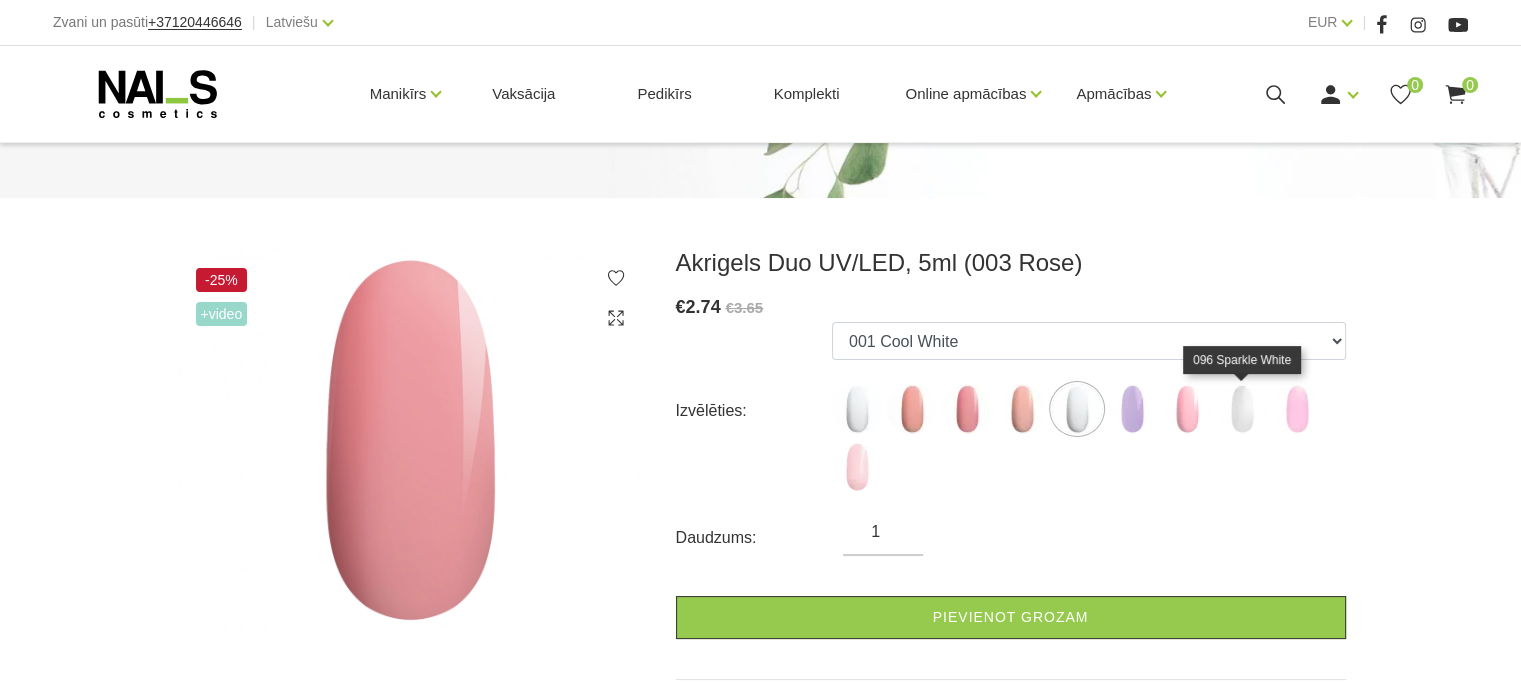 click at bounding box center [1242, 409] 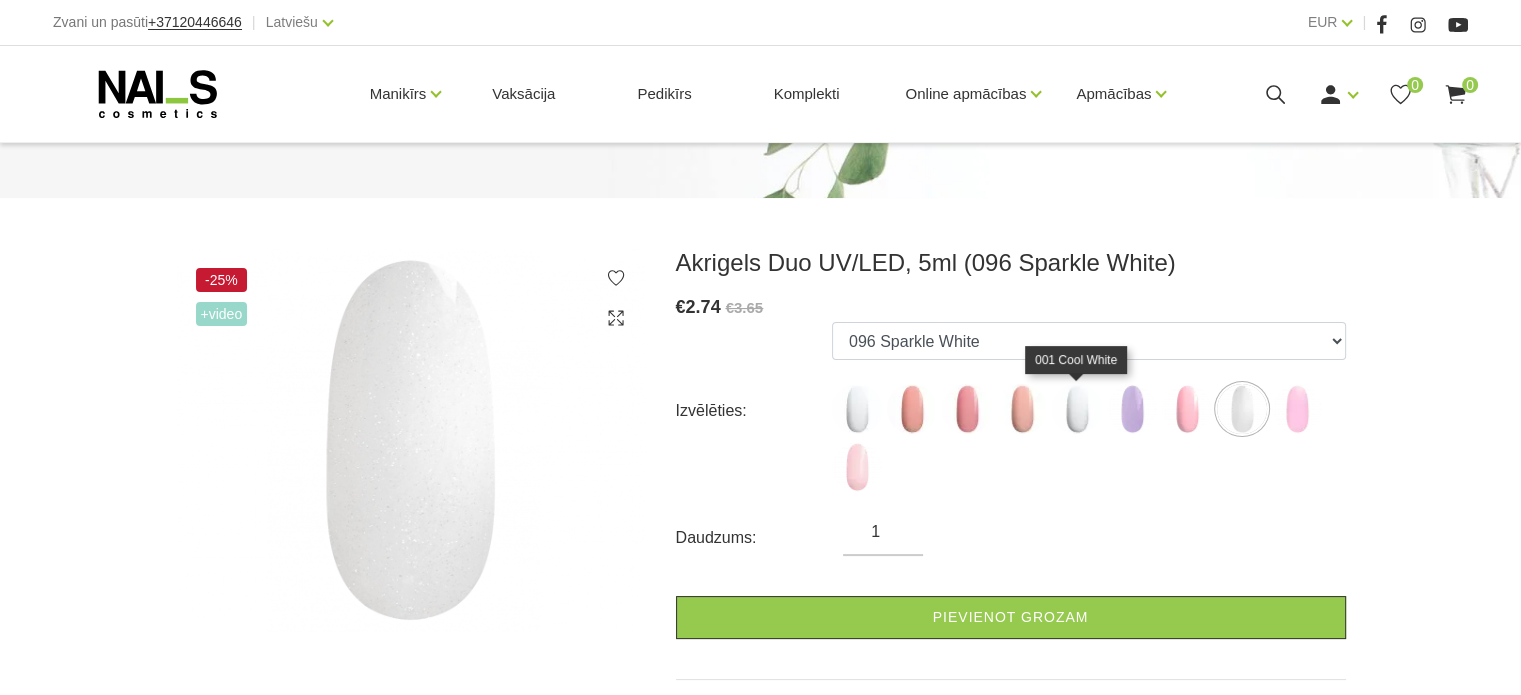 click at bounding box center (1077, 409) 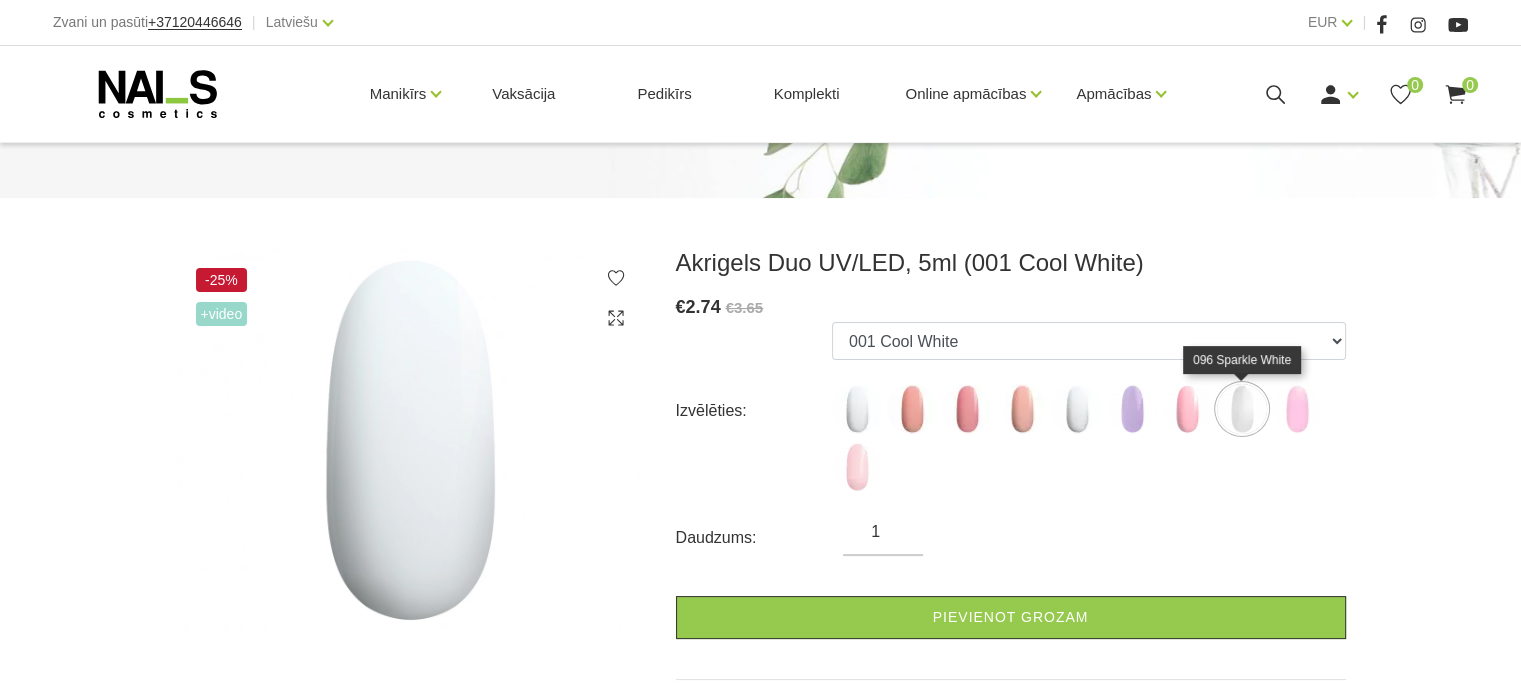 click at bounding box center [1242, 409] 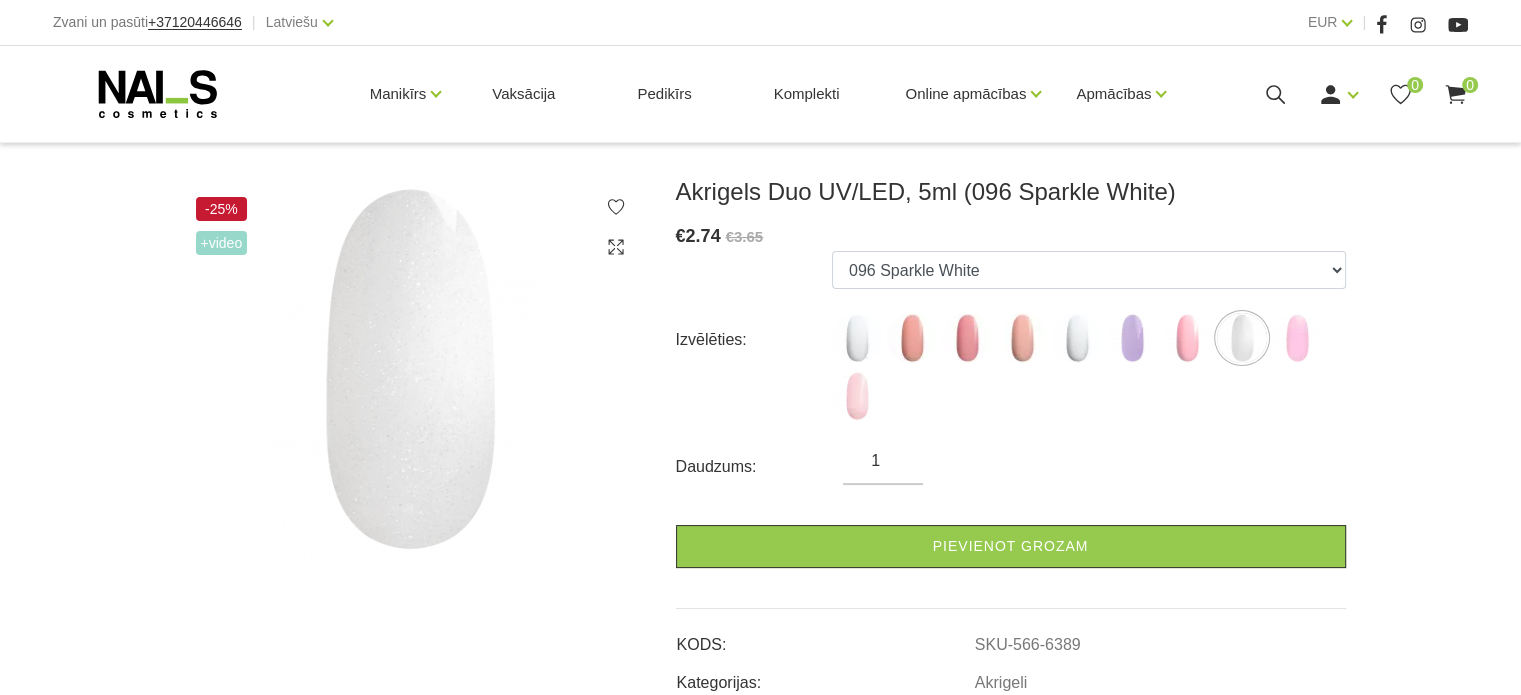 scroll, scrollTop: 252, scrollLeft: 0, axis: vertical 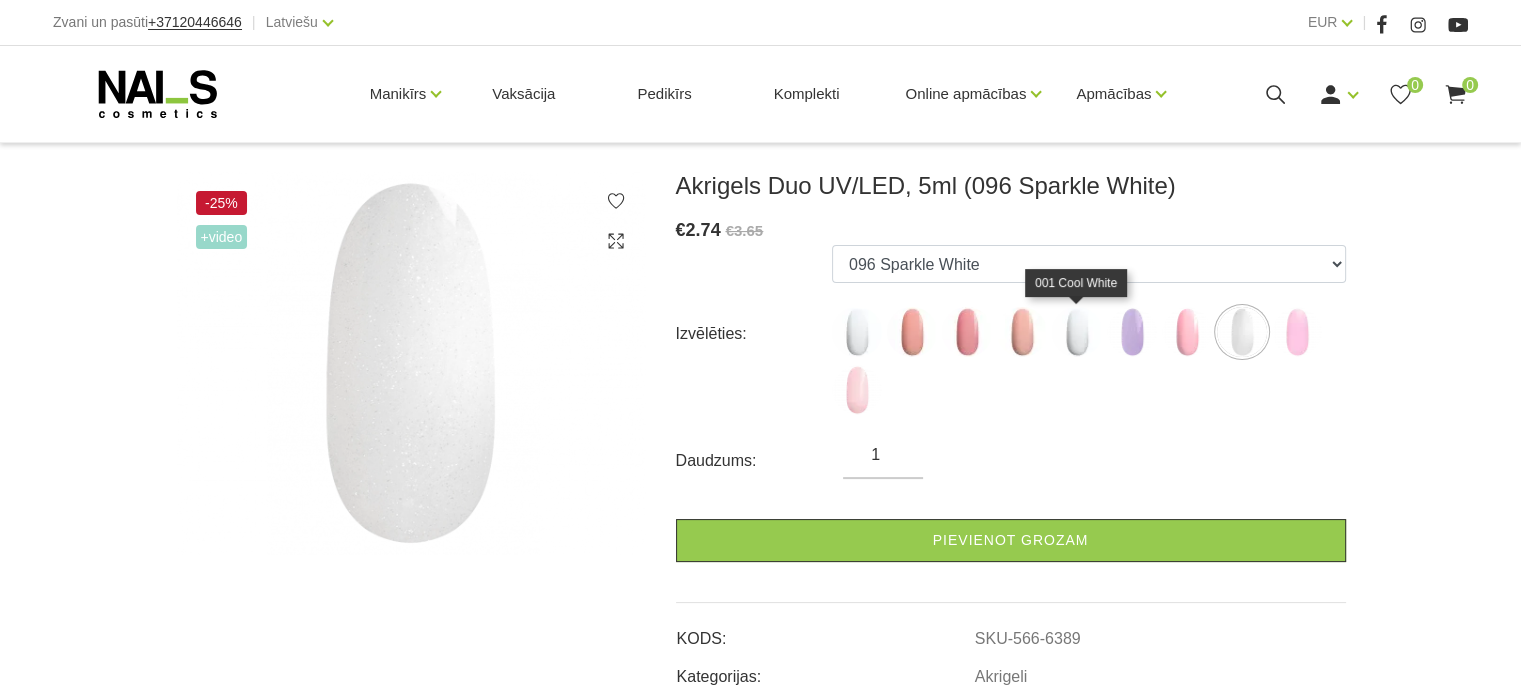 click at bounding box center [1077, 332] 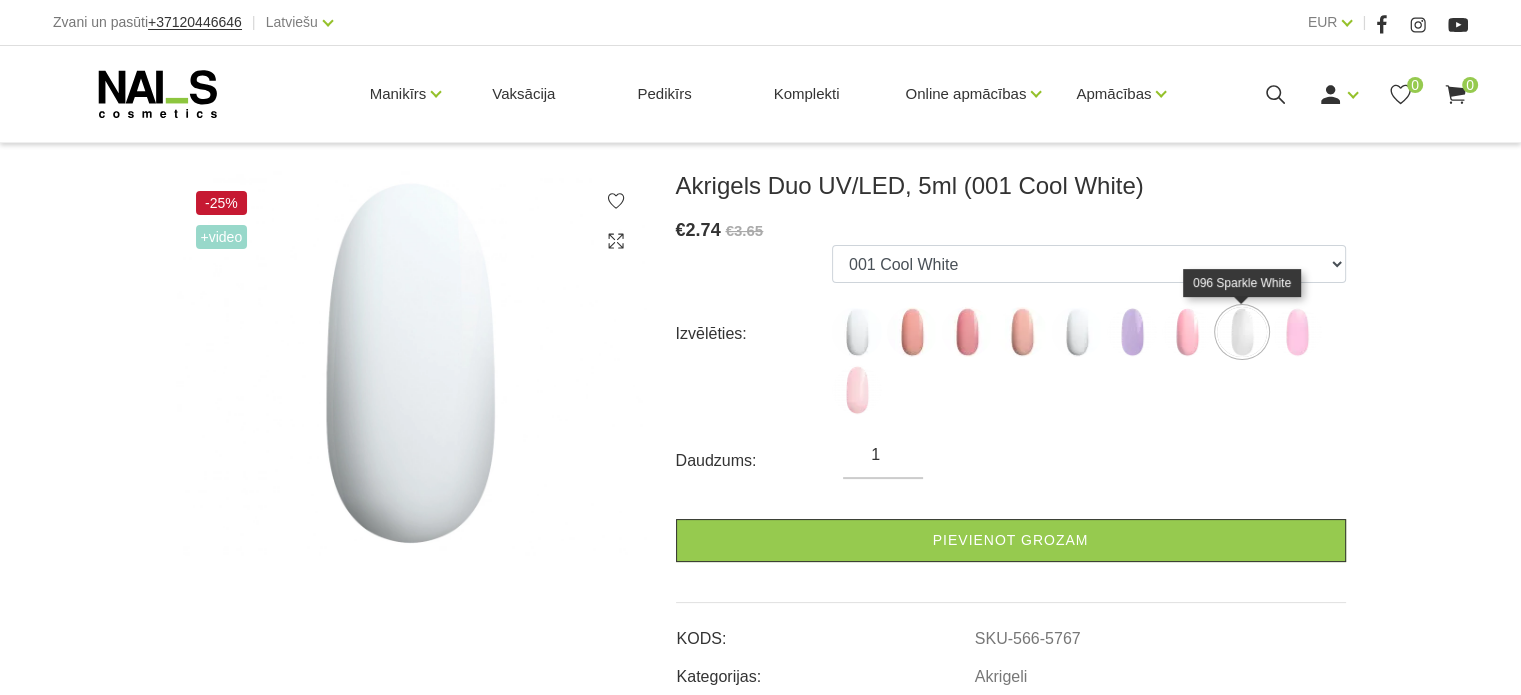 click at bounding box center (1242, 332) 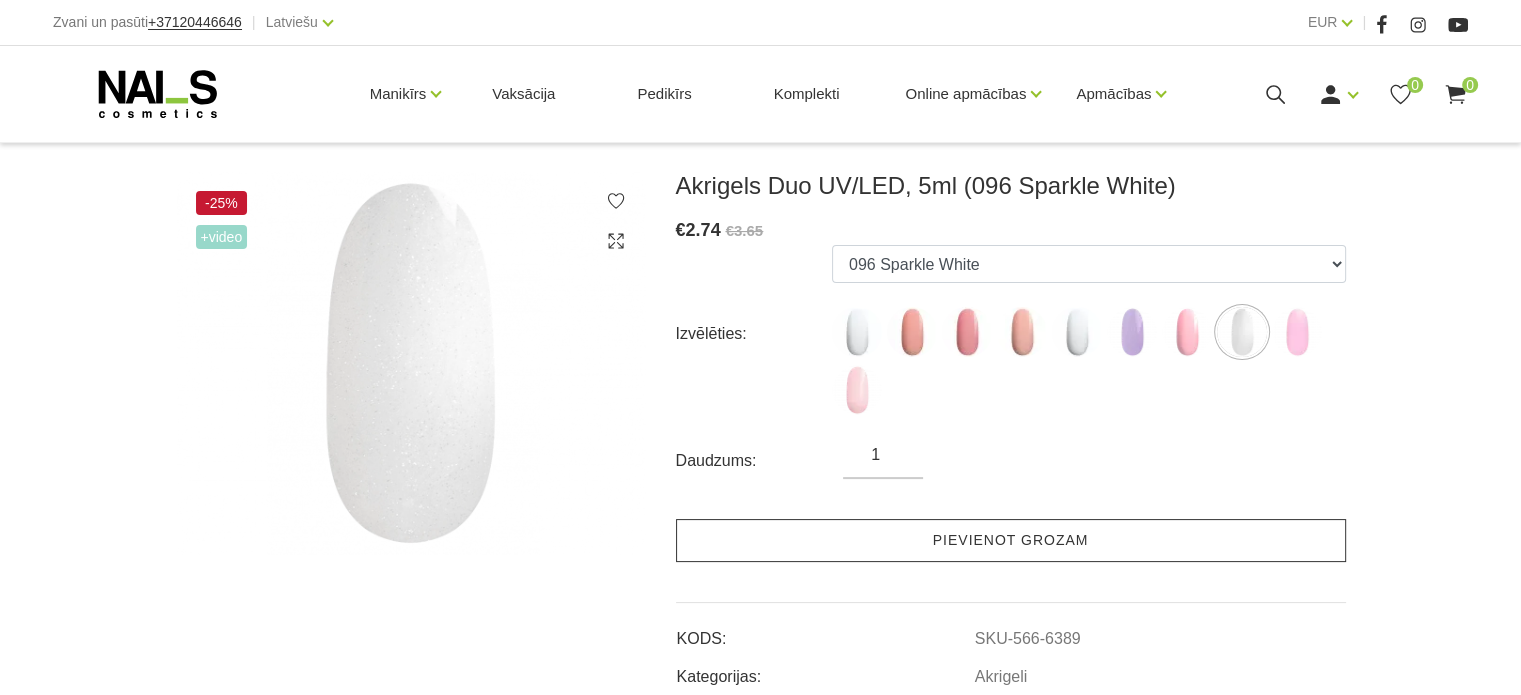 click on "Pievienot grozam" at bounding box center [1011, 540] 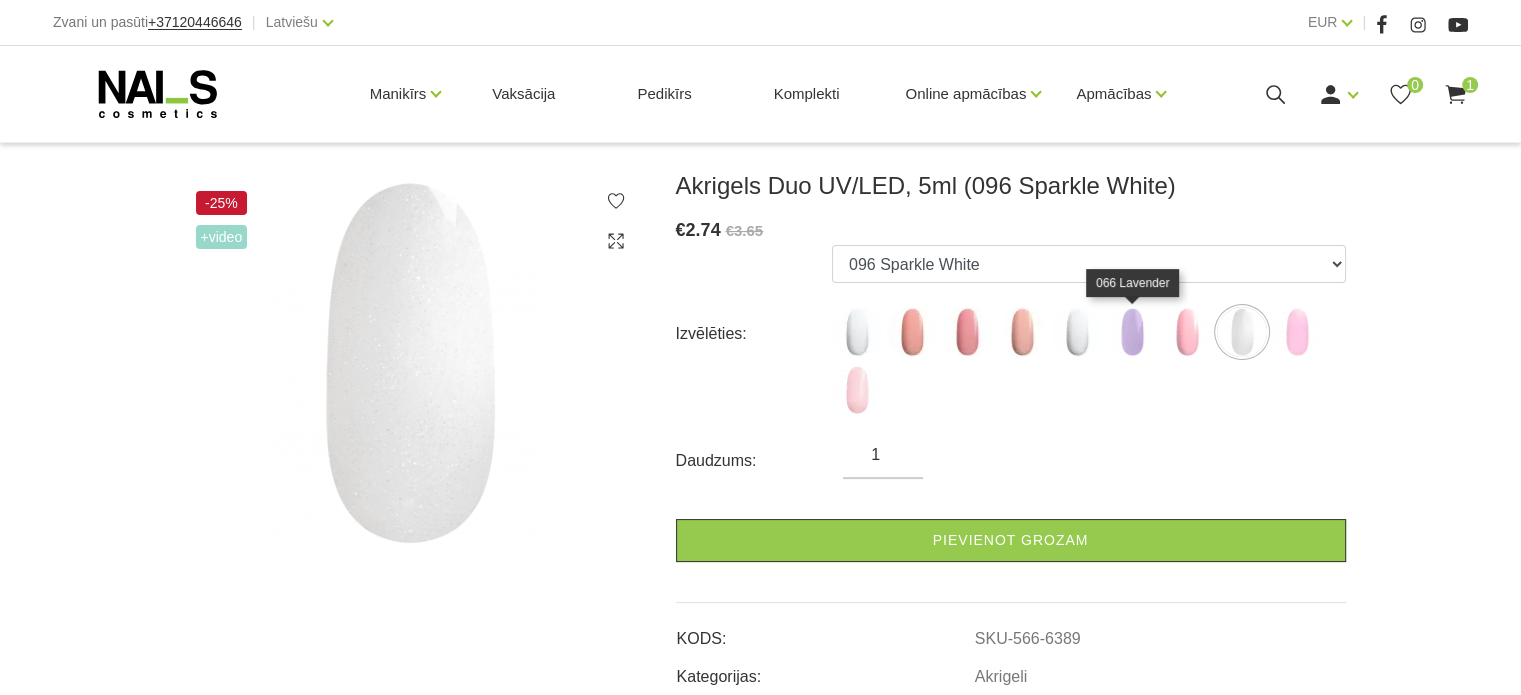 click at bounding box center (1132, 332) 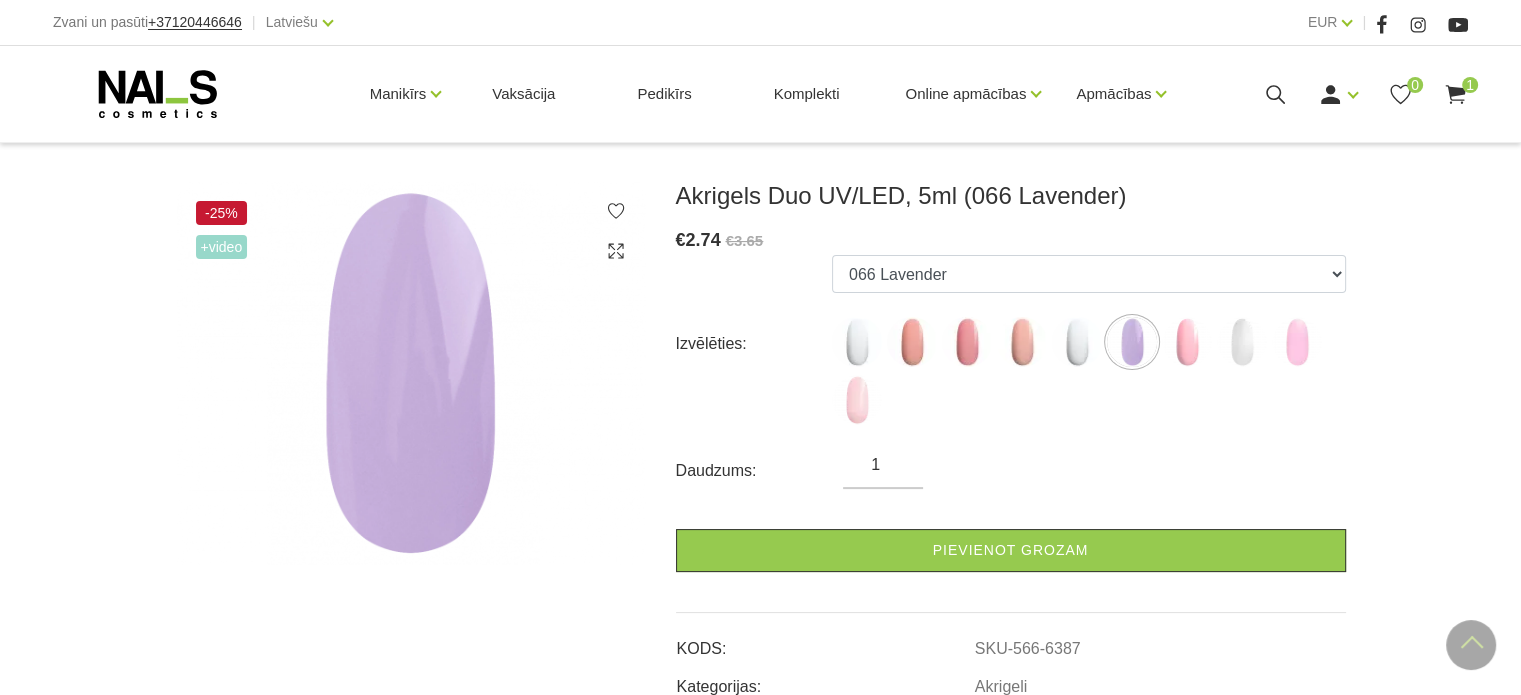 scroll, scrollTop: 234, scrollLeft: 0, axis: vertical 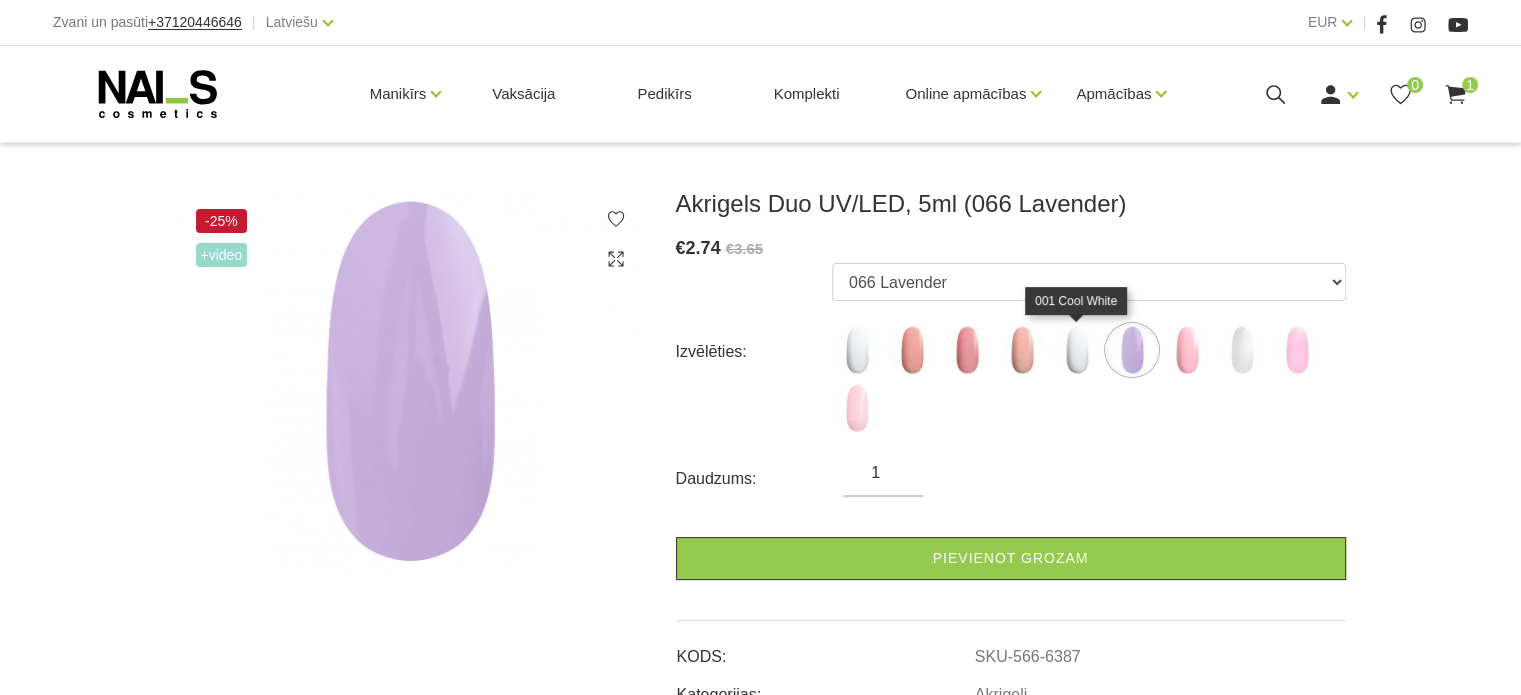 click at bounding box center (1077, 350) 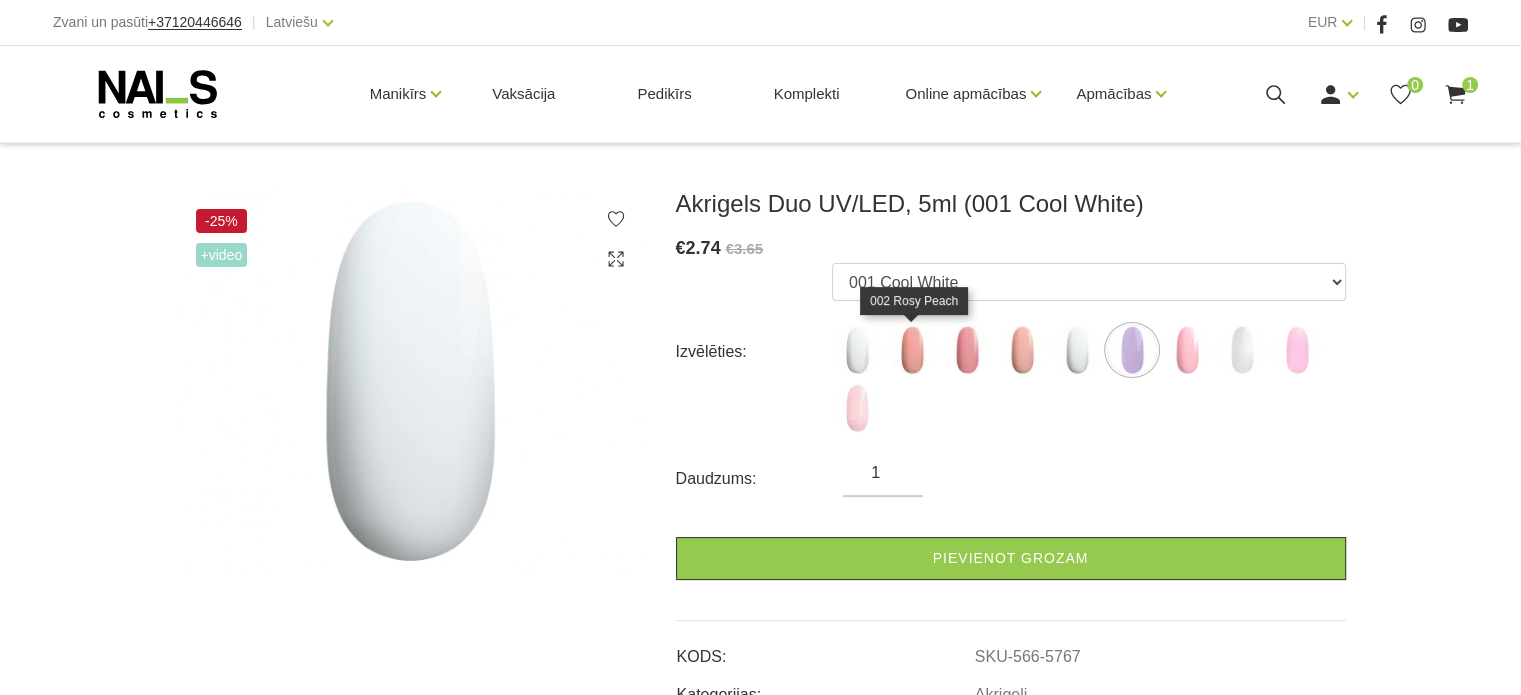 click at bounding box center (912, 350) 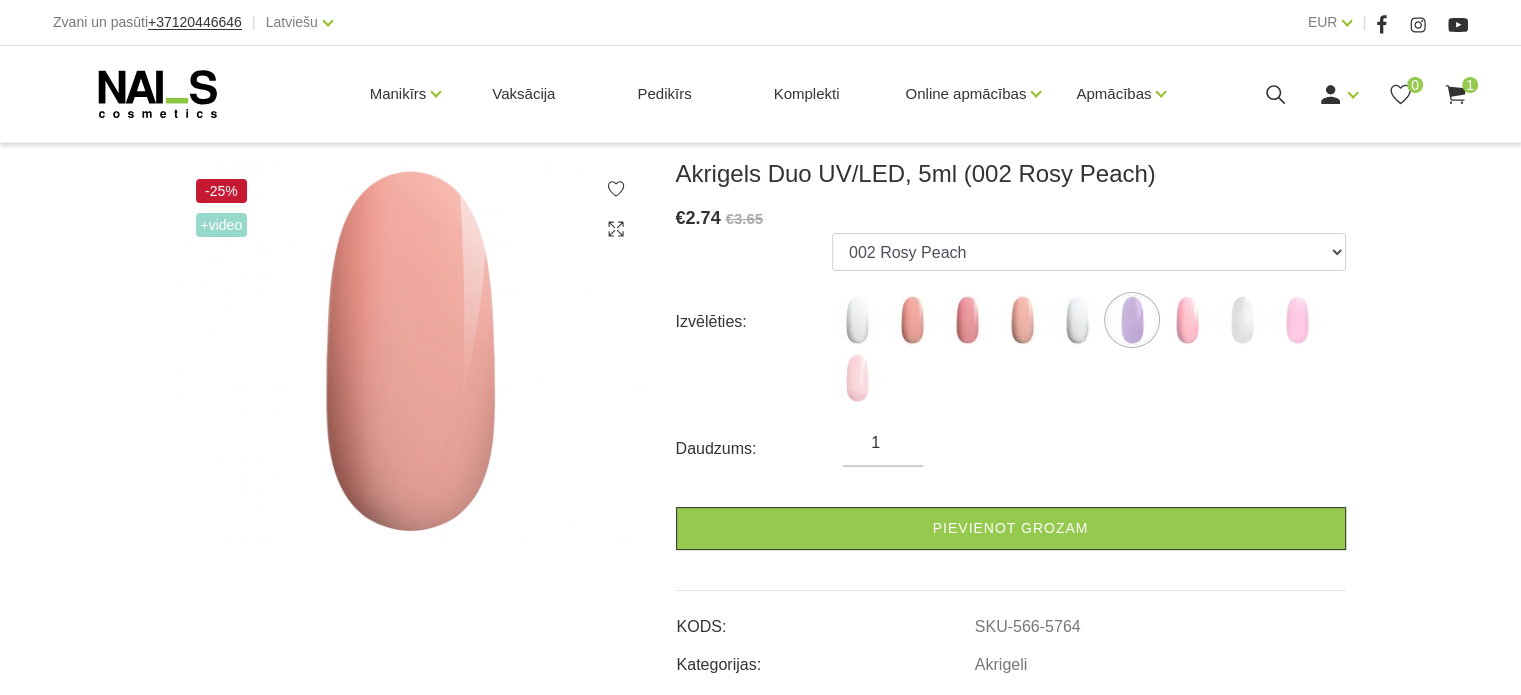 scroll, scrollTop: 274, scrollLeft: 0, axis: vertical 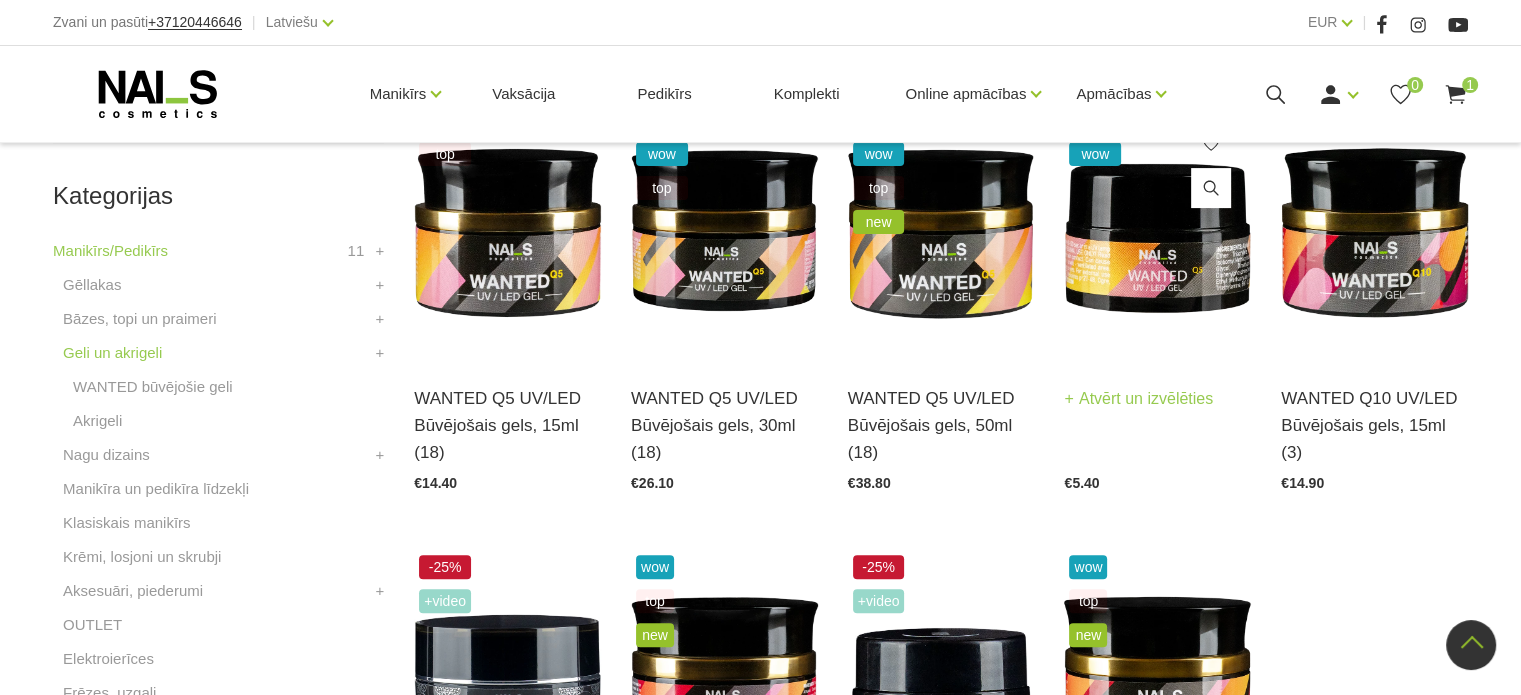 click on "Atvērt un izvēlēties" at bounding box center [1138, 399] 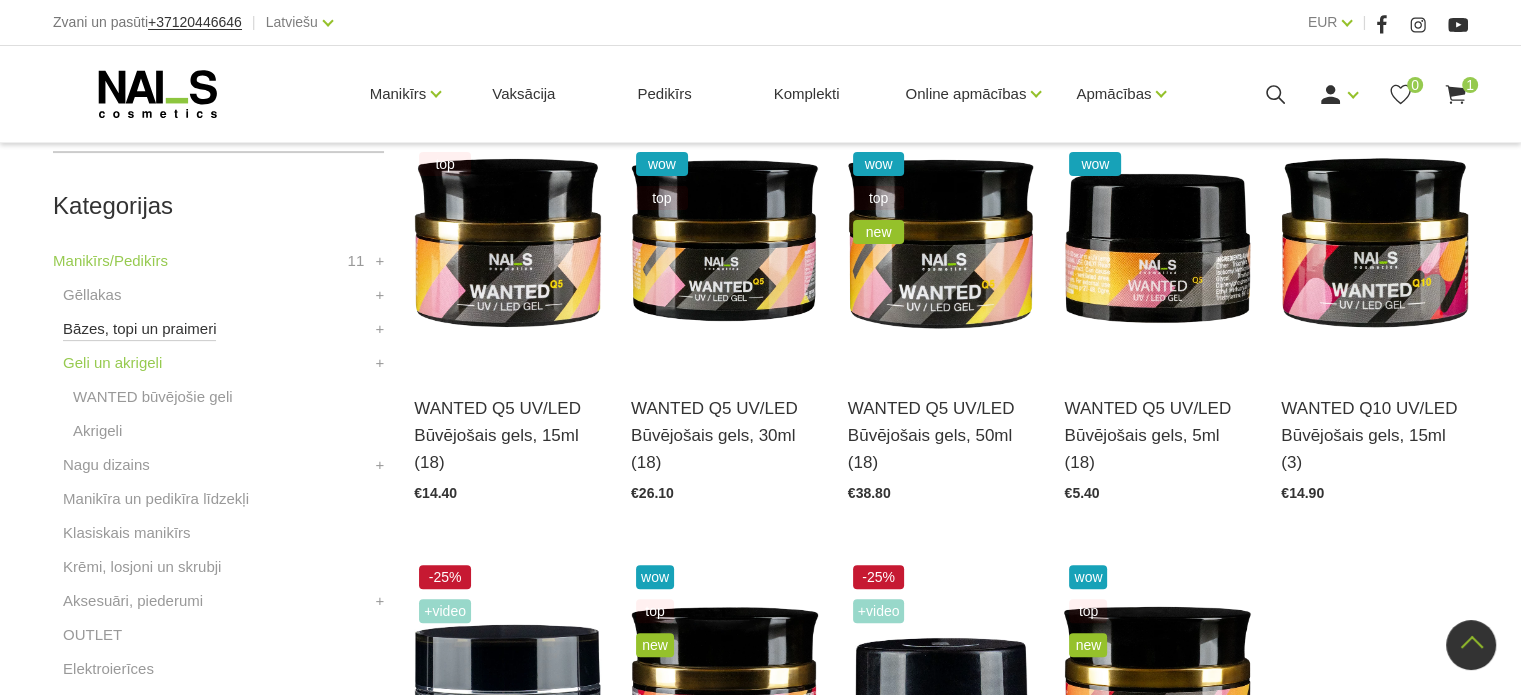 scroll, scrollTop: 504, scrollLeft: 0, axis: vertical 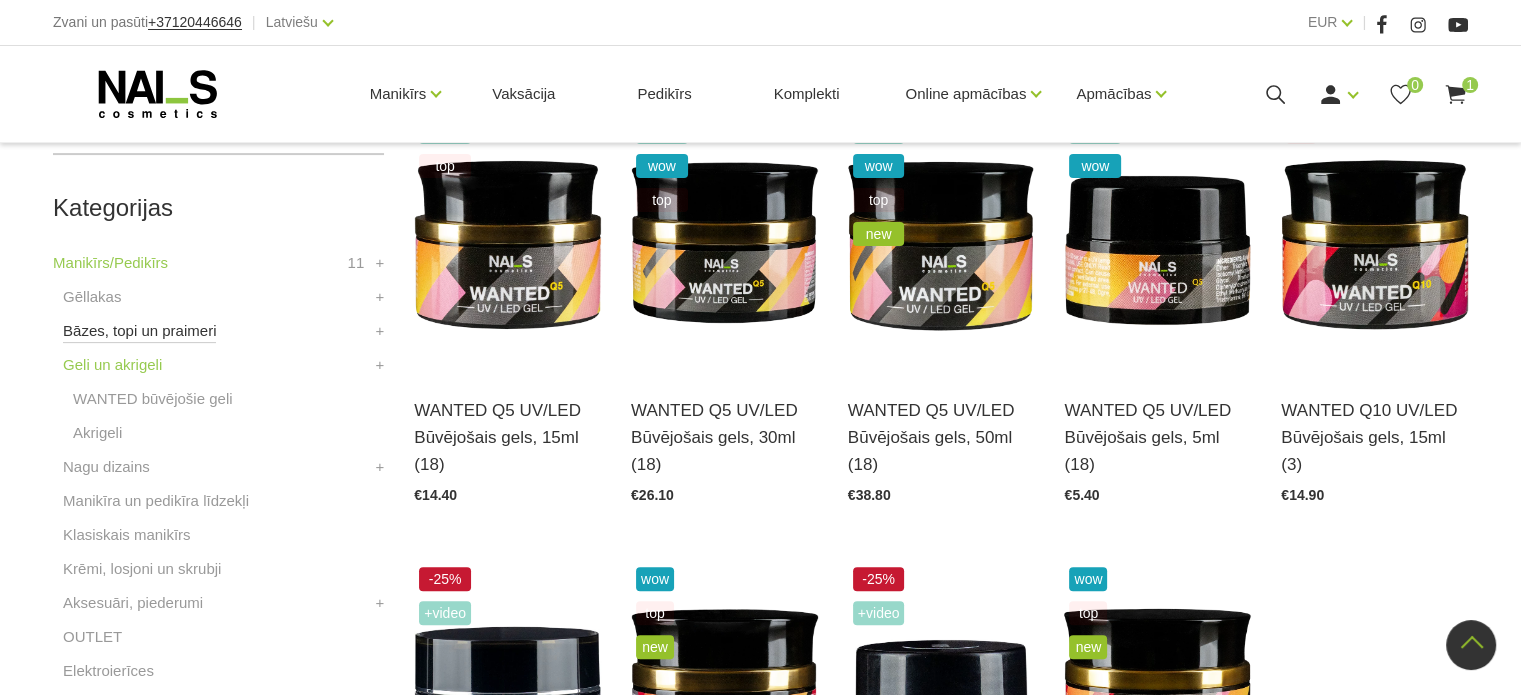 click on "Bāzes, topi un praimeri" at bounding box center [139, 331] 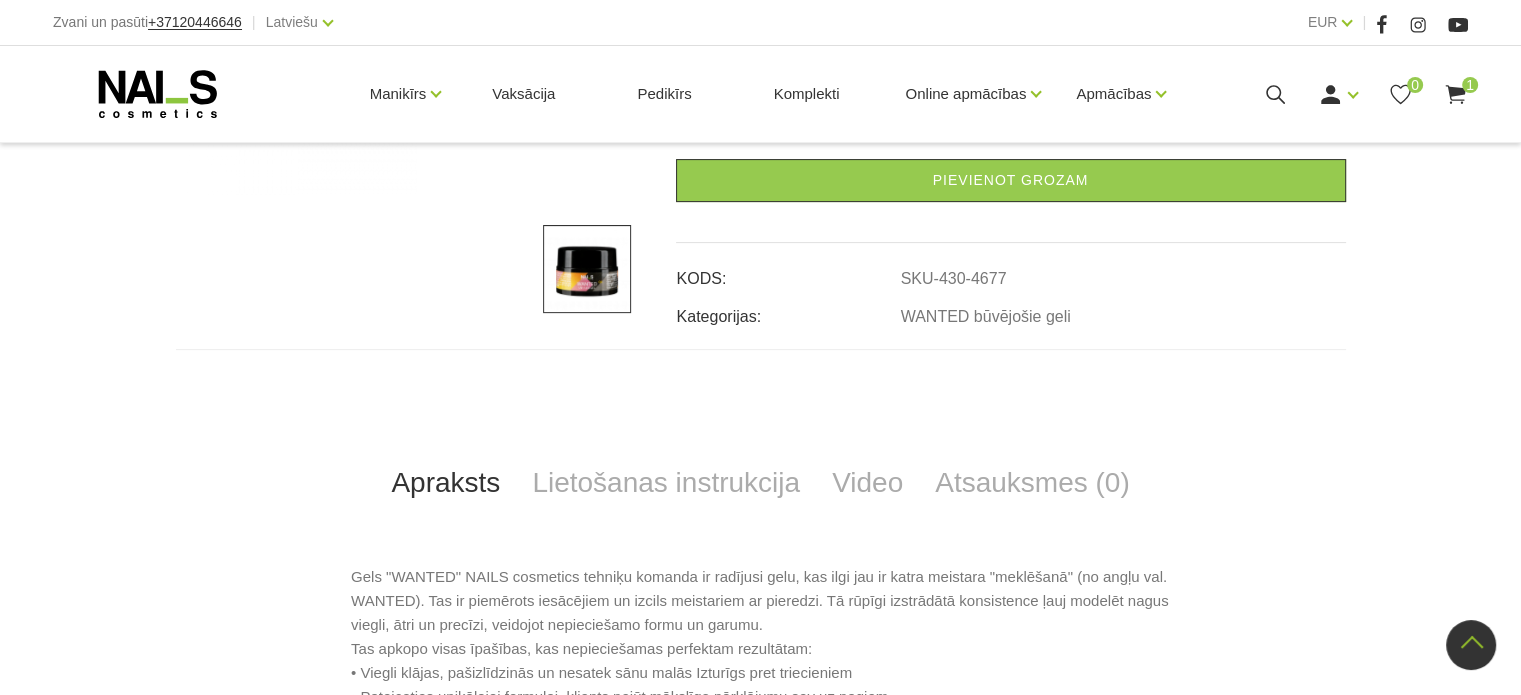 scroll, scrollTop: 663, scrollLeft: 0, axis: vertical 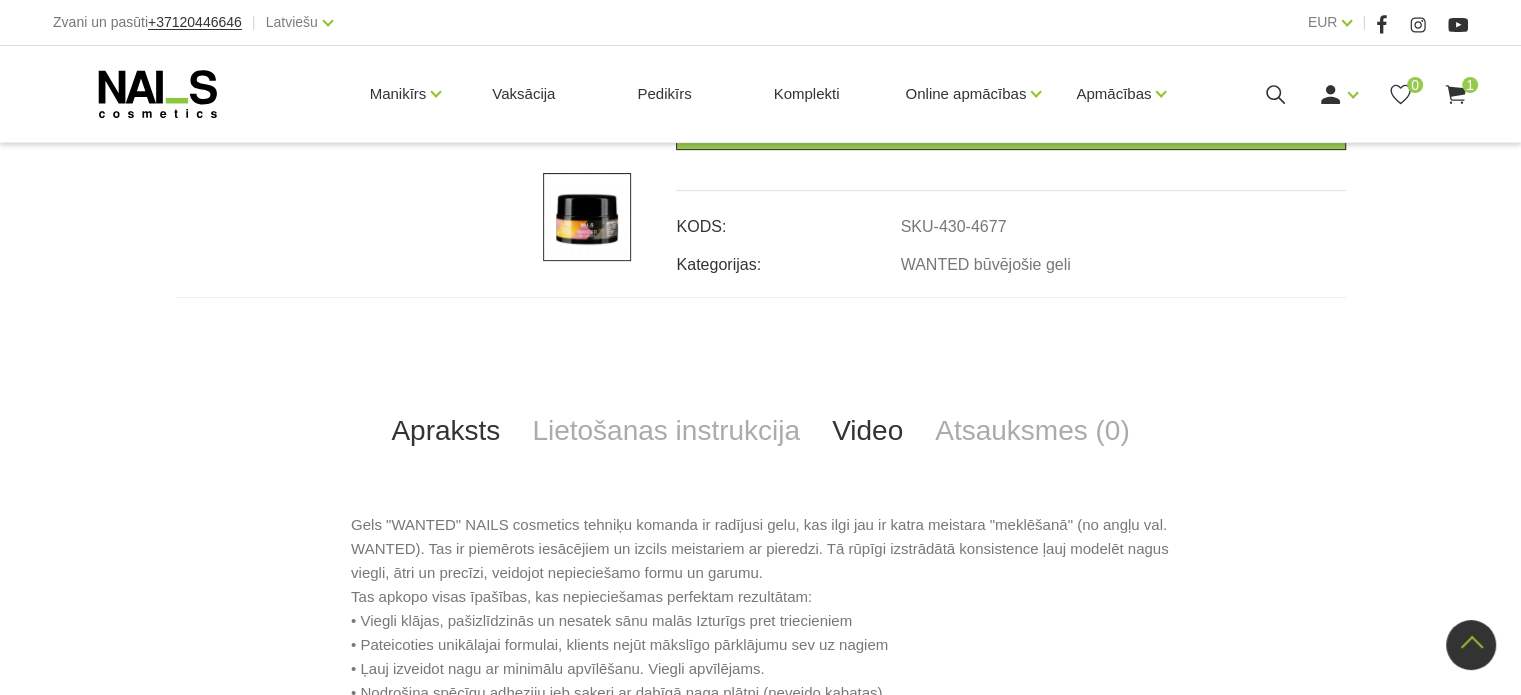 click on "Video" at bounding box center (867, 431) 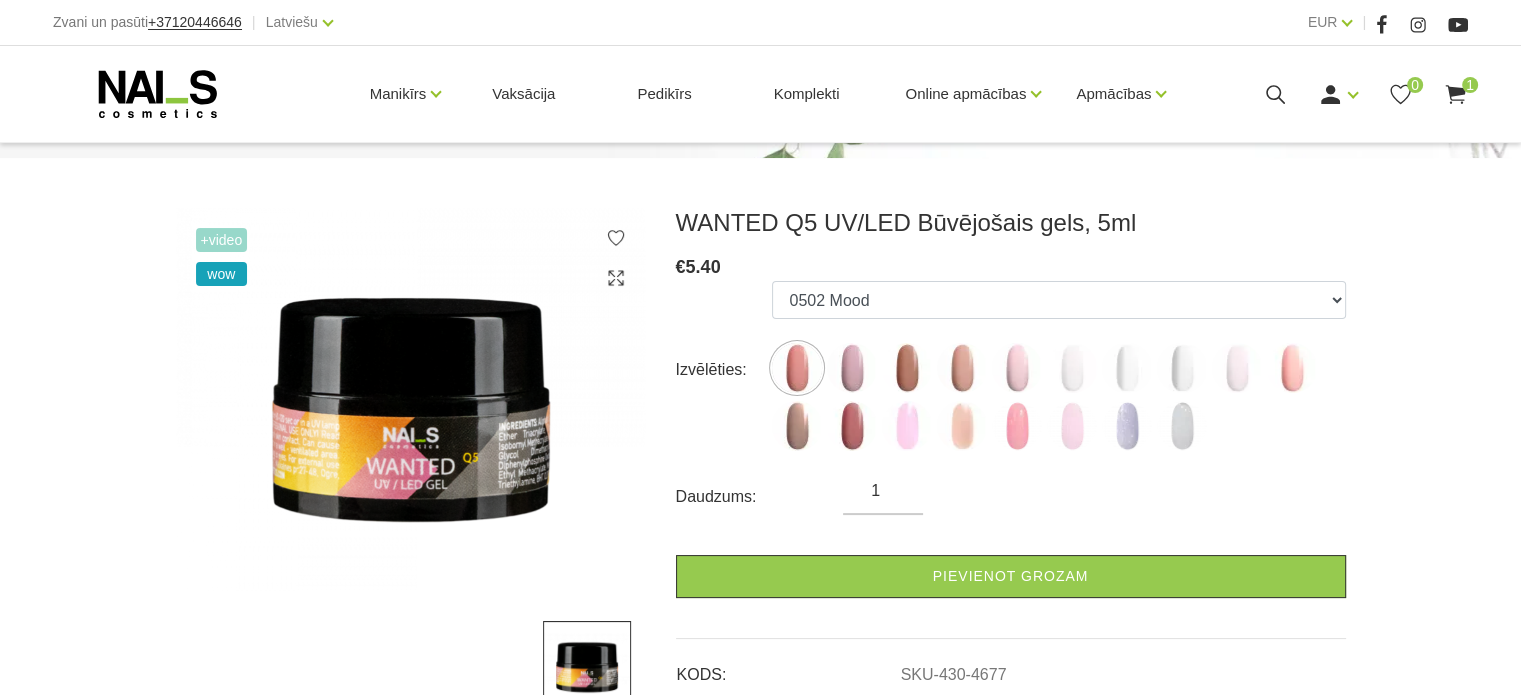 scroll, scrollTop: 216, scrollLeft: 0, axis: vertical 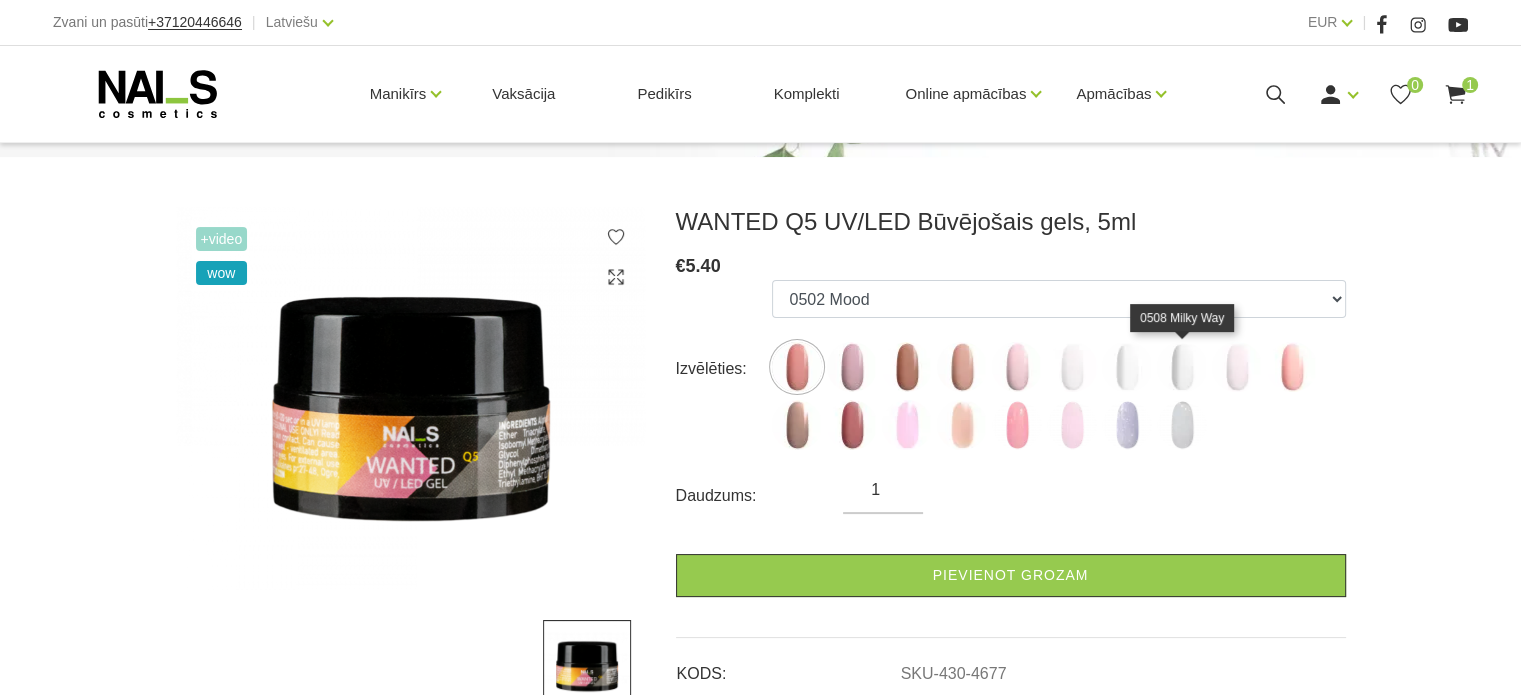 click at bounding box center (1182, 367) 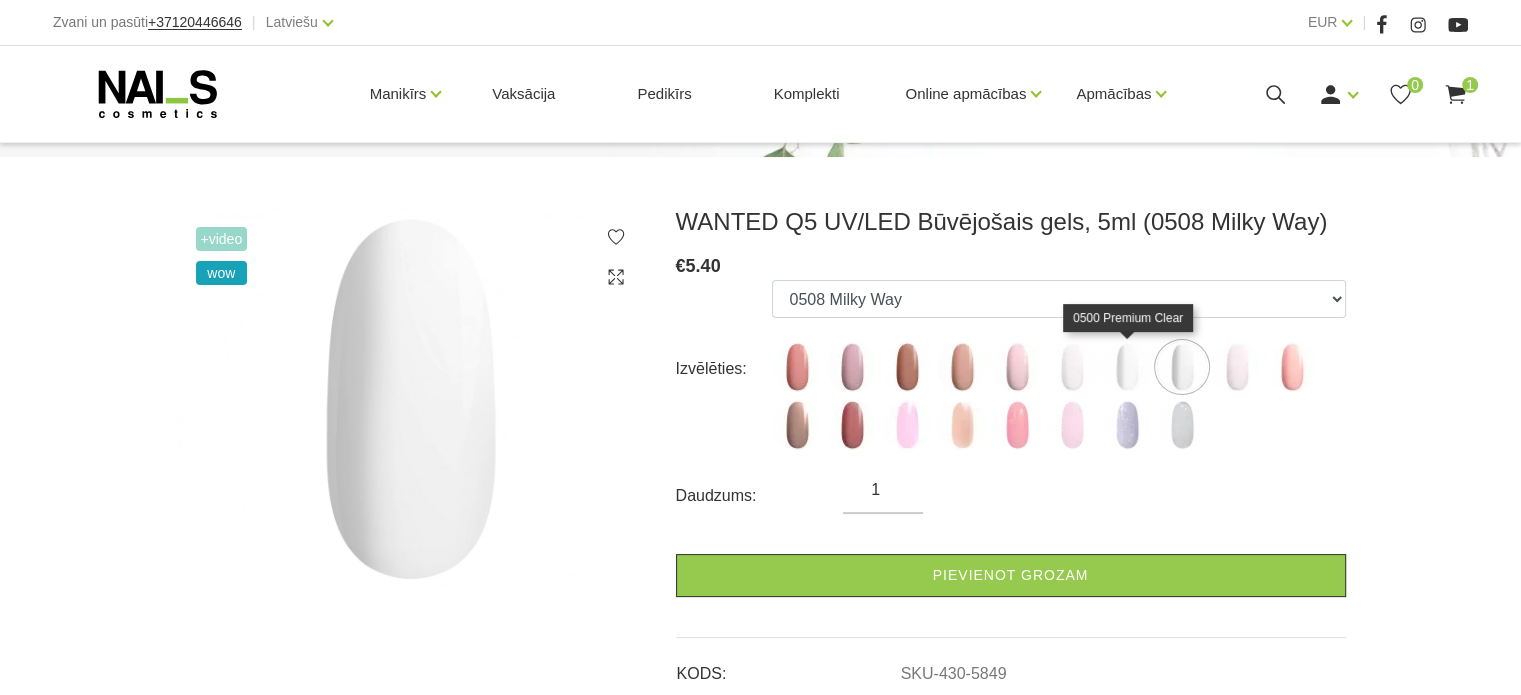 click at bounding box center [1127, 367] 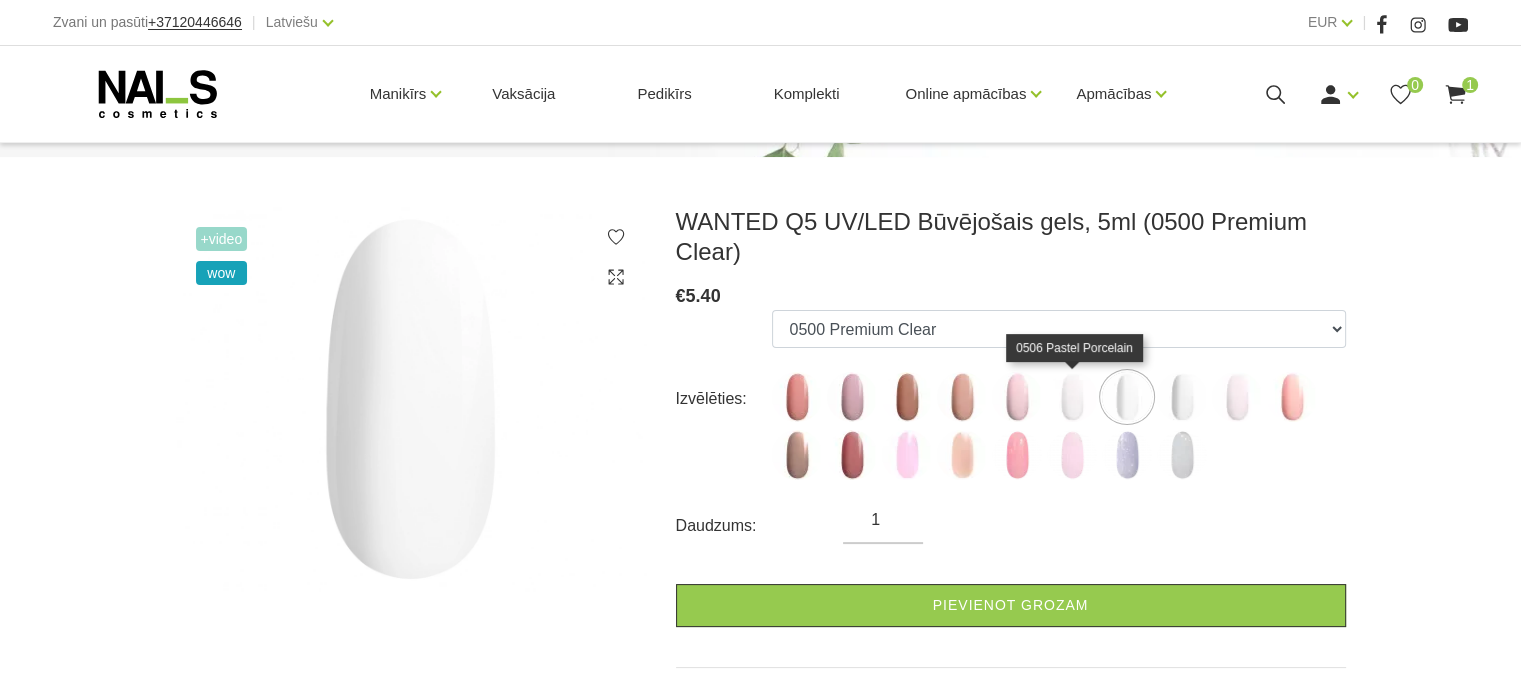 click at bounding box center (1072, 397) 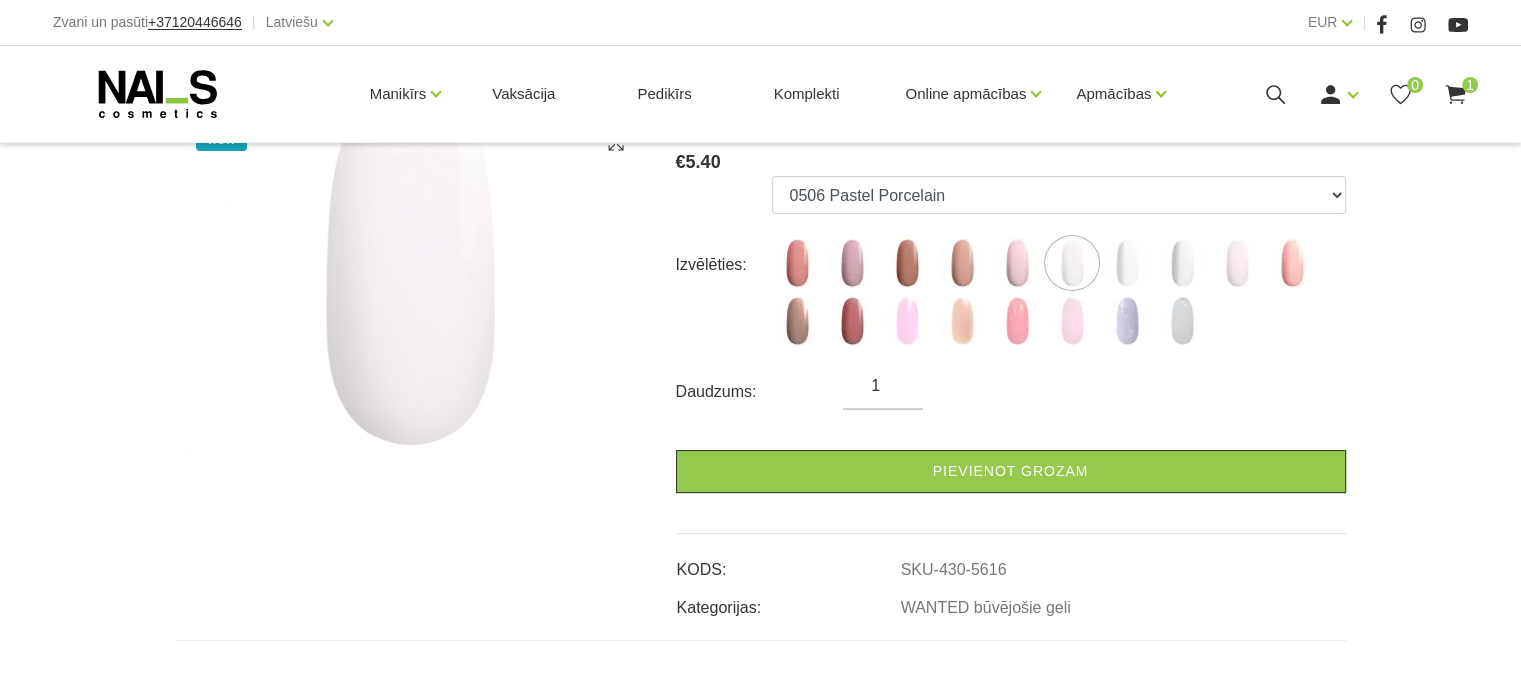 scroll, scrollTop: 352, scrollLeft: 0, axis: vertical 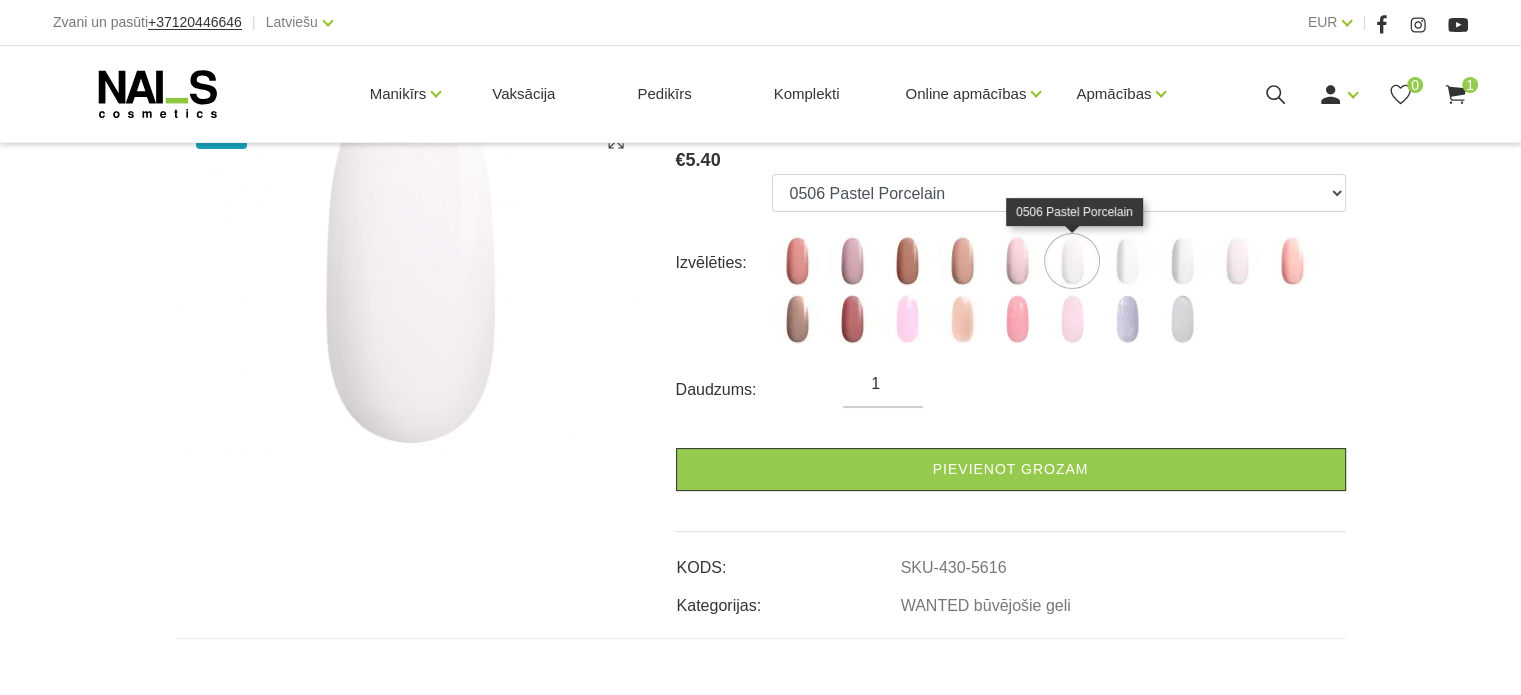 click at bounding box center (1072, 261) 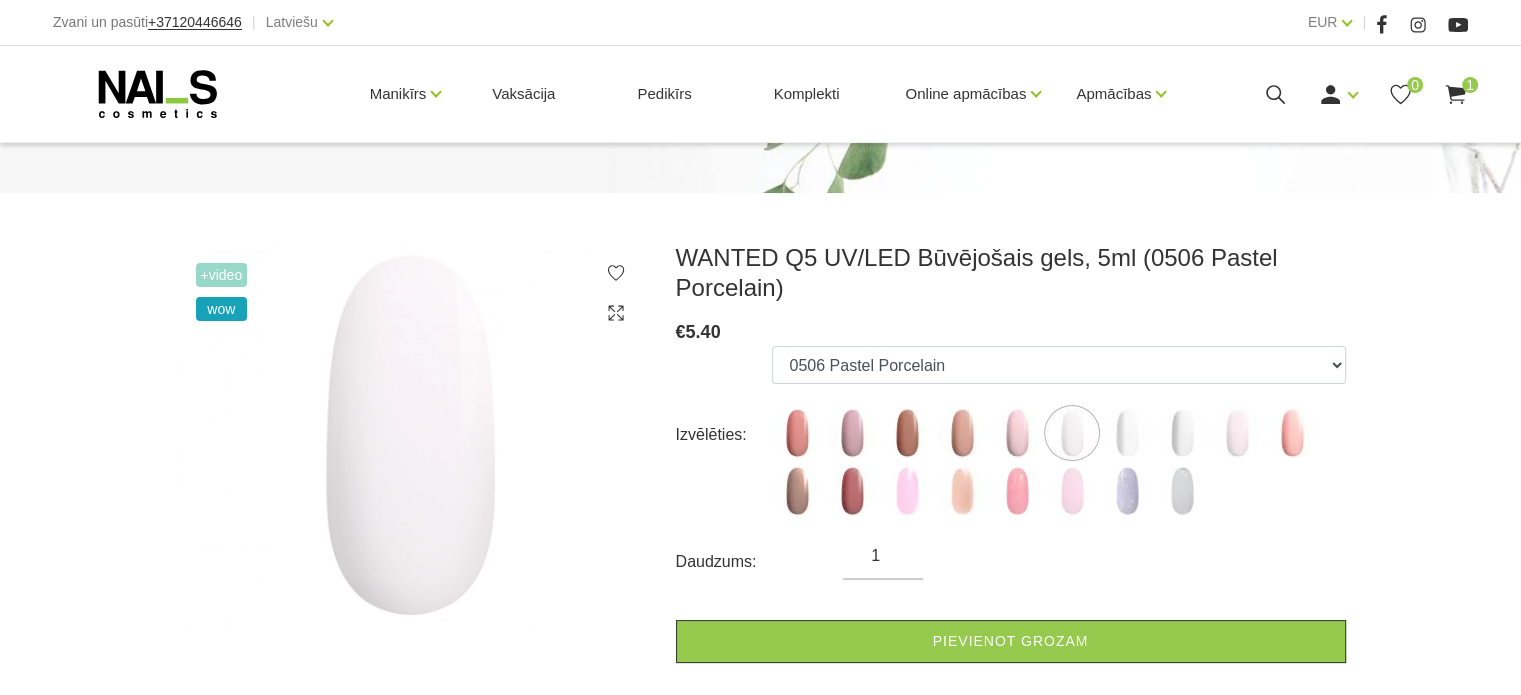scroll, scrollTop: 179, scrollLeft: 0, axis: vertical 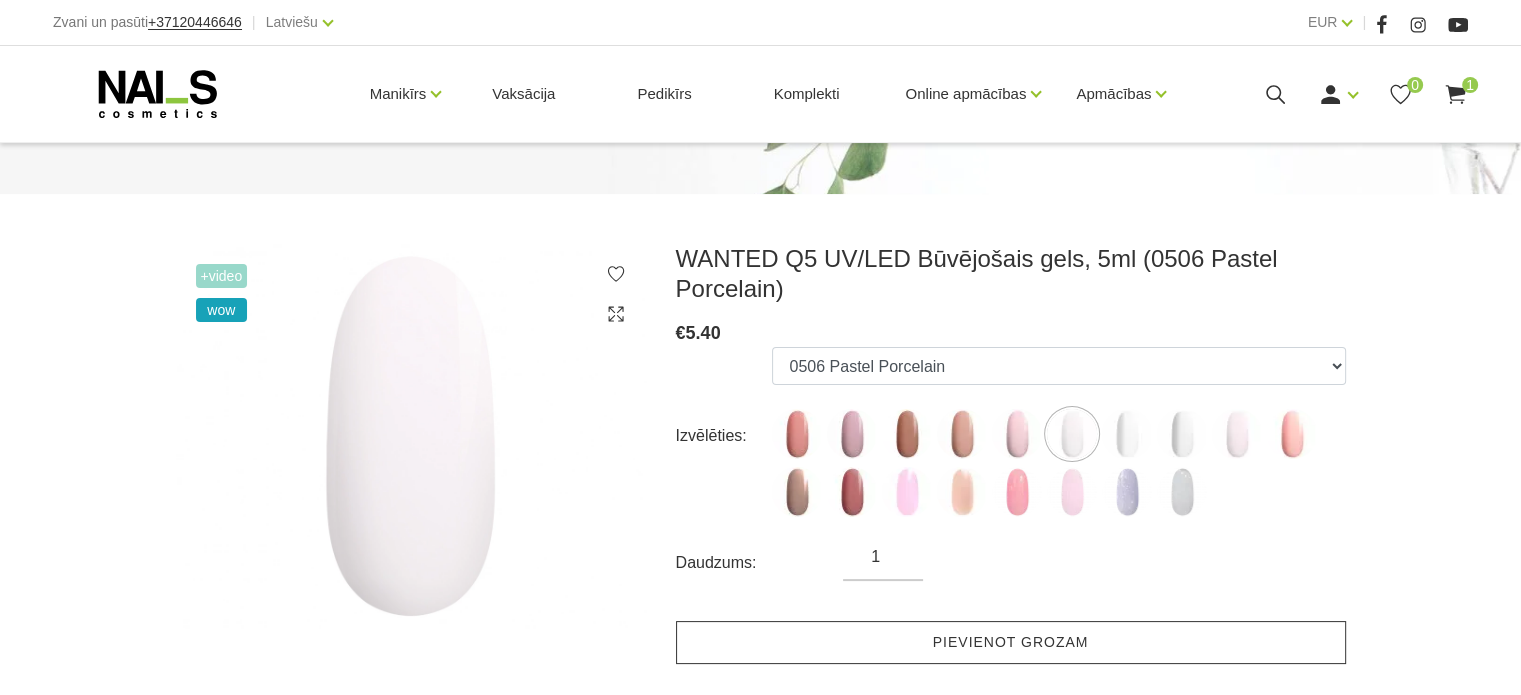 click on "Pievienot grozam" at bounding box center (1011, 642) 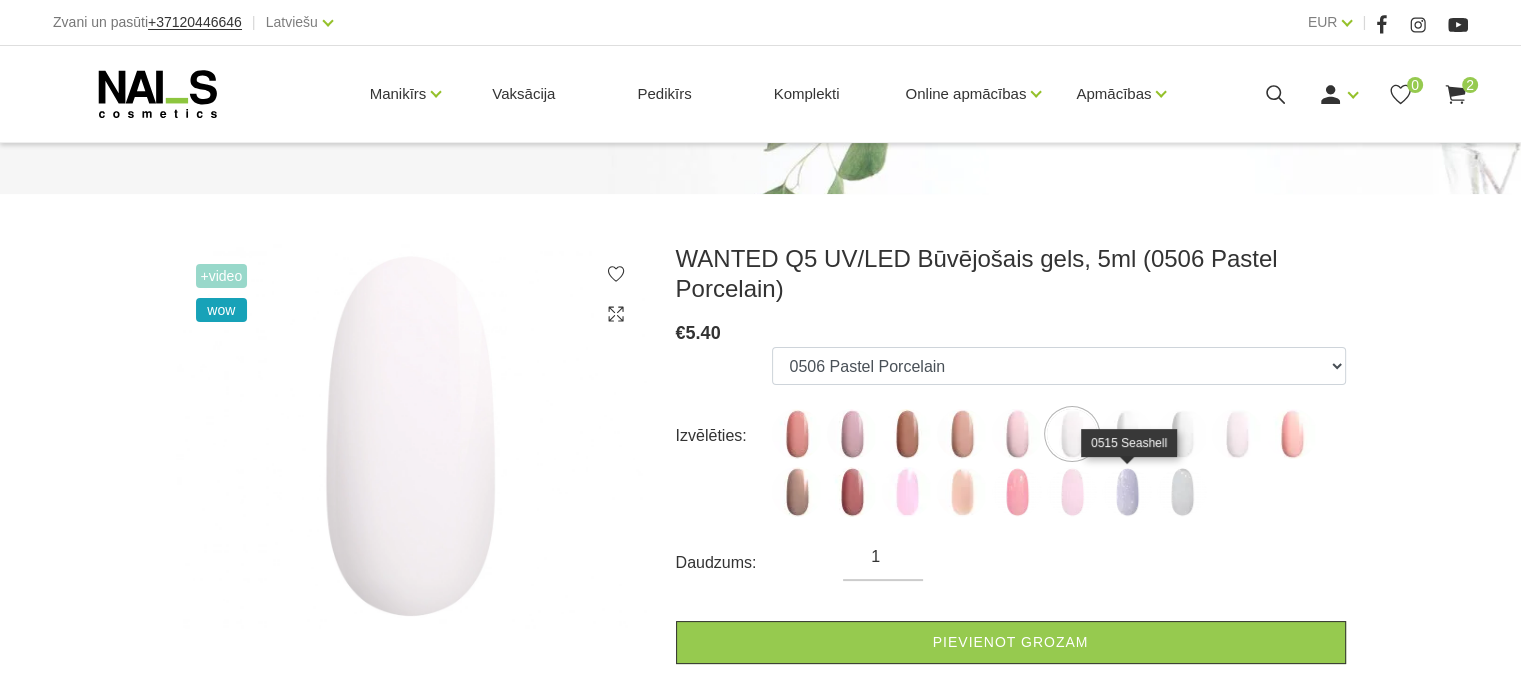 click at bounding box center [1127, 492] 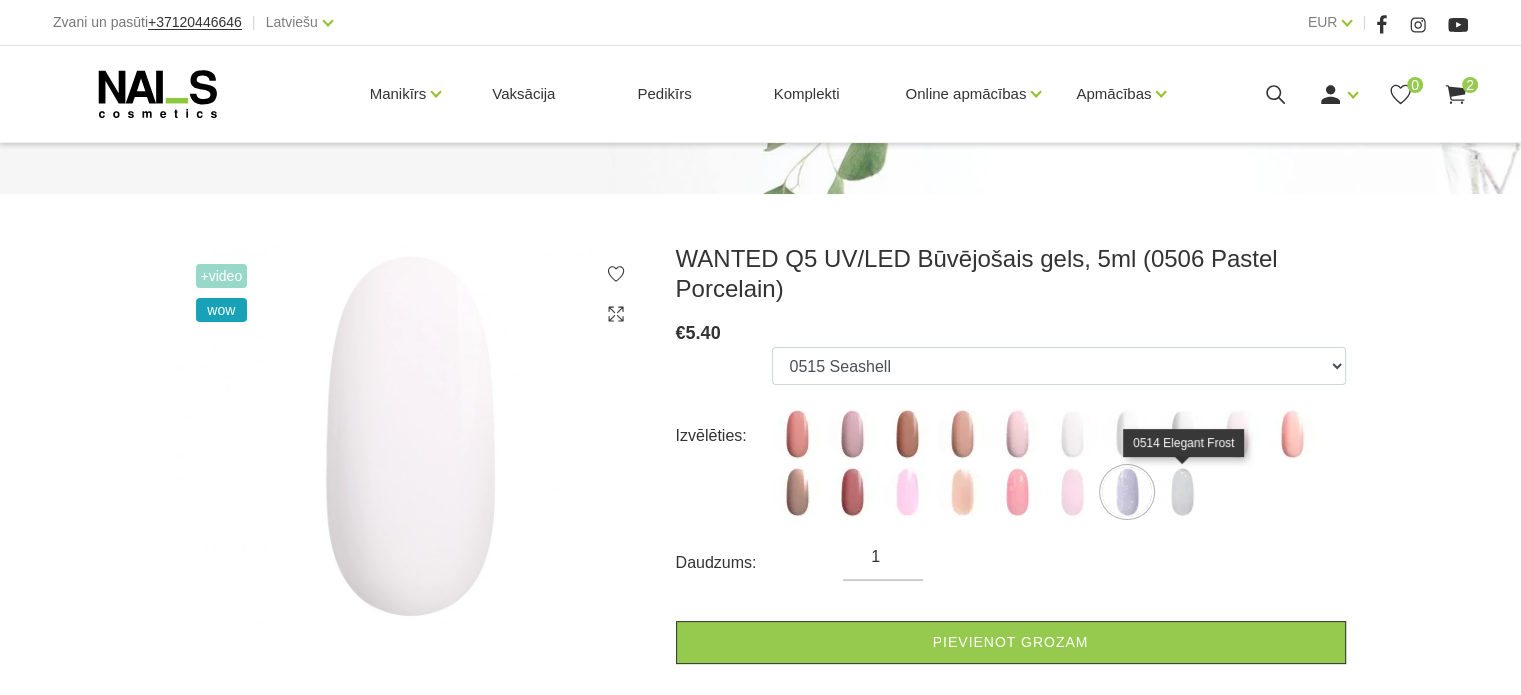 click at bounding box center (1182, 492) 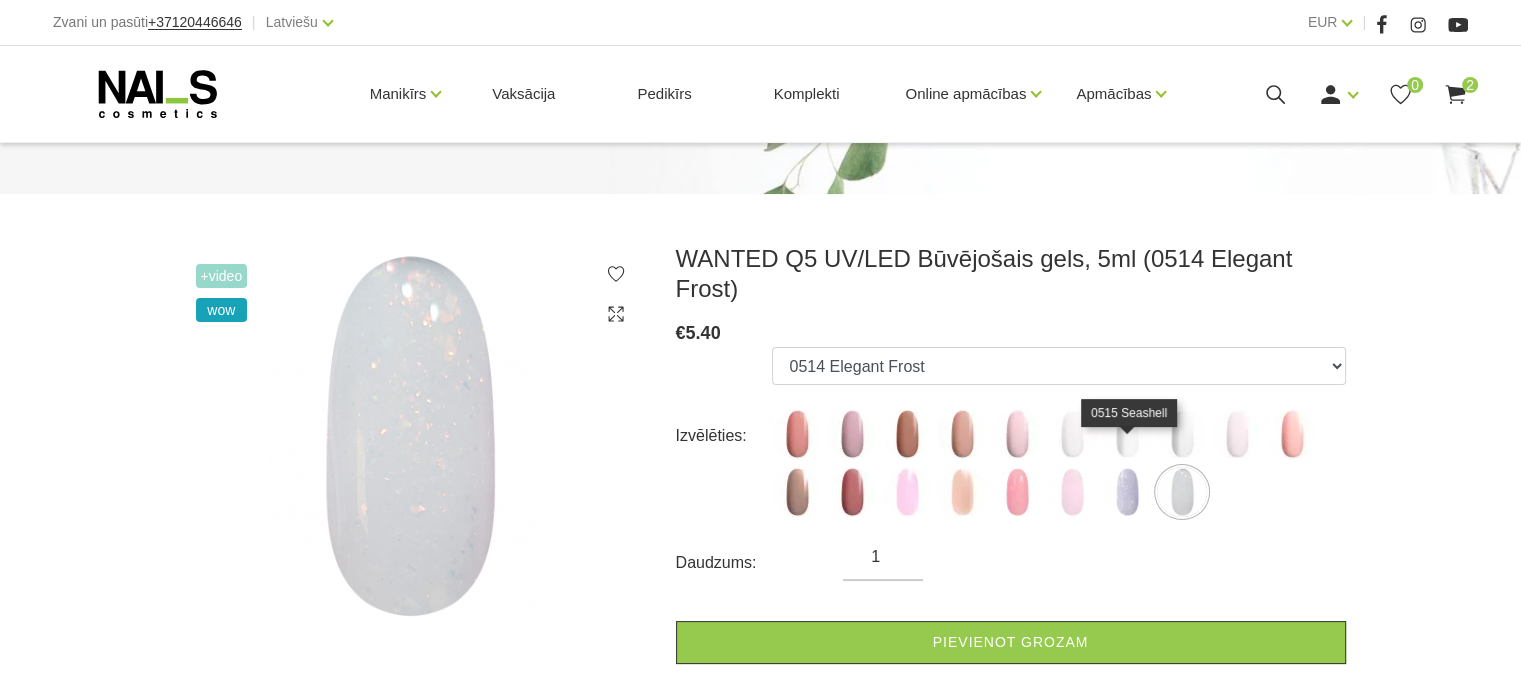 click at bounding box center (1127, 492) 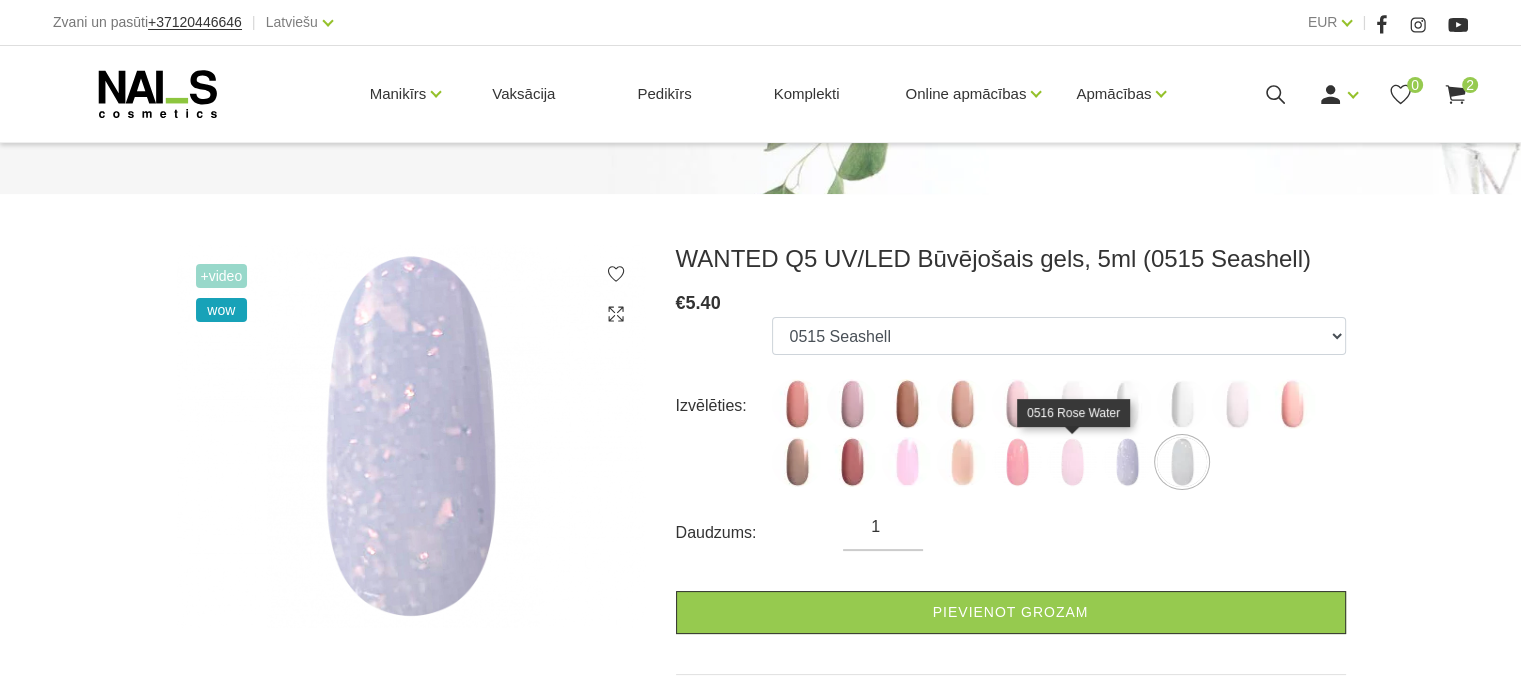 click at bounding box center [1072, 462] 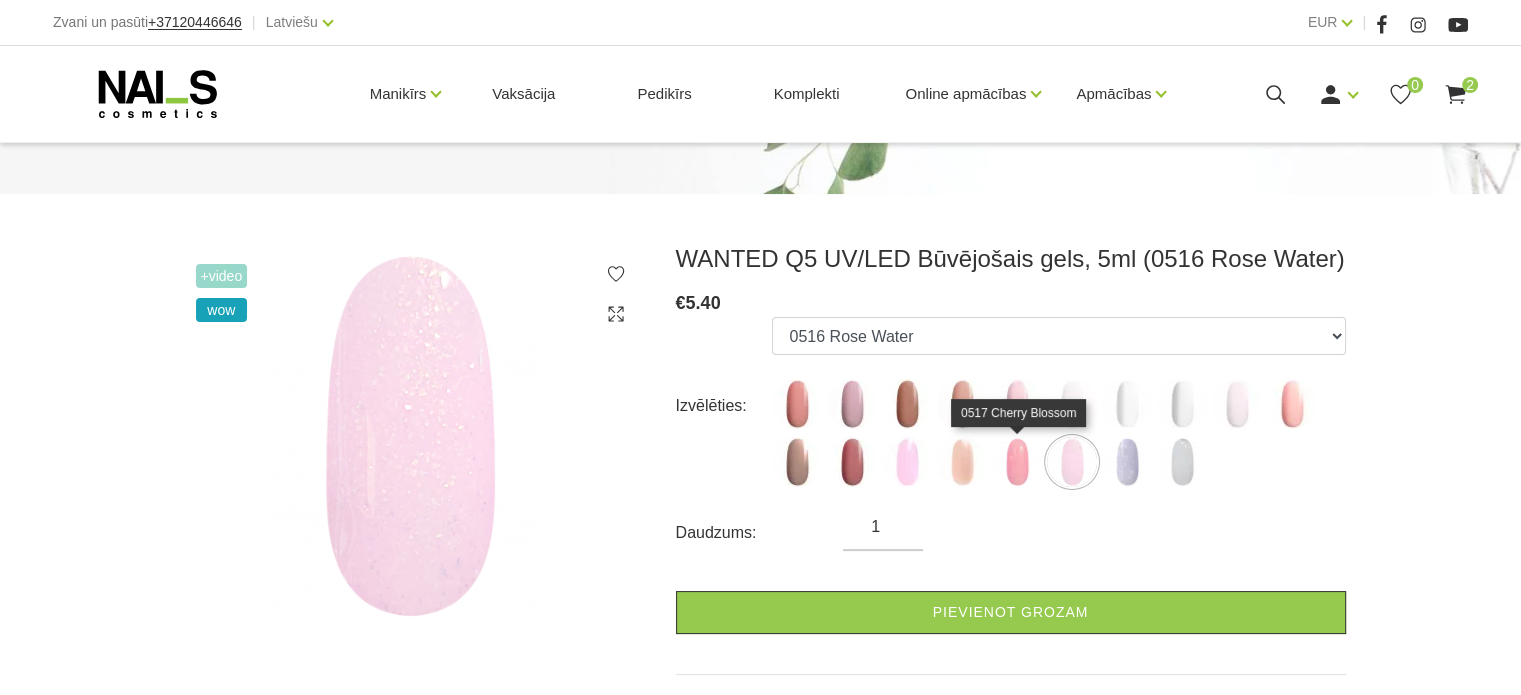 click at bounding box center (1017, 462) 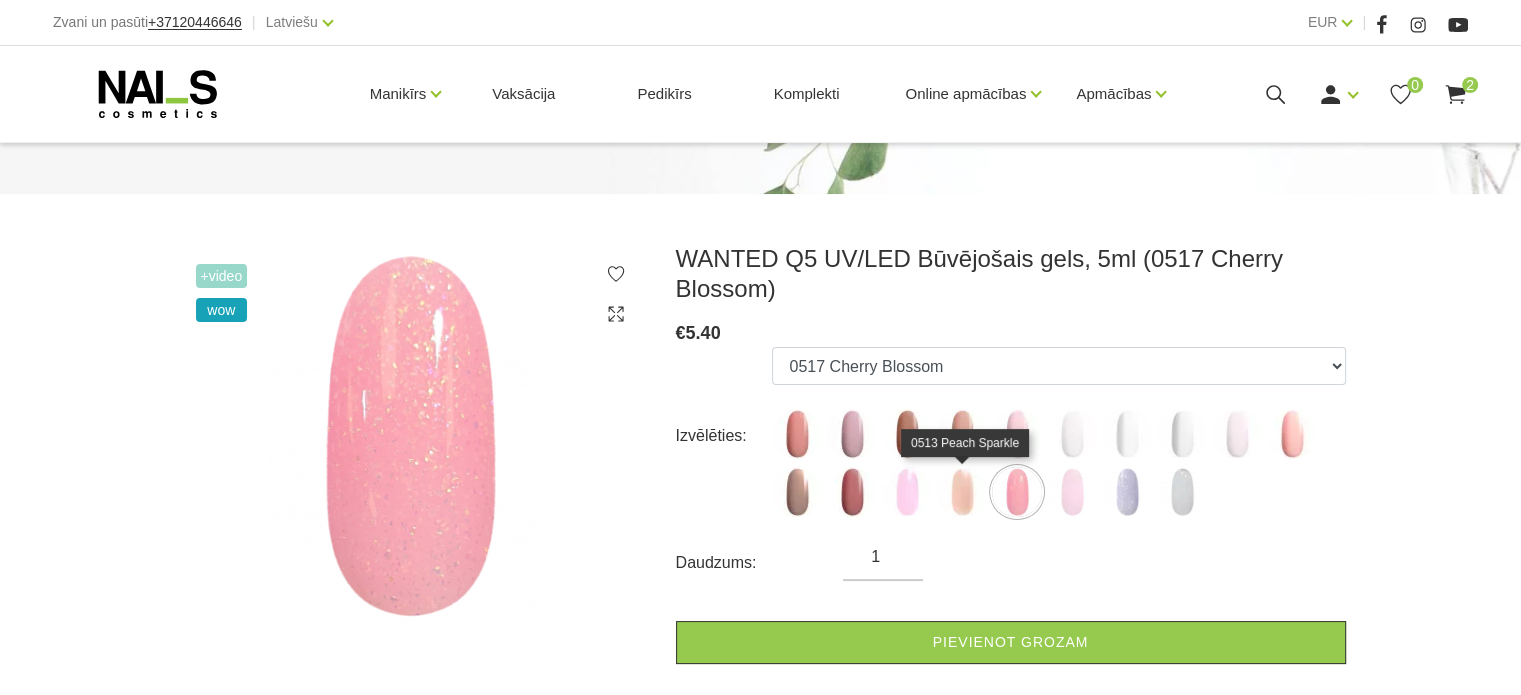 click at bounding box center [962, 492] 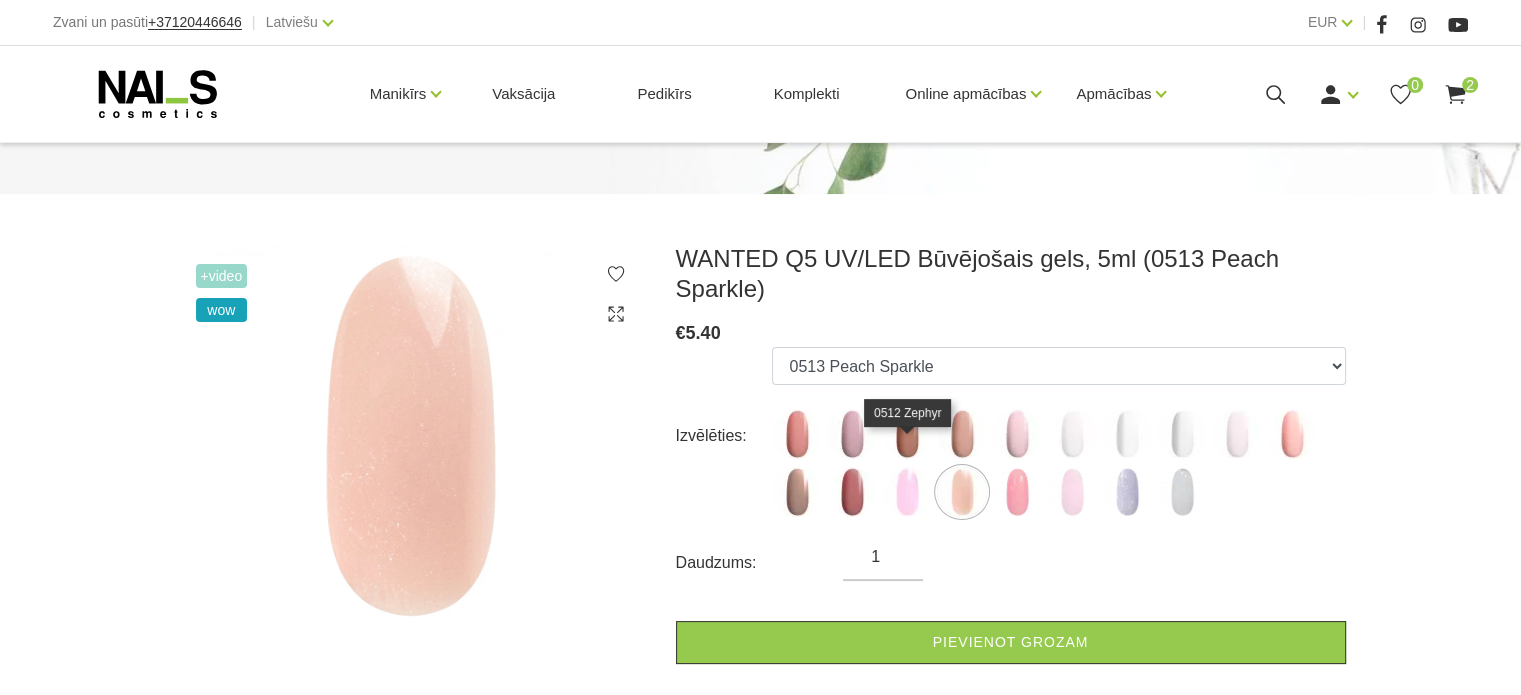 click at bounding box center (907, 492) 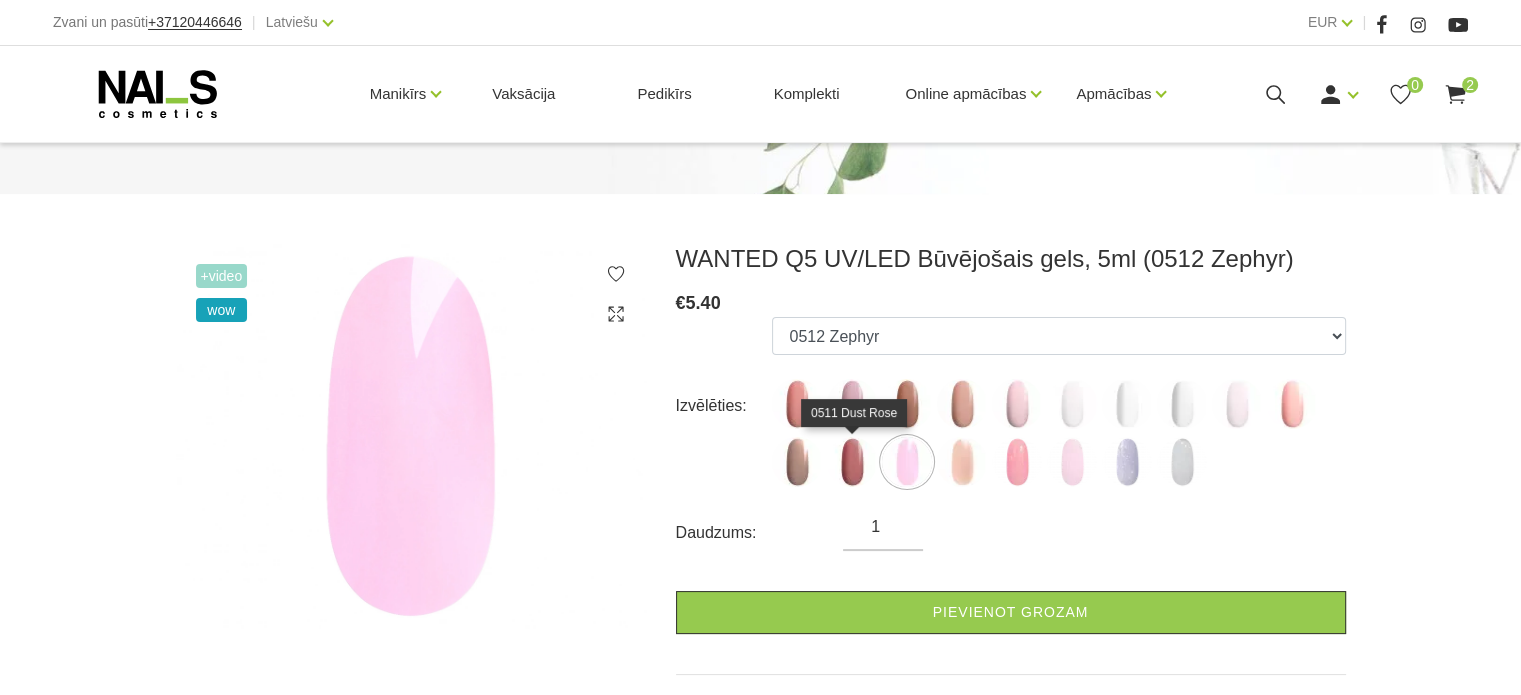 click at bounding box center (852, 462) 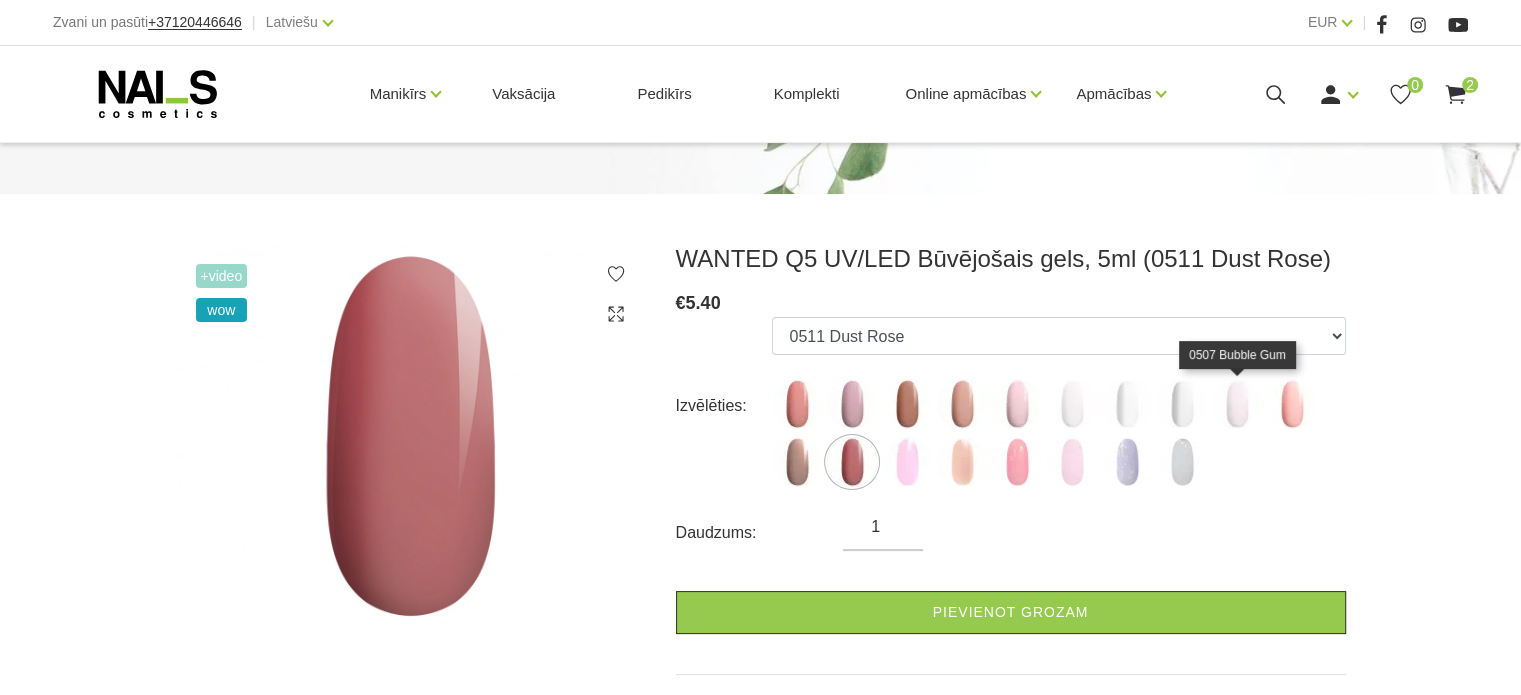 click at bounding box center [1237, 404] 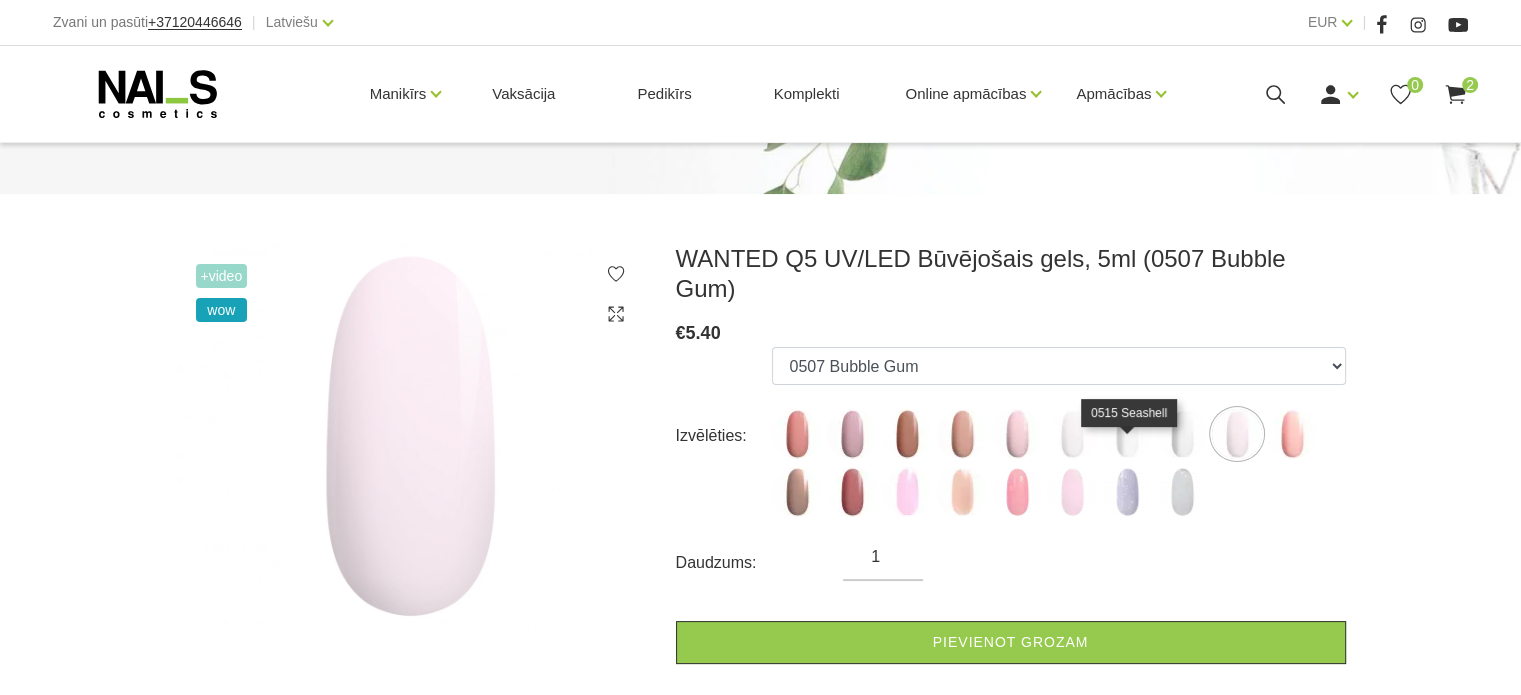 click at bounding box center [1127, 492] 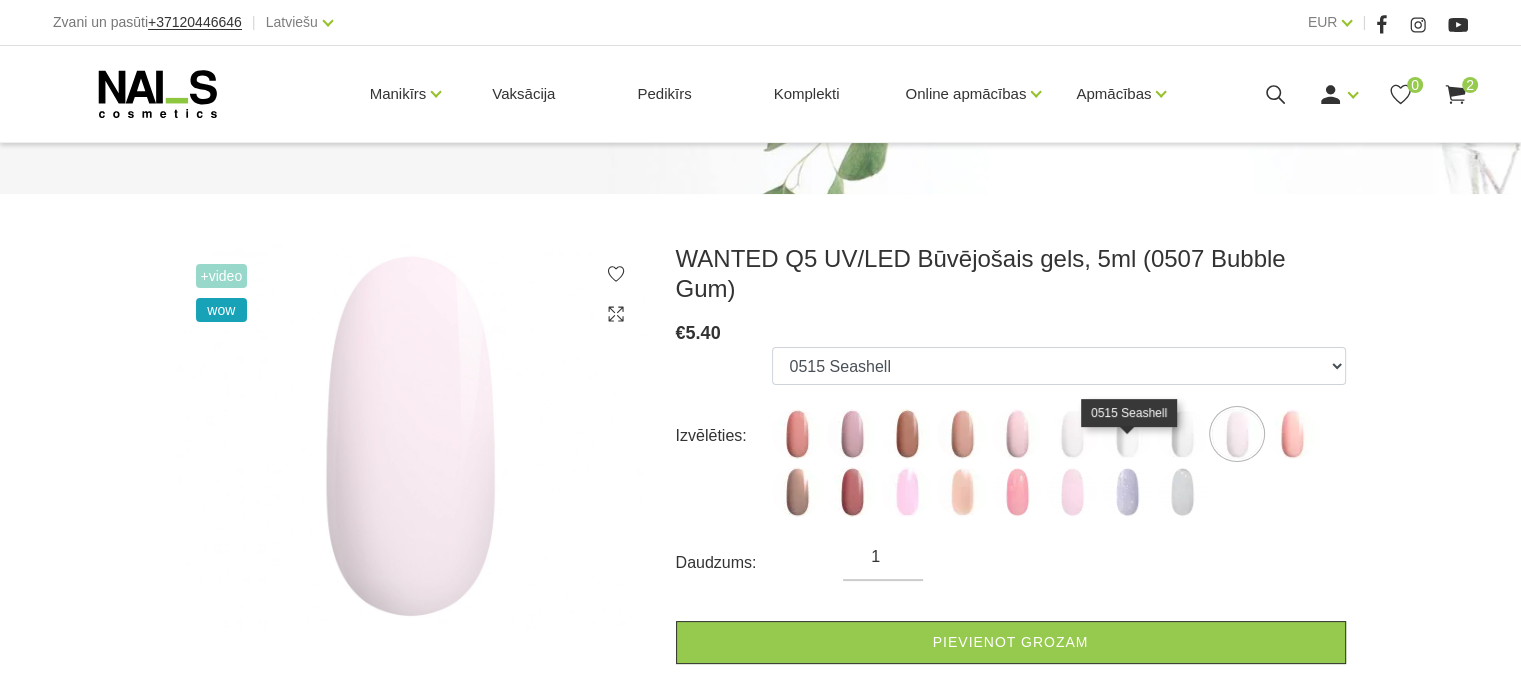 click at bounding box center [1127, 492] 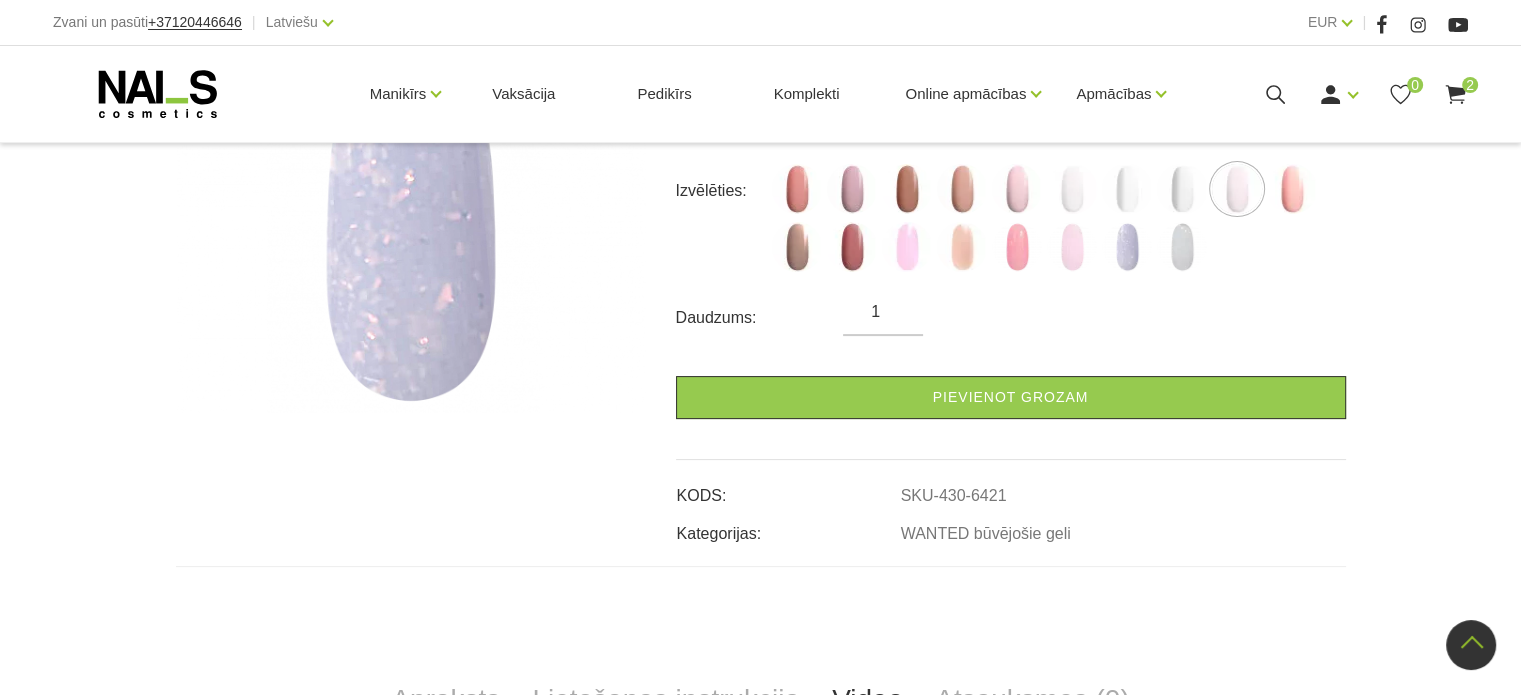 scroll, scrollTop: 245, scrollLeft: 0, axis: vertical 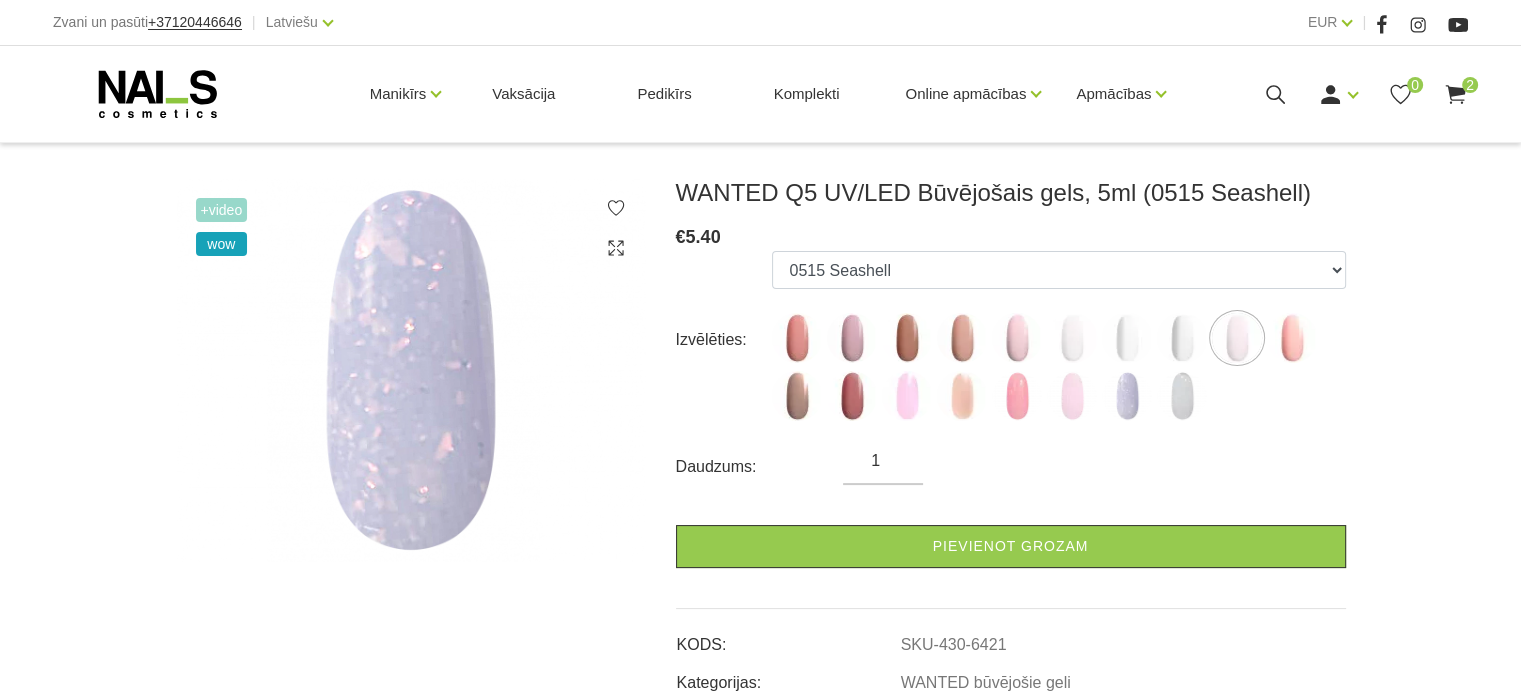 click on "0502 Mood 0501 Nude Sparkle 0504 Caramel 0503 Macchiato 0505 Dream Rose 0506 Pastel Porcelain 0500 Premium Clear 0508 Milky Way 0507 Bubble Gum 0509 Pale Pink 0510 Hot Chocolate 0511 Dust Rose 0512 Zephyr 0513 Peach Sparkle 0517 Cherry Blossom 0516 Rose Water 0515 Seashell 0514 Elegant Frost" at bounding box center [1058, 340] 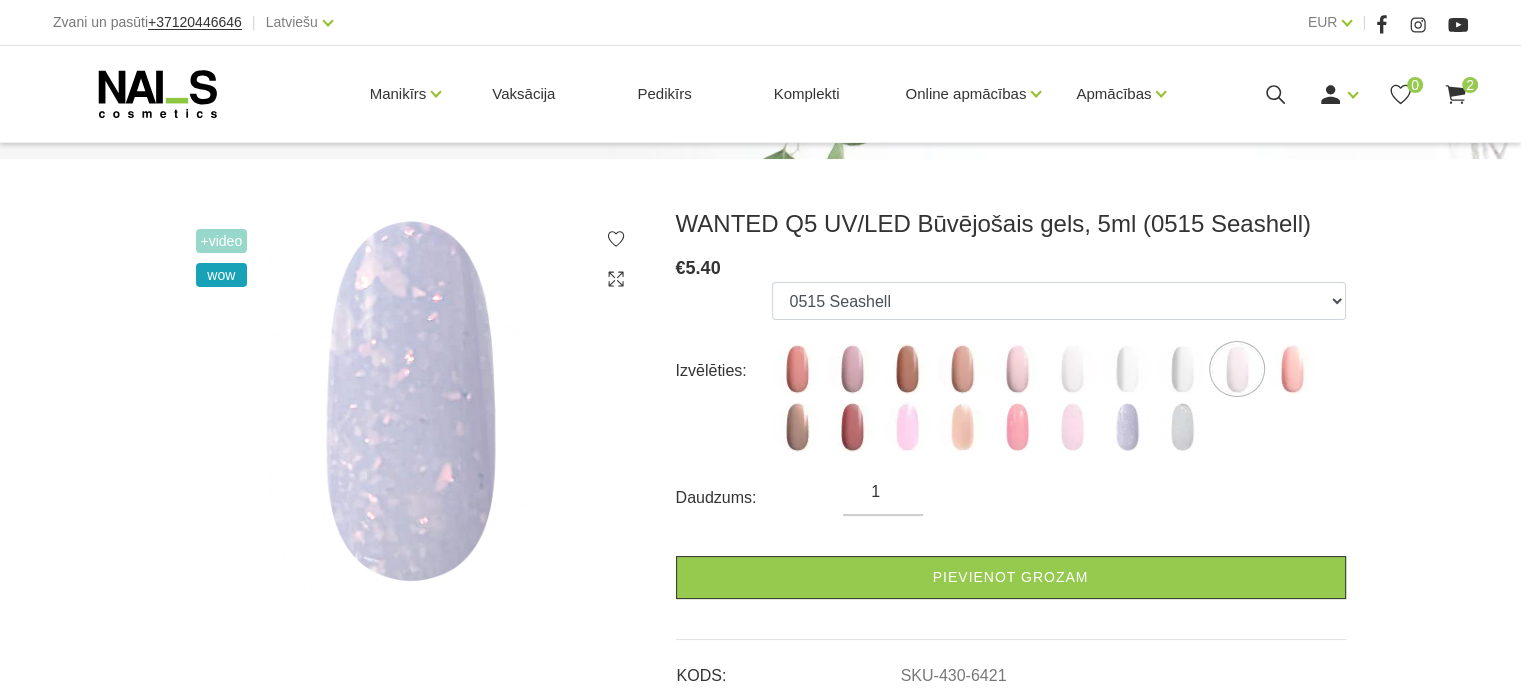 scroll, scrollTop: 213, scrollLeft: 0, axis: vertical 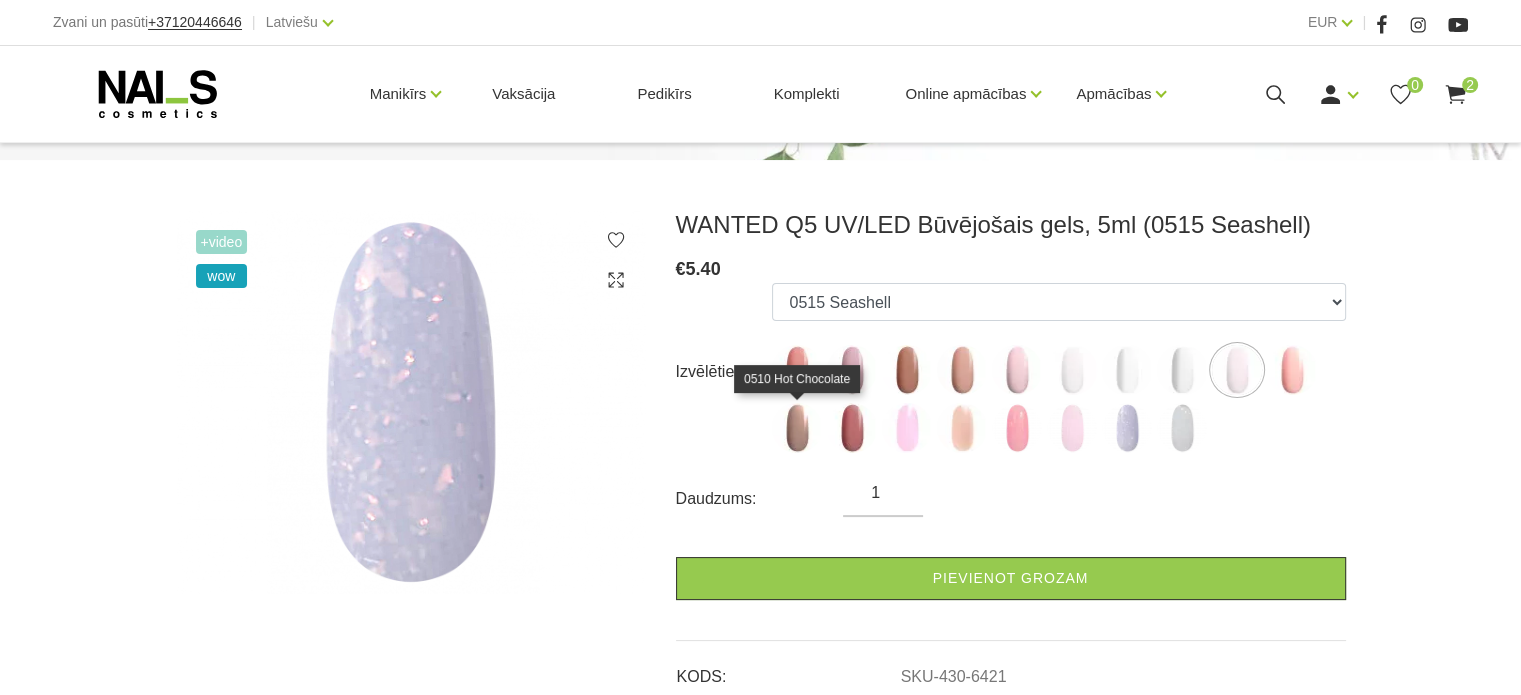 click at bounding box center (797, 428) 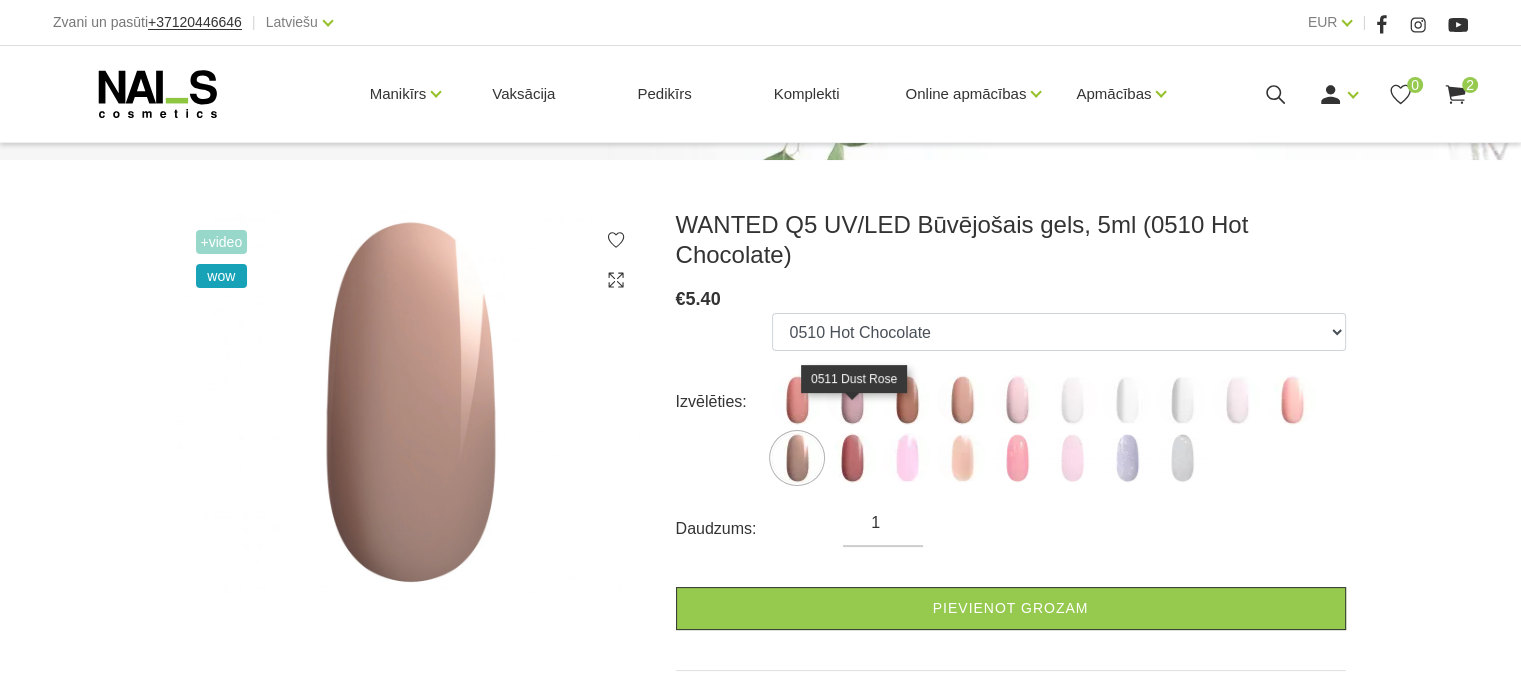 click at bounding box center (852, 458) 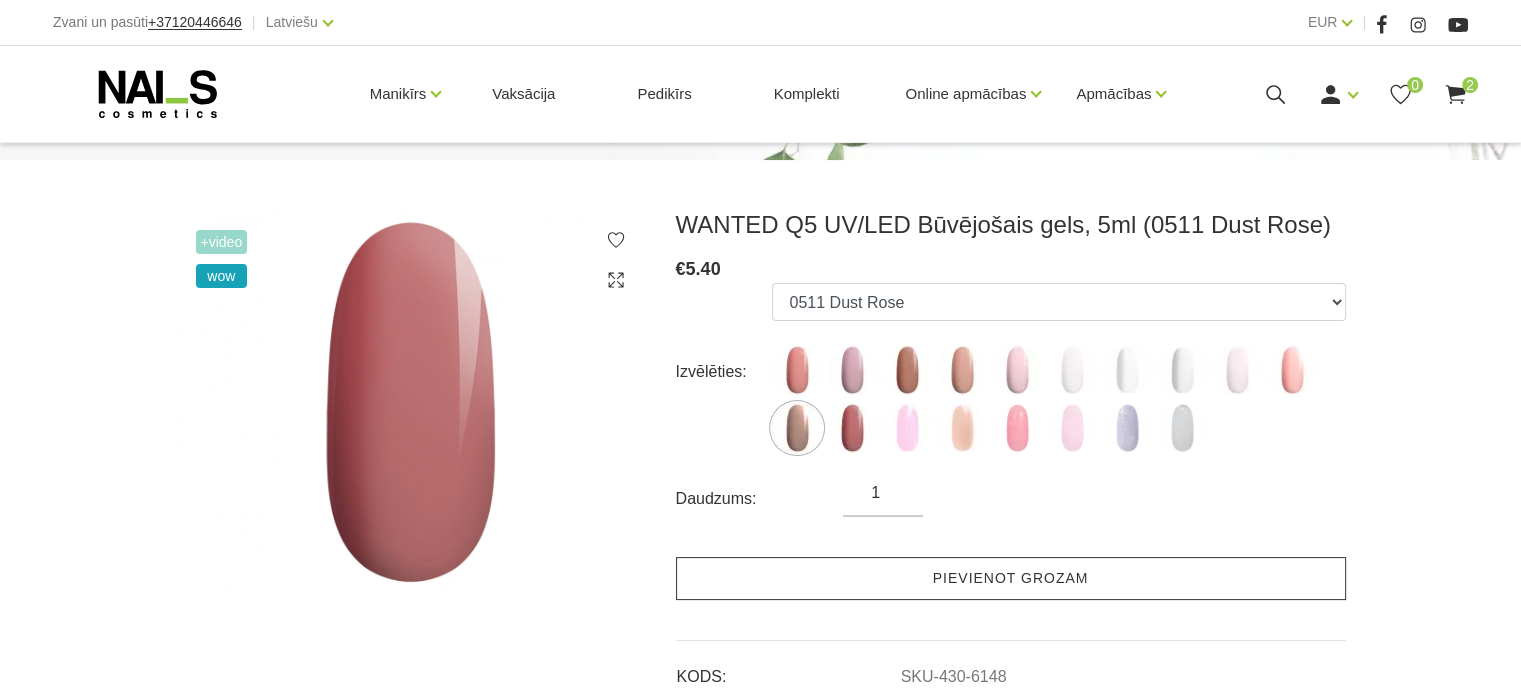 click on "Pievienot grozam" at bounding box center (1011, 578) 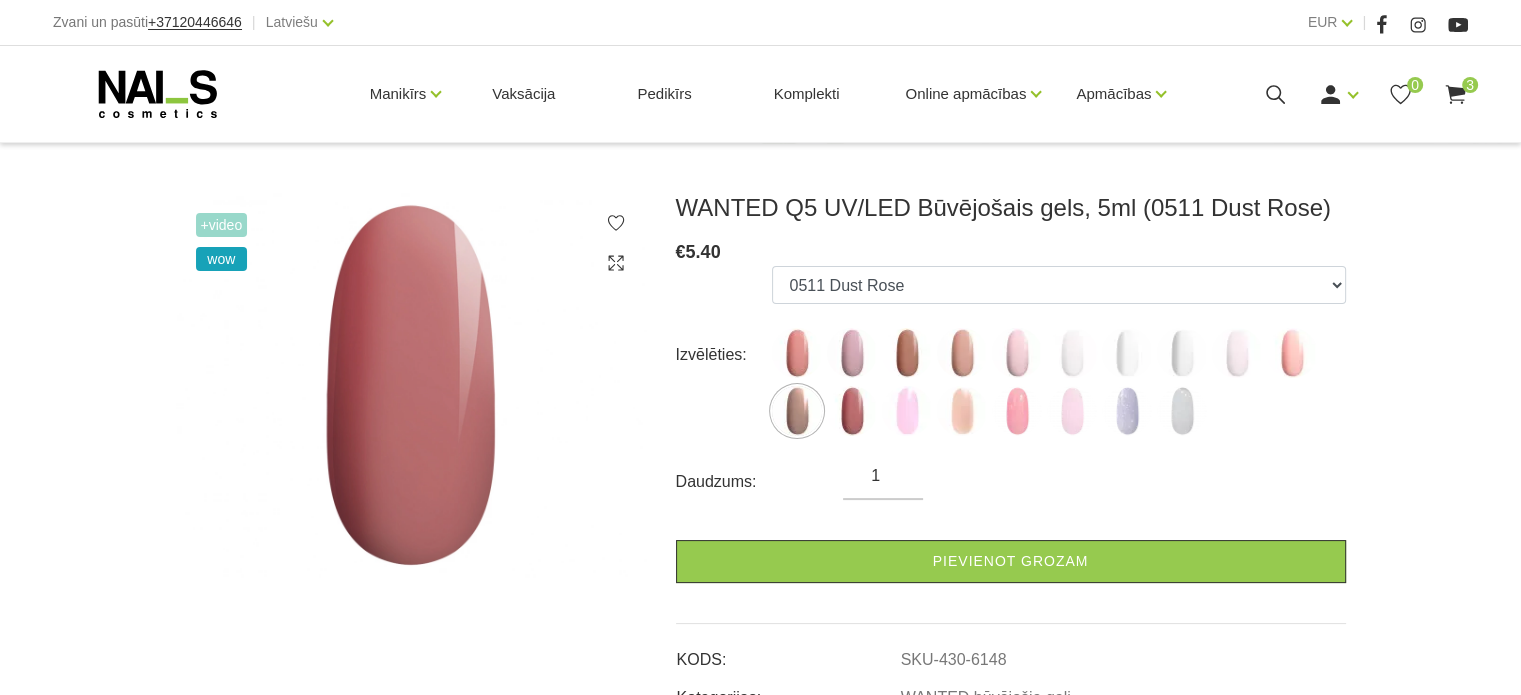 scroll, scrollTop: 225, scrollLeft: 0, axis: vertical 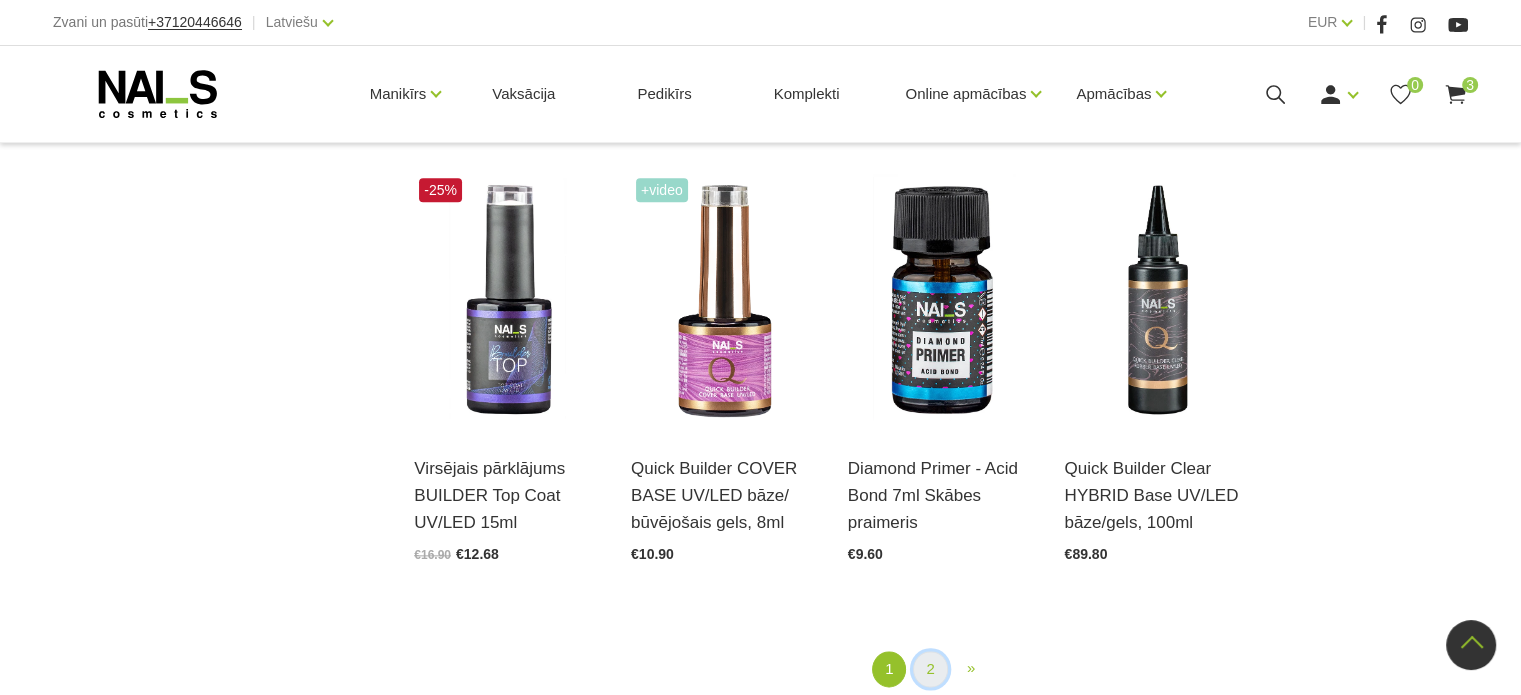 click on "2" at bounding box center [930, 669] 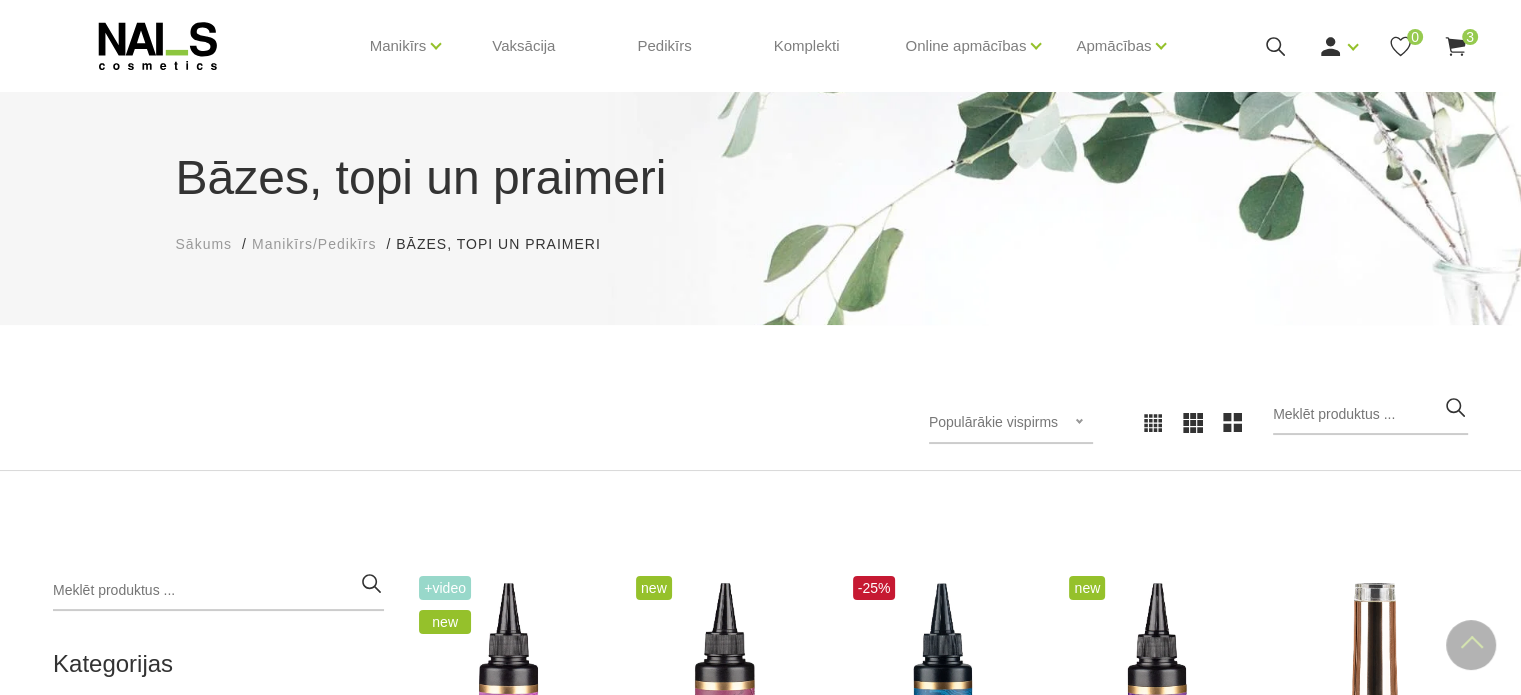 scroll, scrollTop: 0, scrollLeft: 0, axis: both 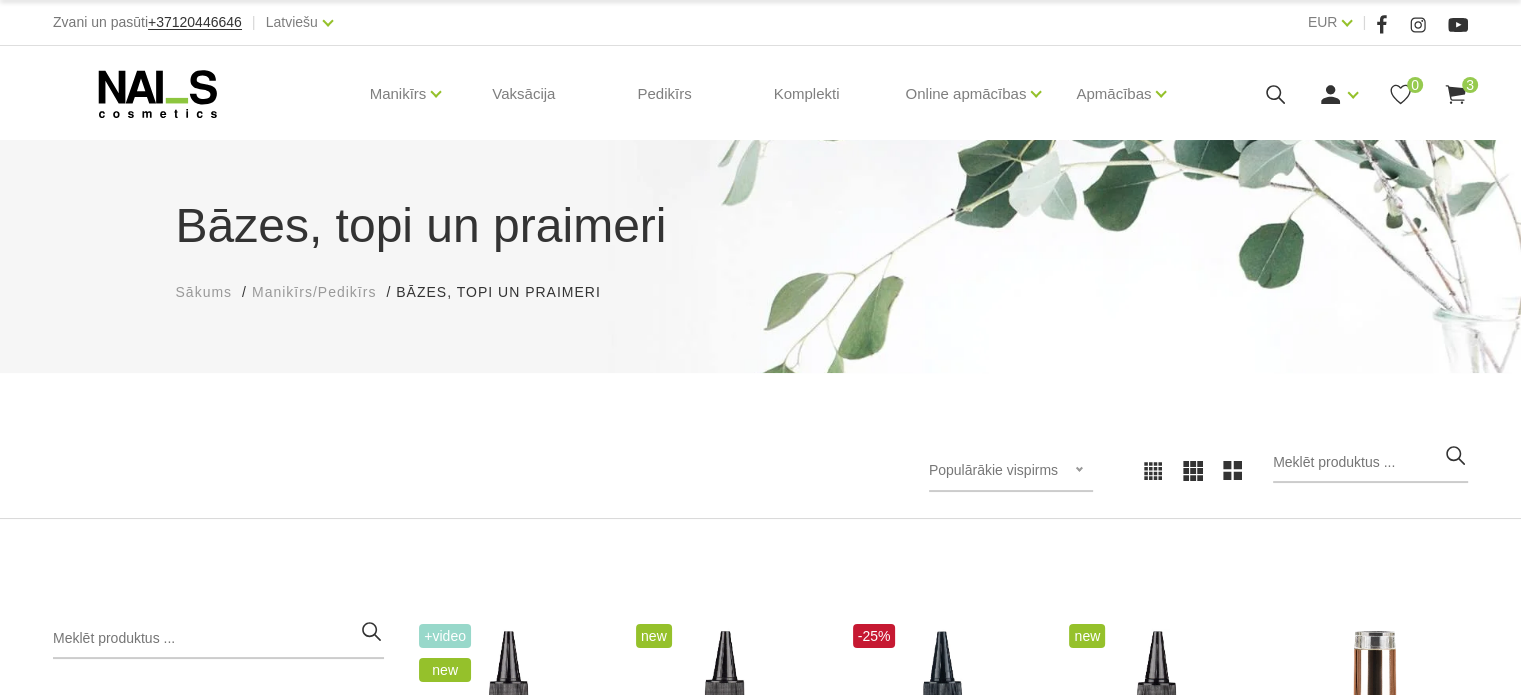 click 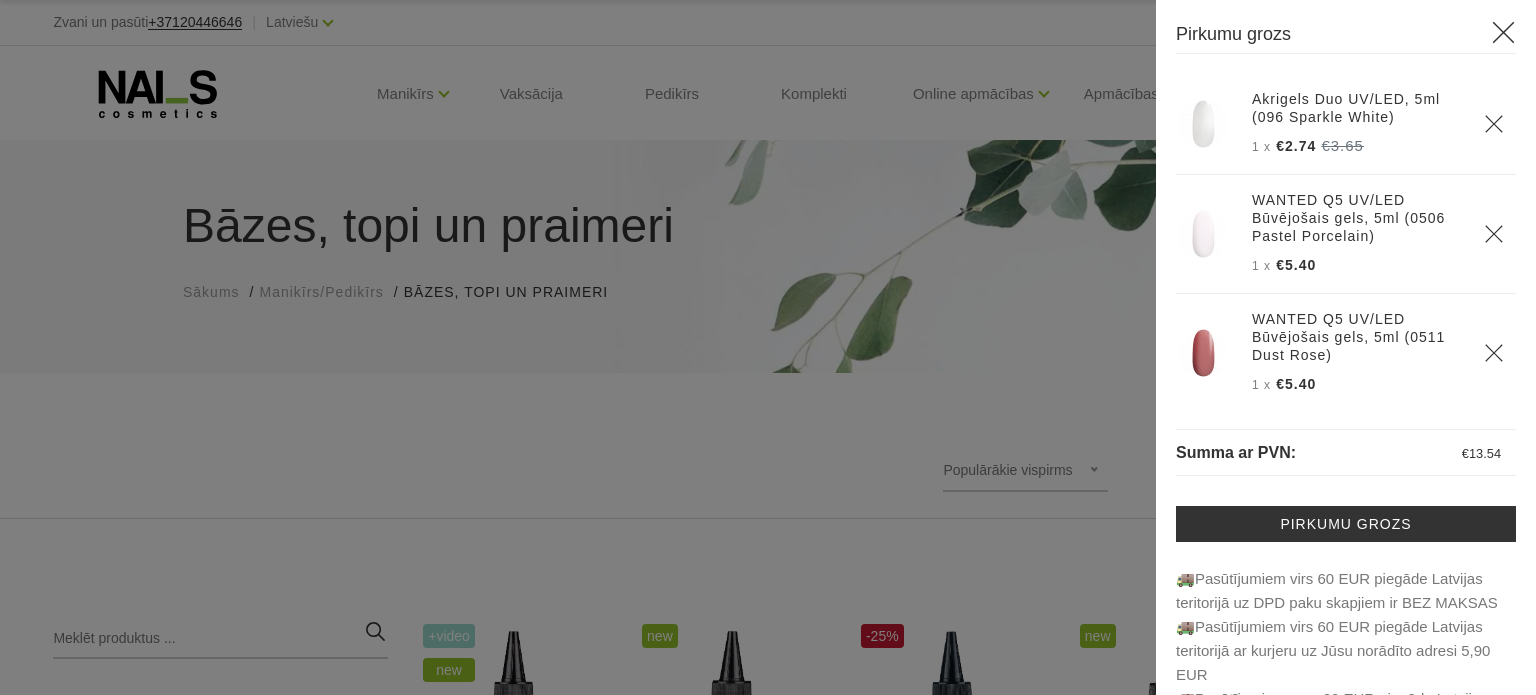 click 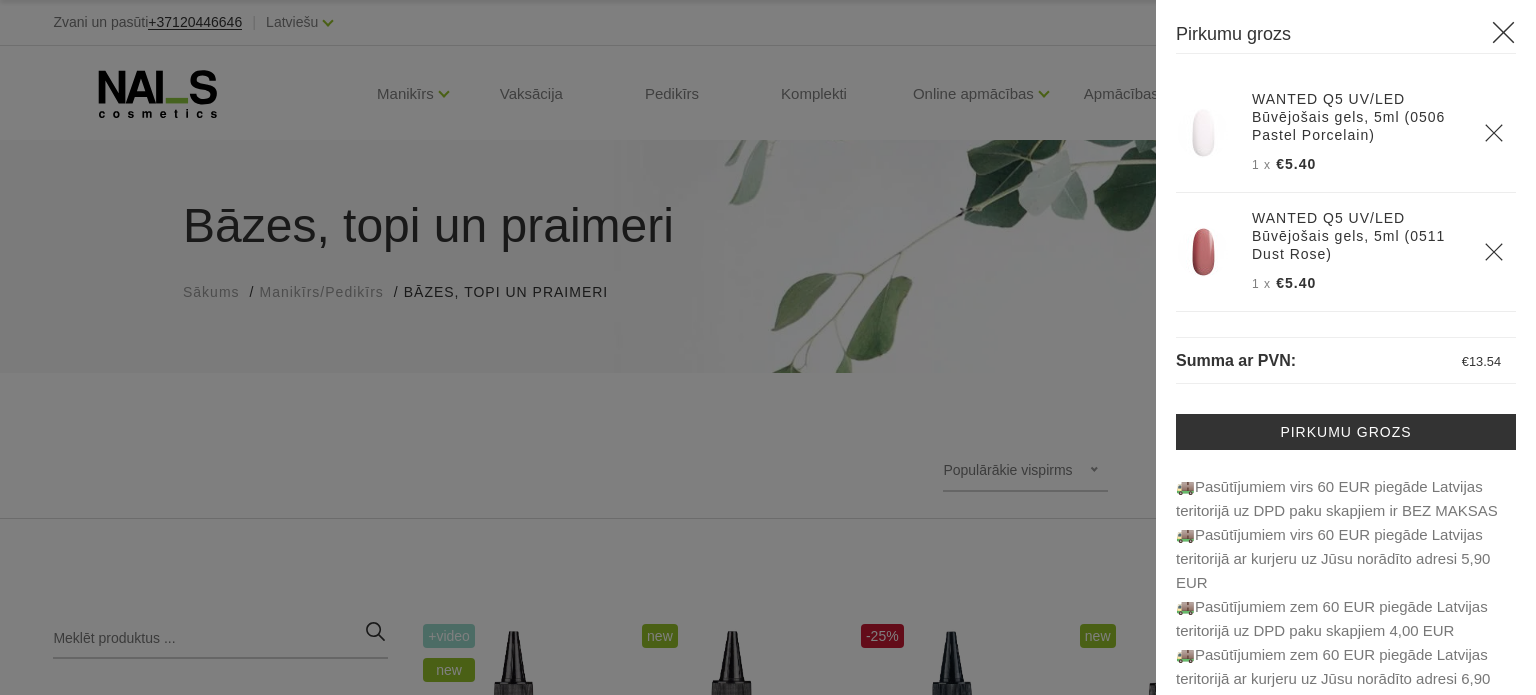 click 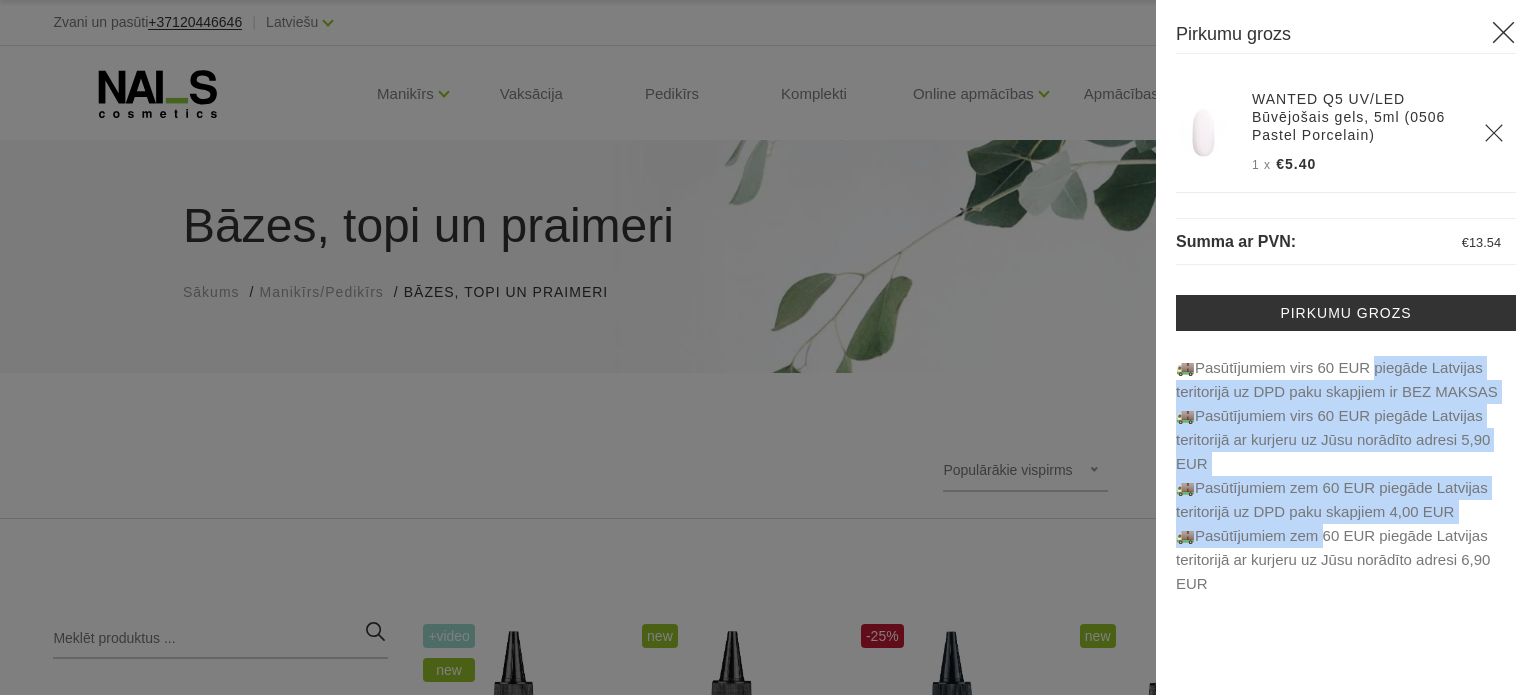 drag, startPoint x: 1328, startPoint y: 371, endPoint x: 1322, endPoint y: 524, distance: 153.1176 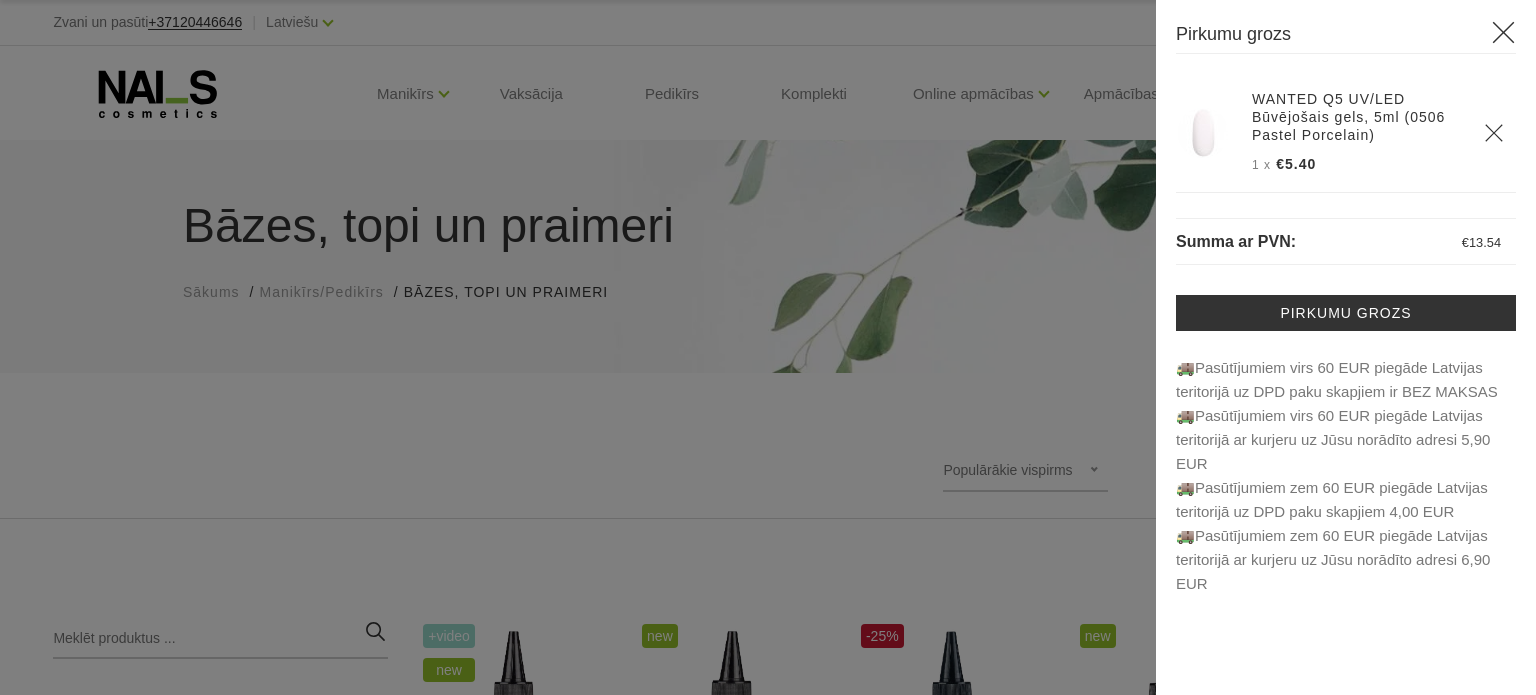 click at bounding box center (768, 347) 